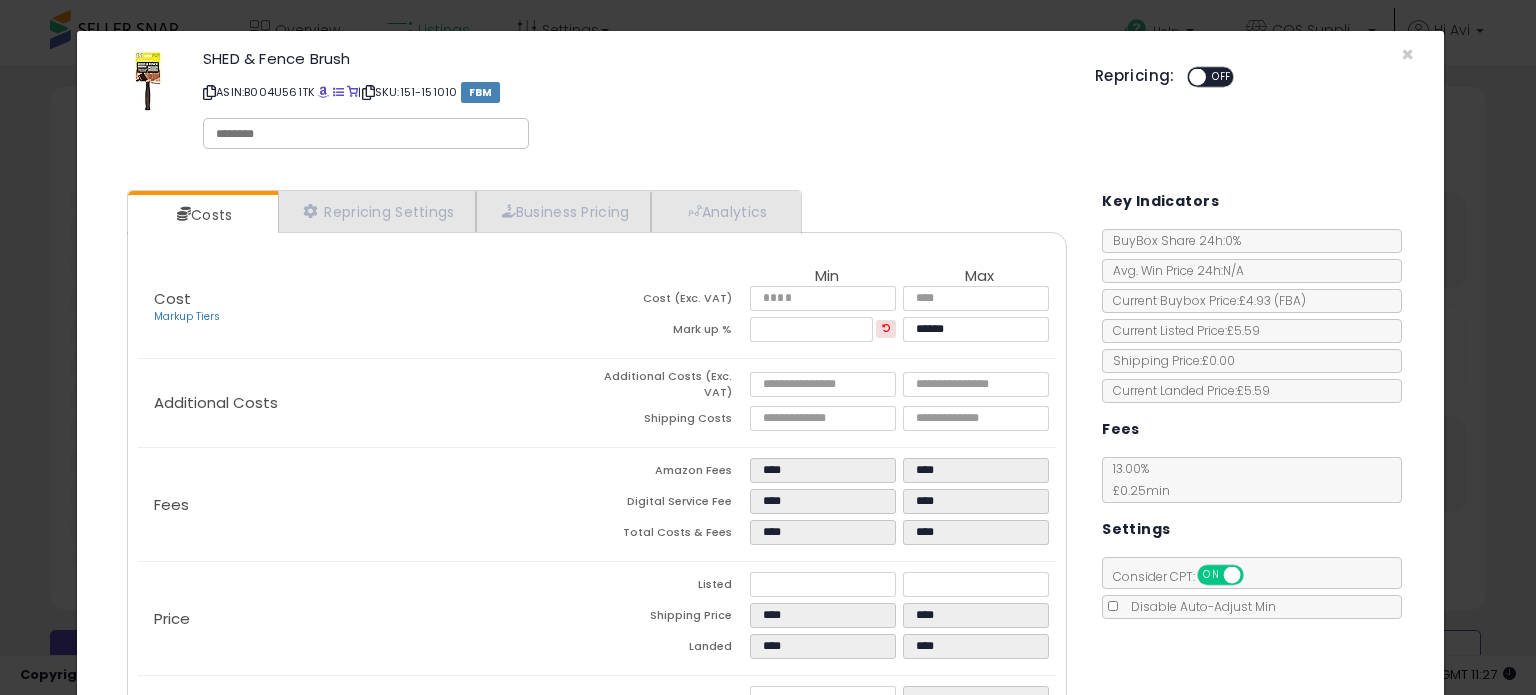 scroll, scrollTop: 700, scrollLeft: 0, axis: vertical 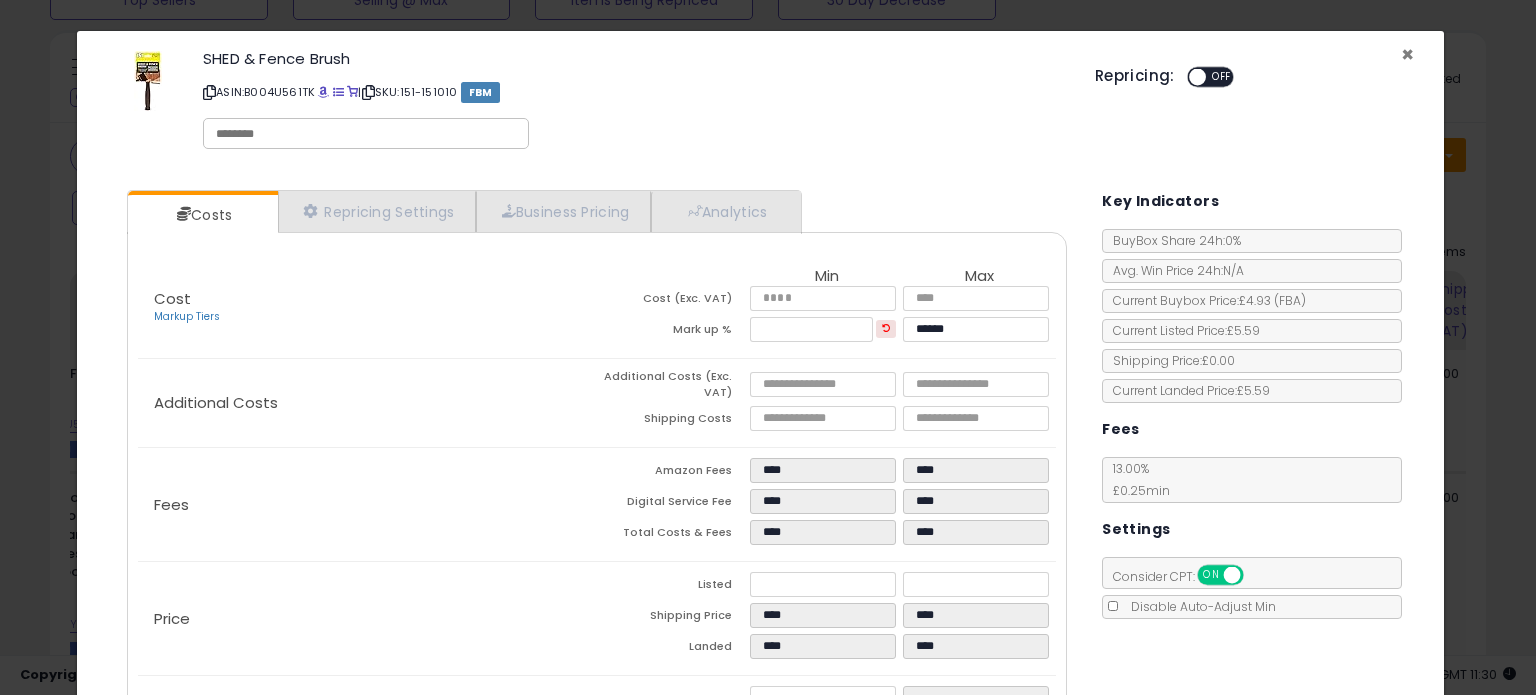 click on "×" at bounding box center (1407, 54) 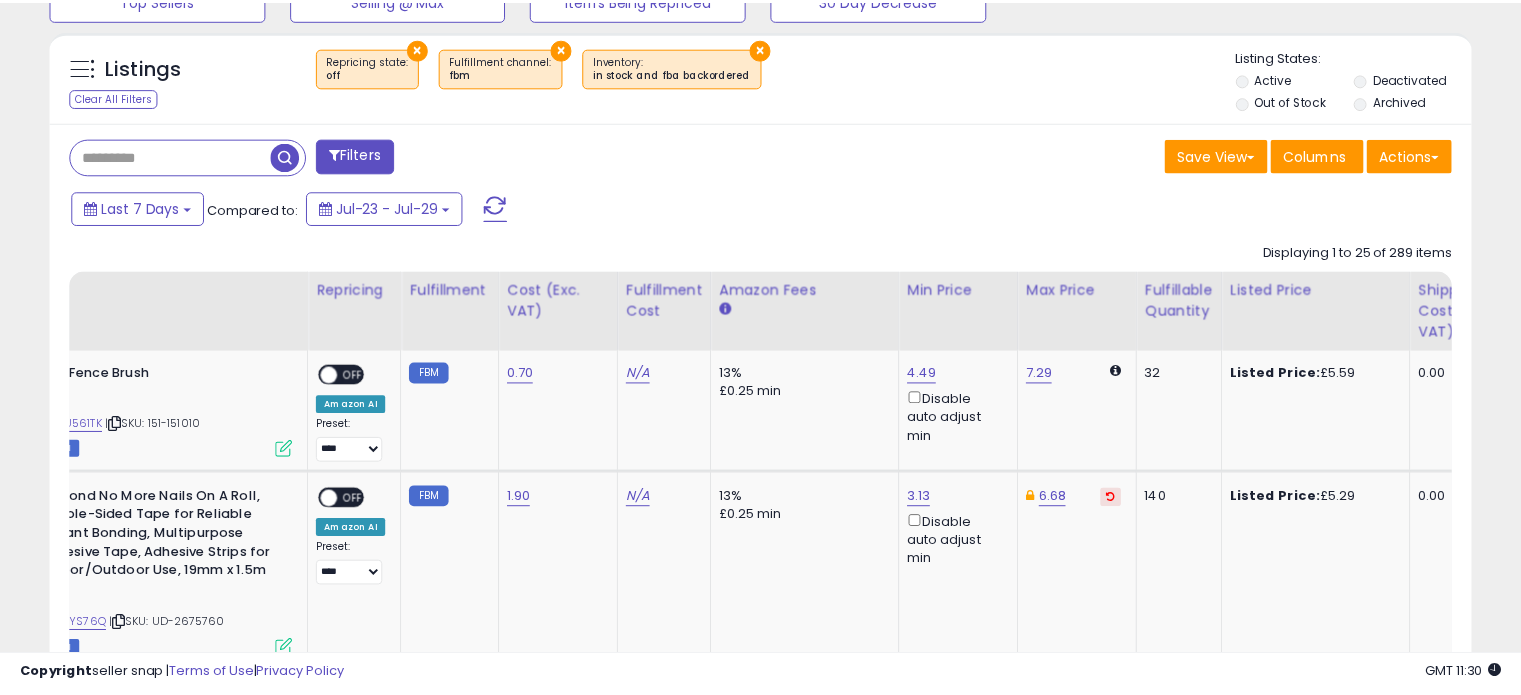scroll, scrollTop: 409, scrollLeft: 822, axis: both 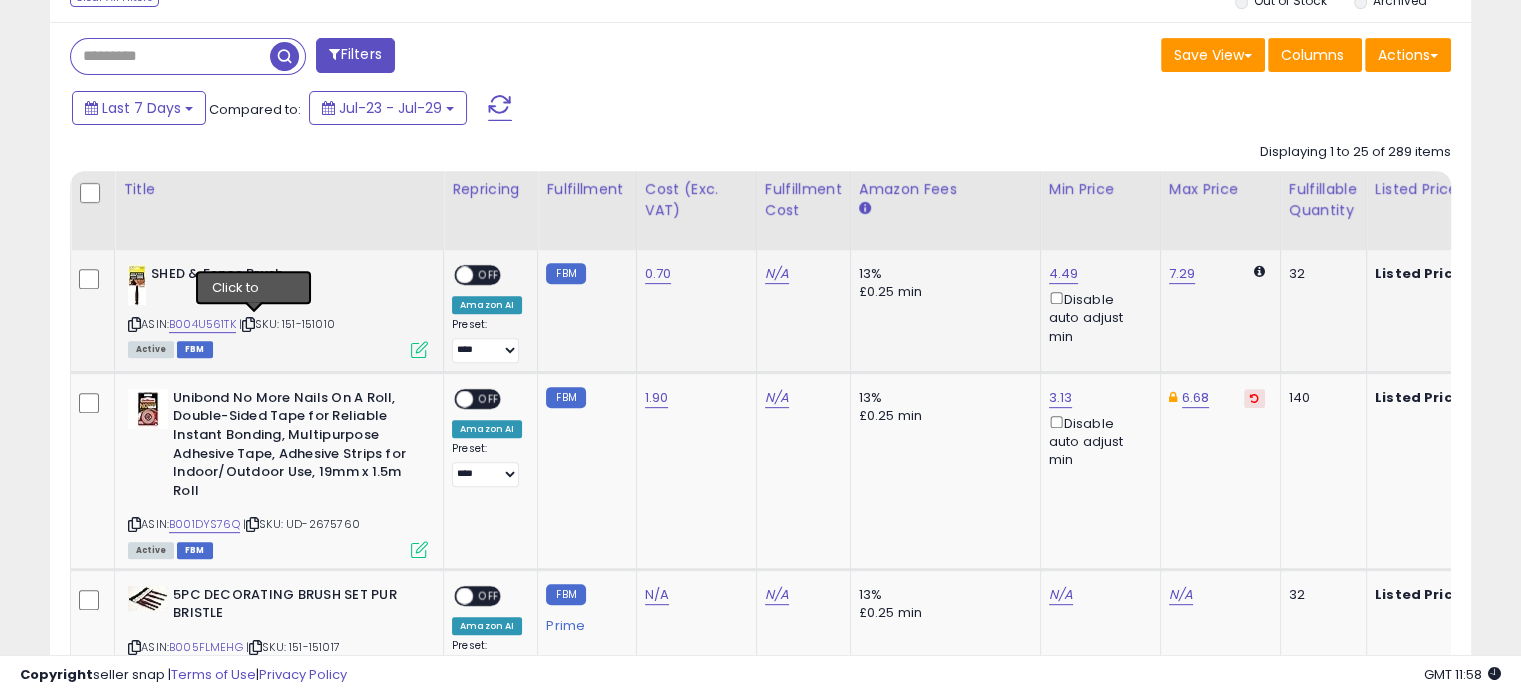 click at bounding box center [248, 324] 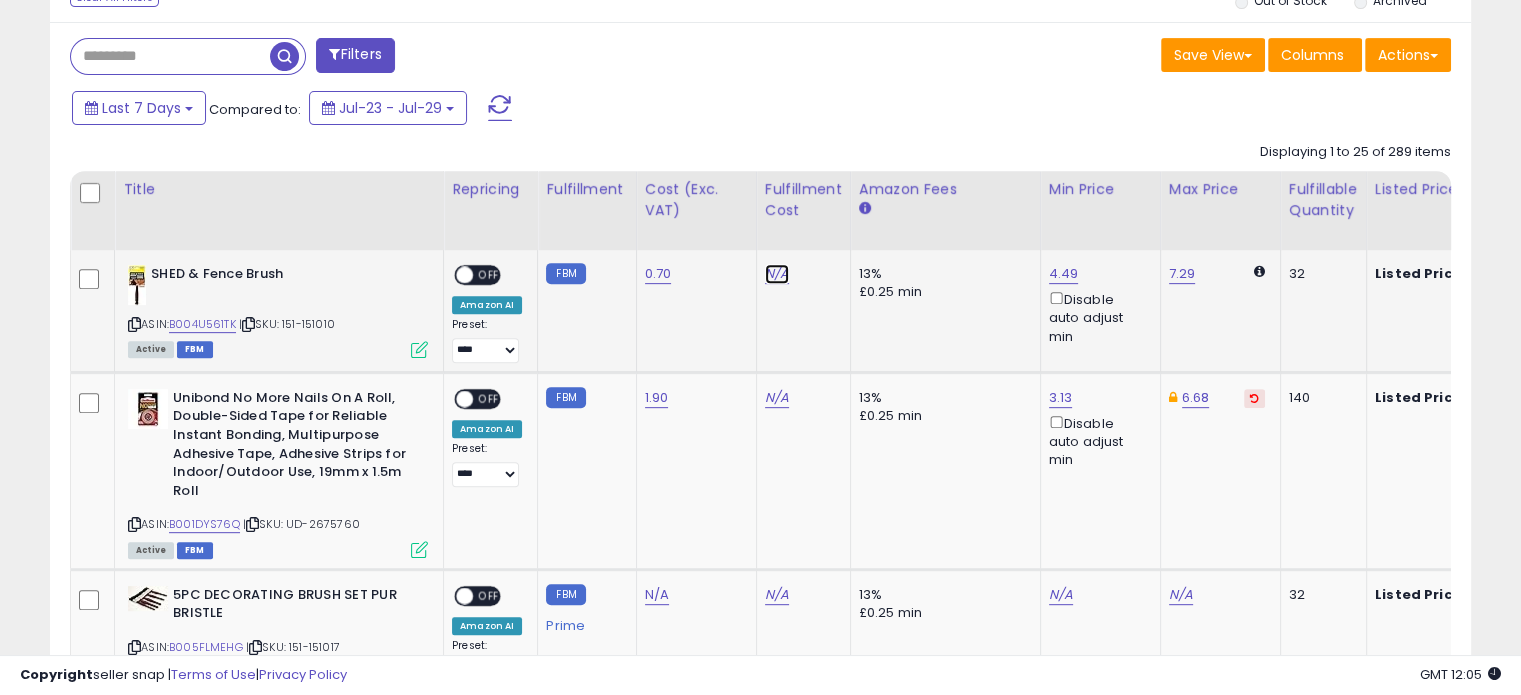 click on "N/A" at bounding box center (777, 274) 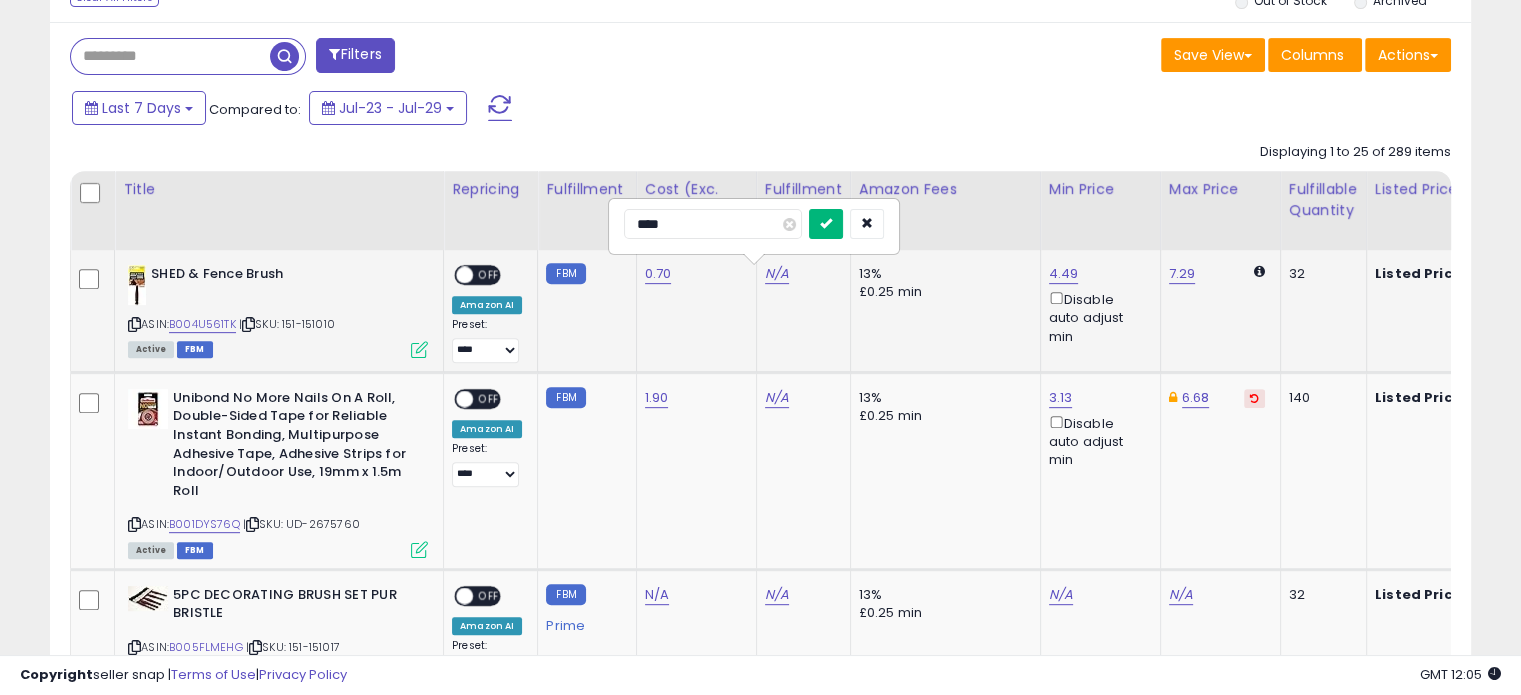 type on "****" 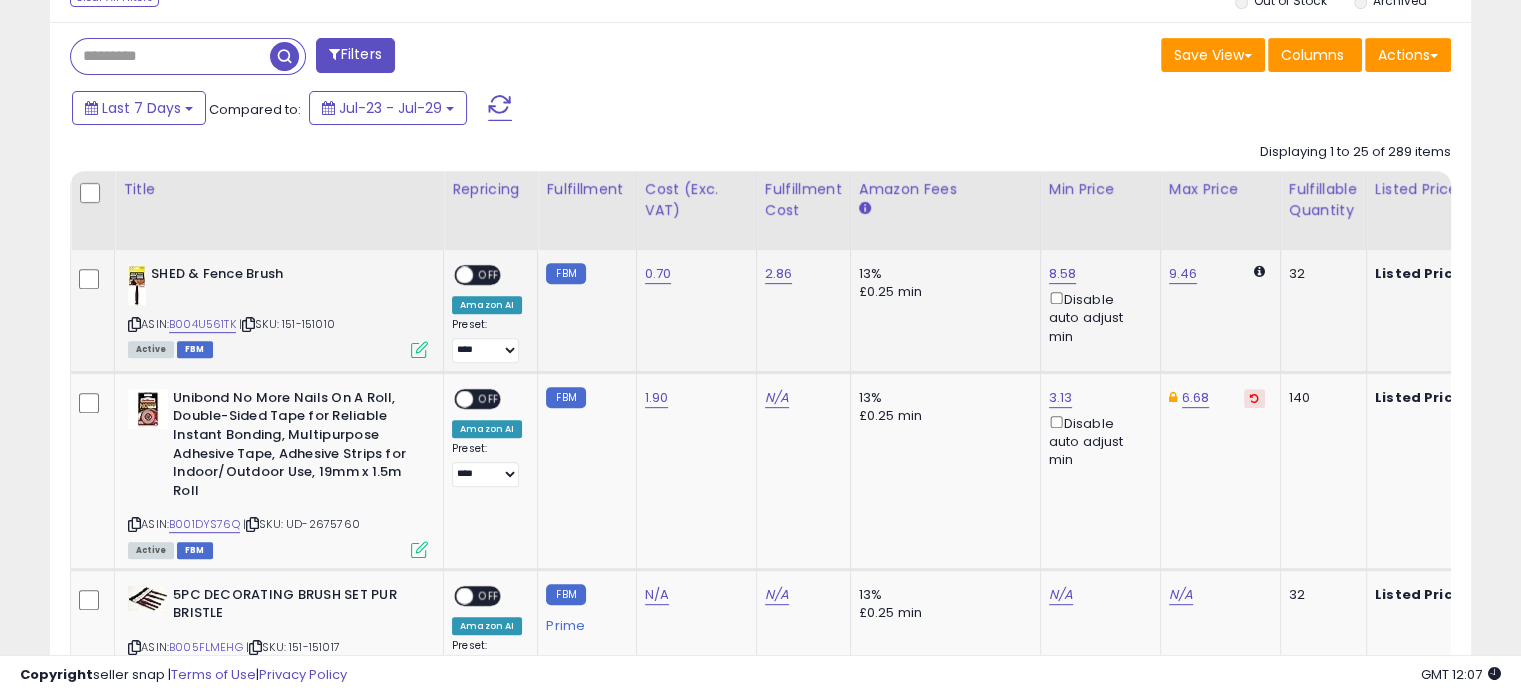 scroll, scrollTop: 0, scrollLeft: 170, axis: horizontal 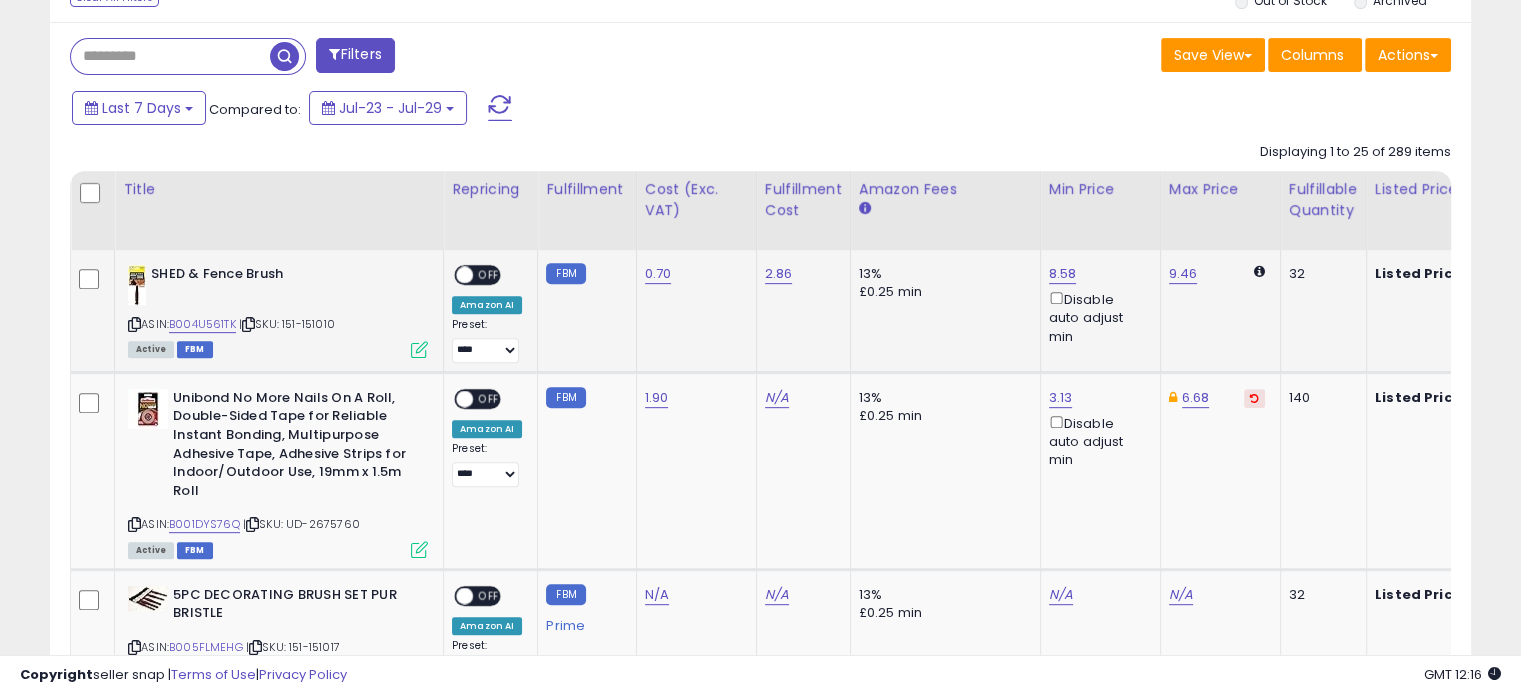 click at bounding box center [419, 349] 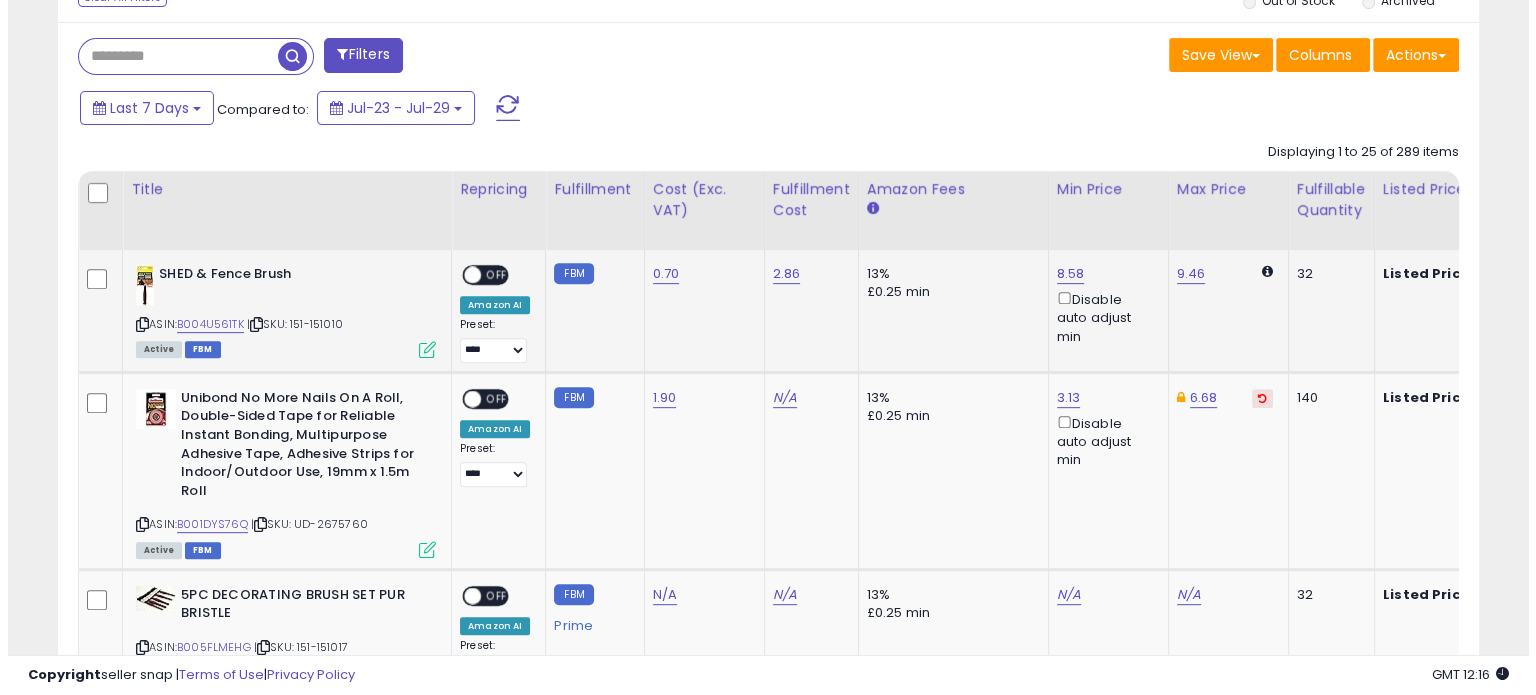 scroll, scrollTop: 999589, scrollLeft: 999168, axis: both 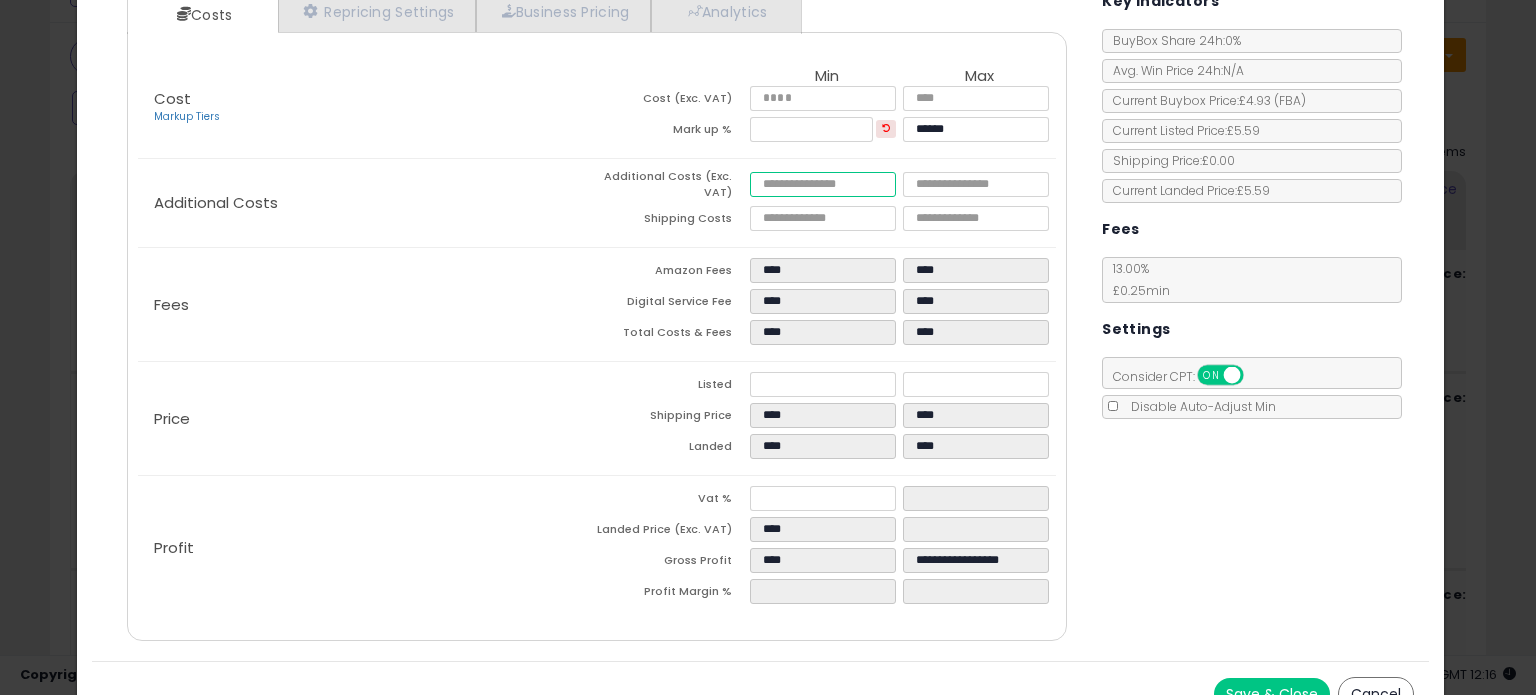 click at bounding box center (822, 184) 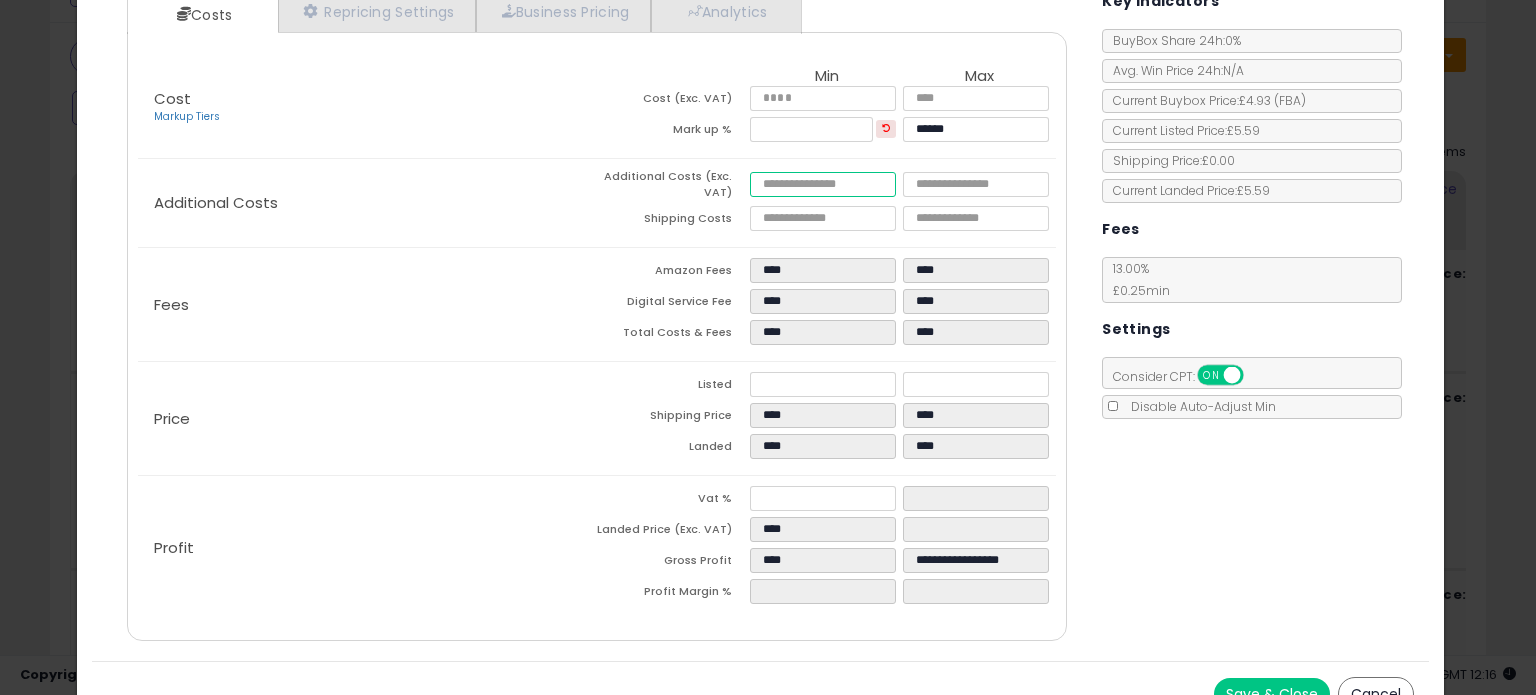 type on "*" 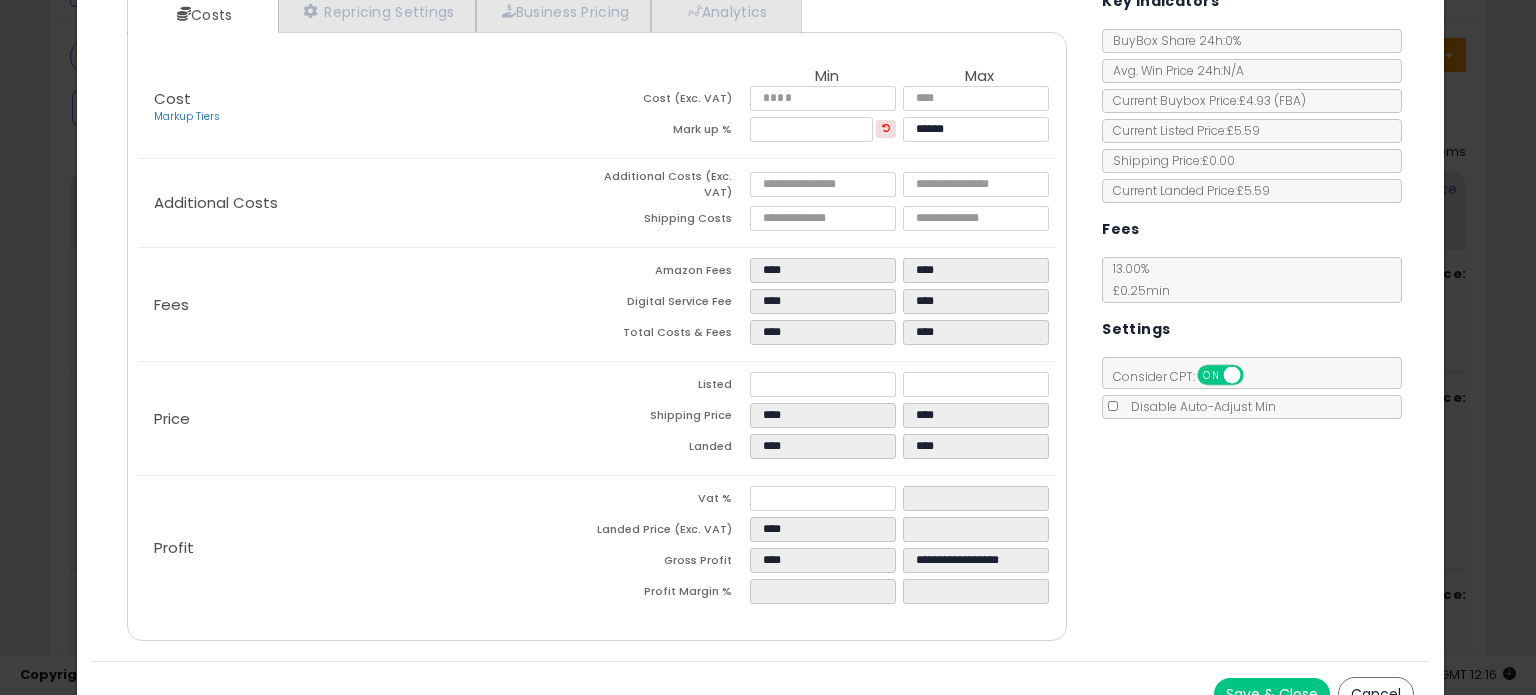 type on "******" 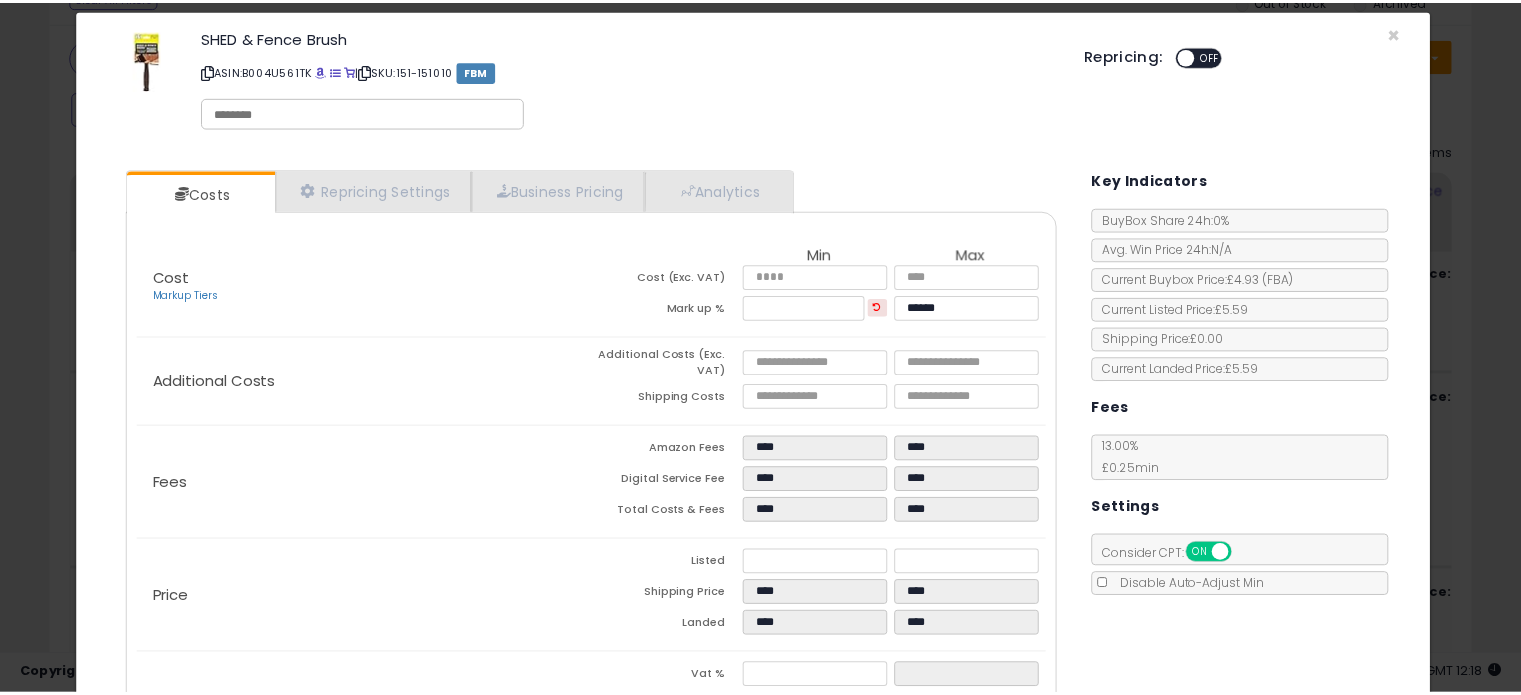 scroll, scrollTop: 0, scrollLeft: 0, axis: both 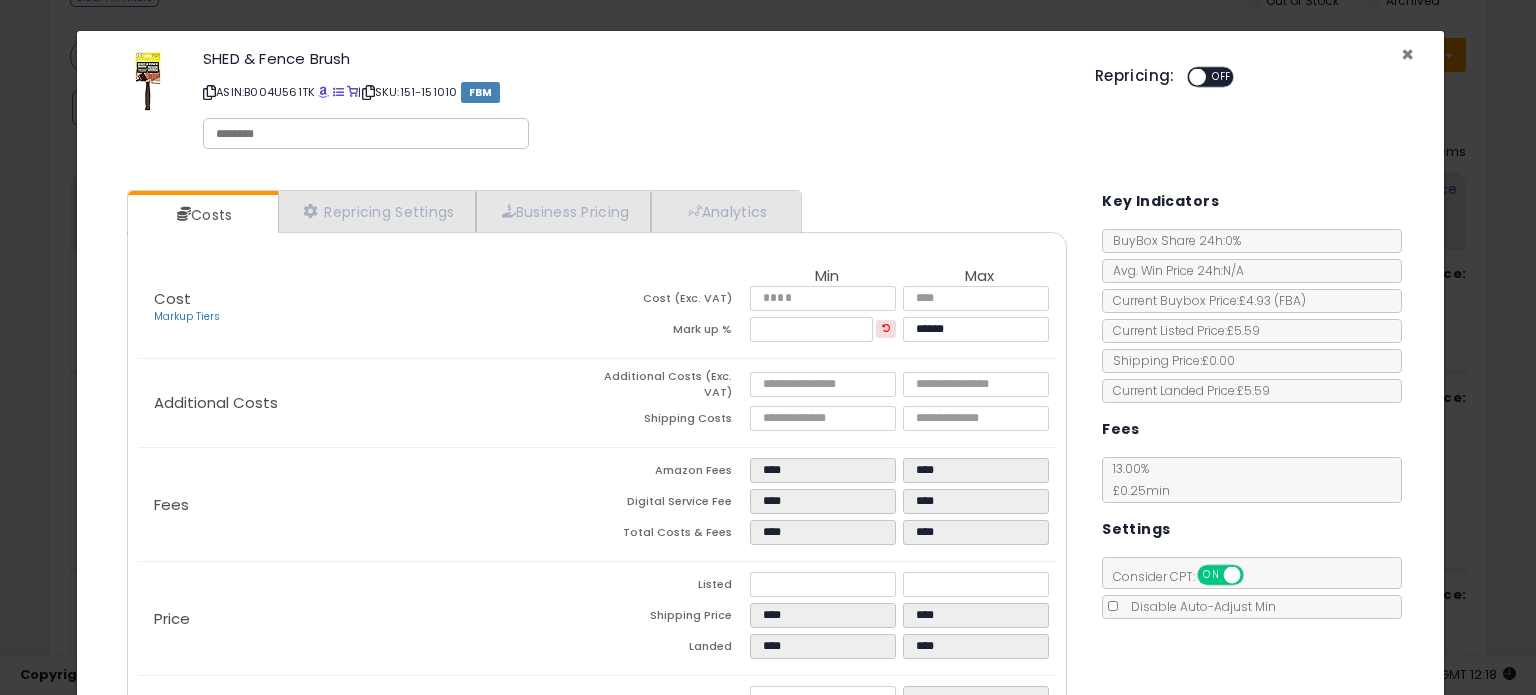 click on "×" at bounding box center [1407, 54] 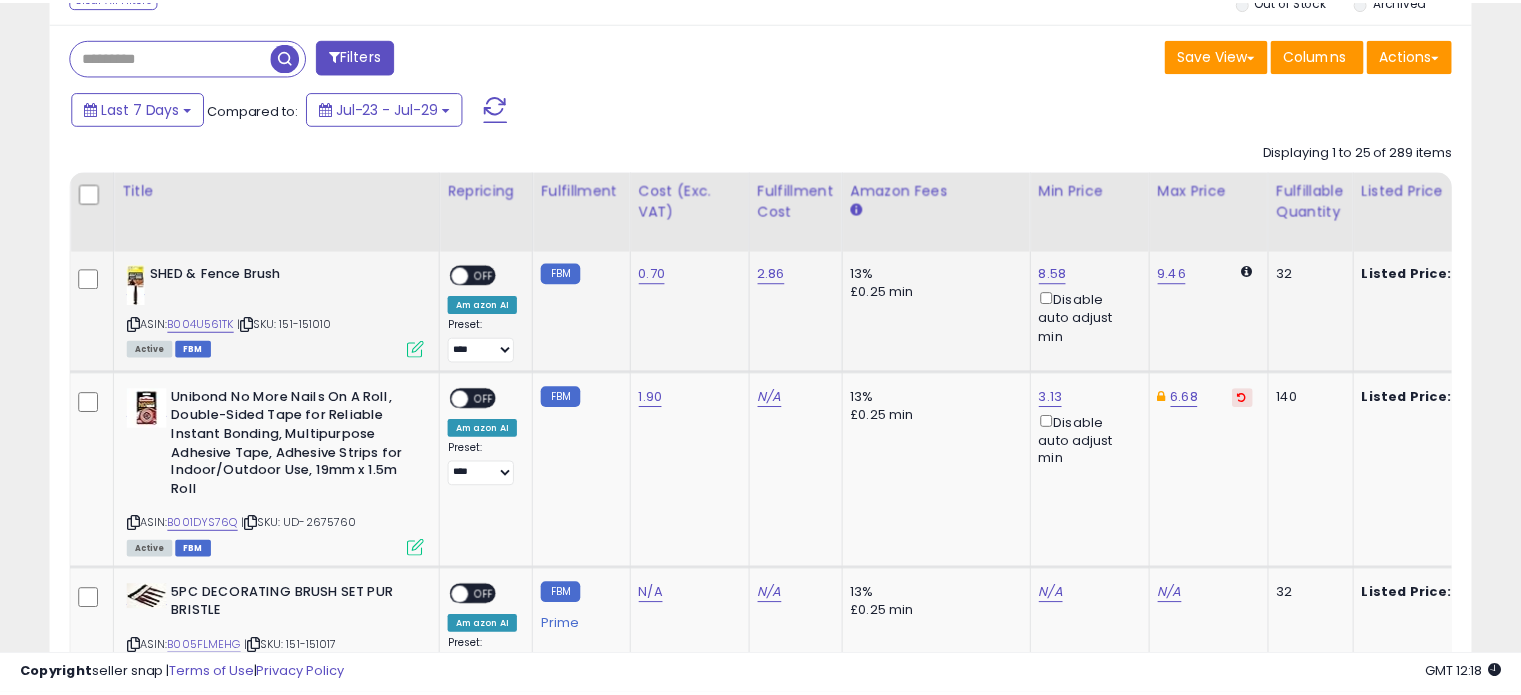scroll, scrollTop: 409, scrollLeft: 822, axis: both 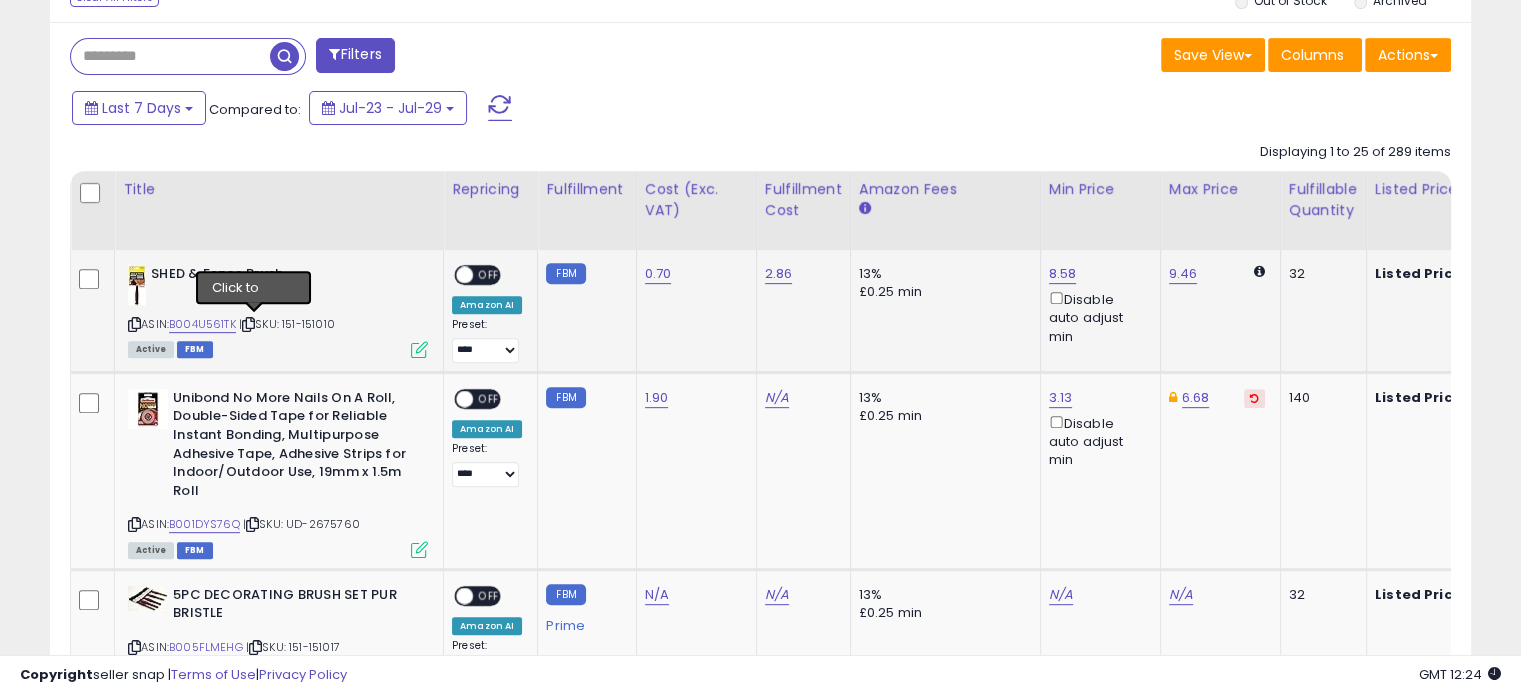 click at bounding box center (248, 324) 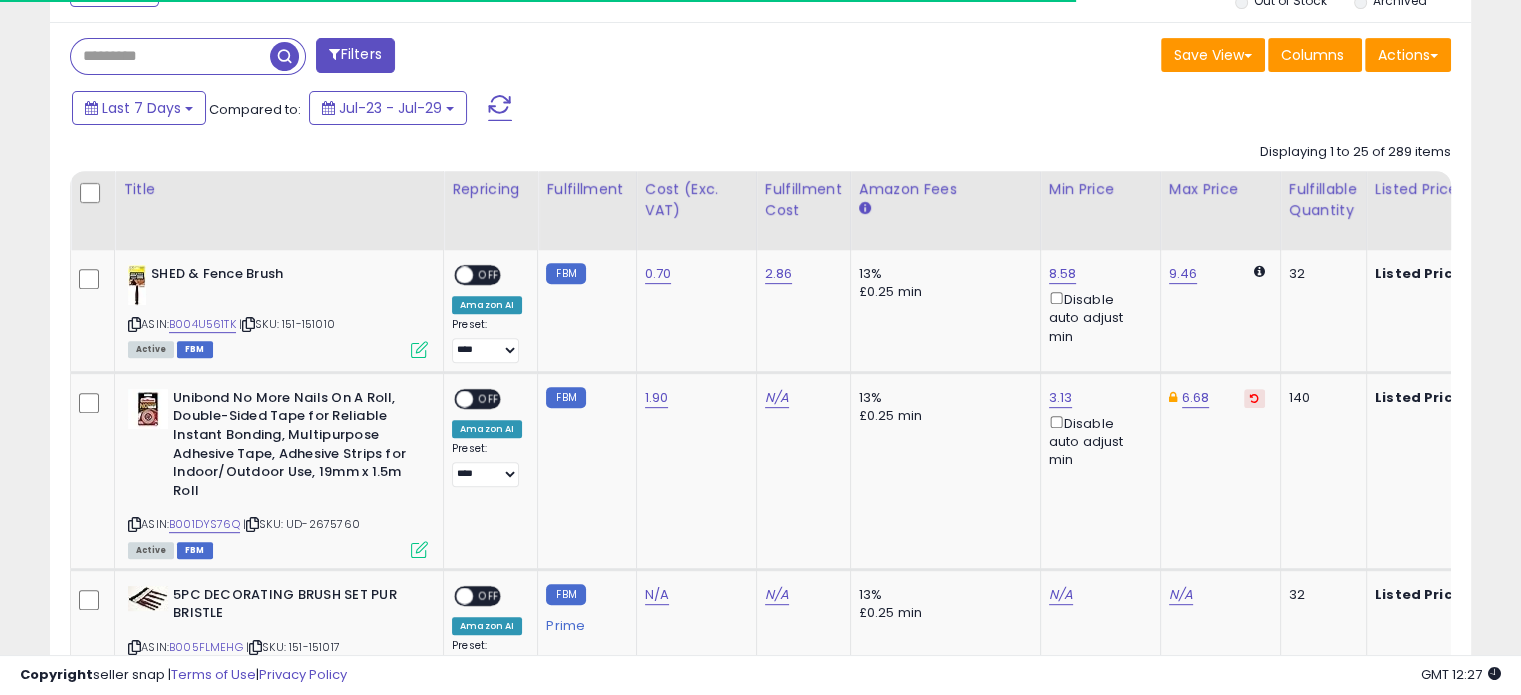 scroll, scrollTop: 0, scrollLeft: 208, axis: horizontal 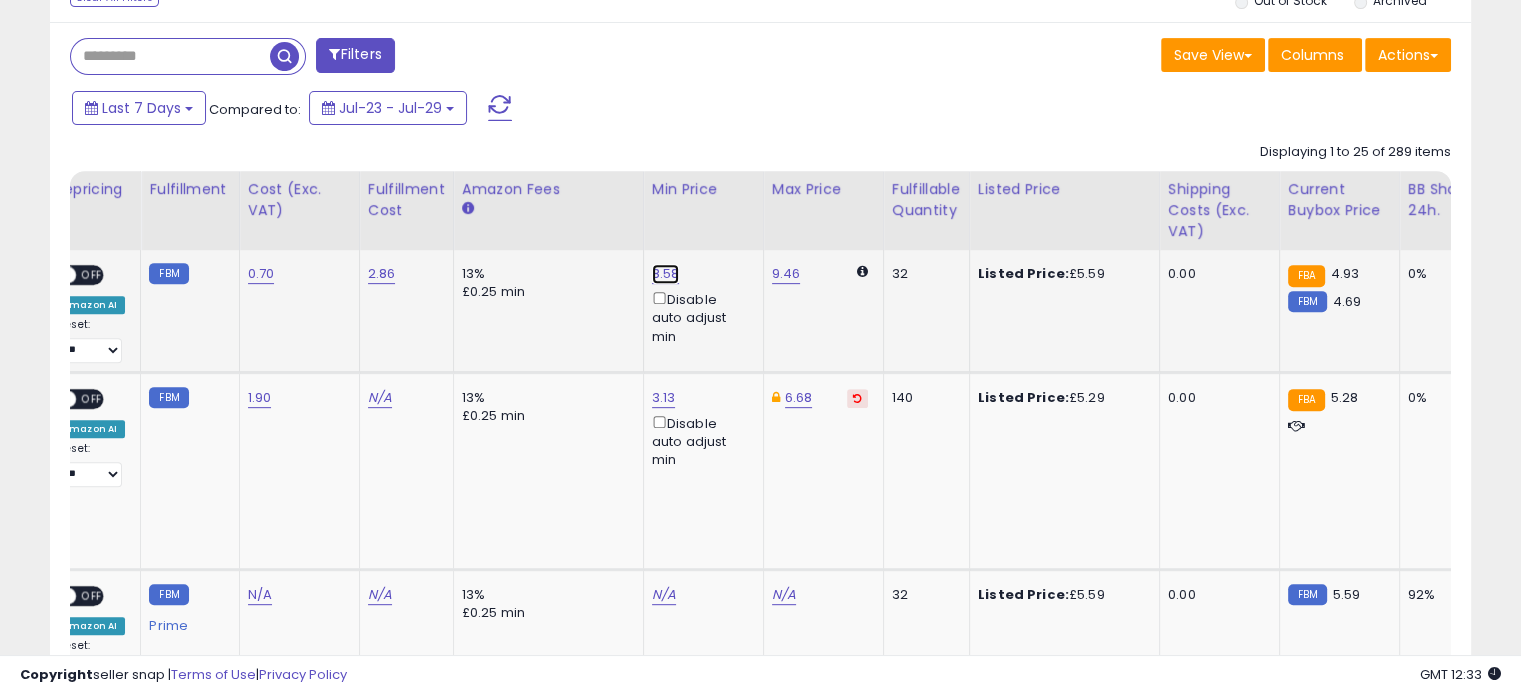 click on "8.58" at bounding box center (666, 274) 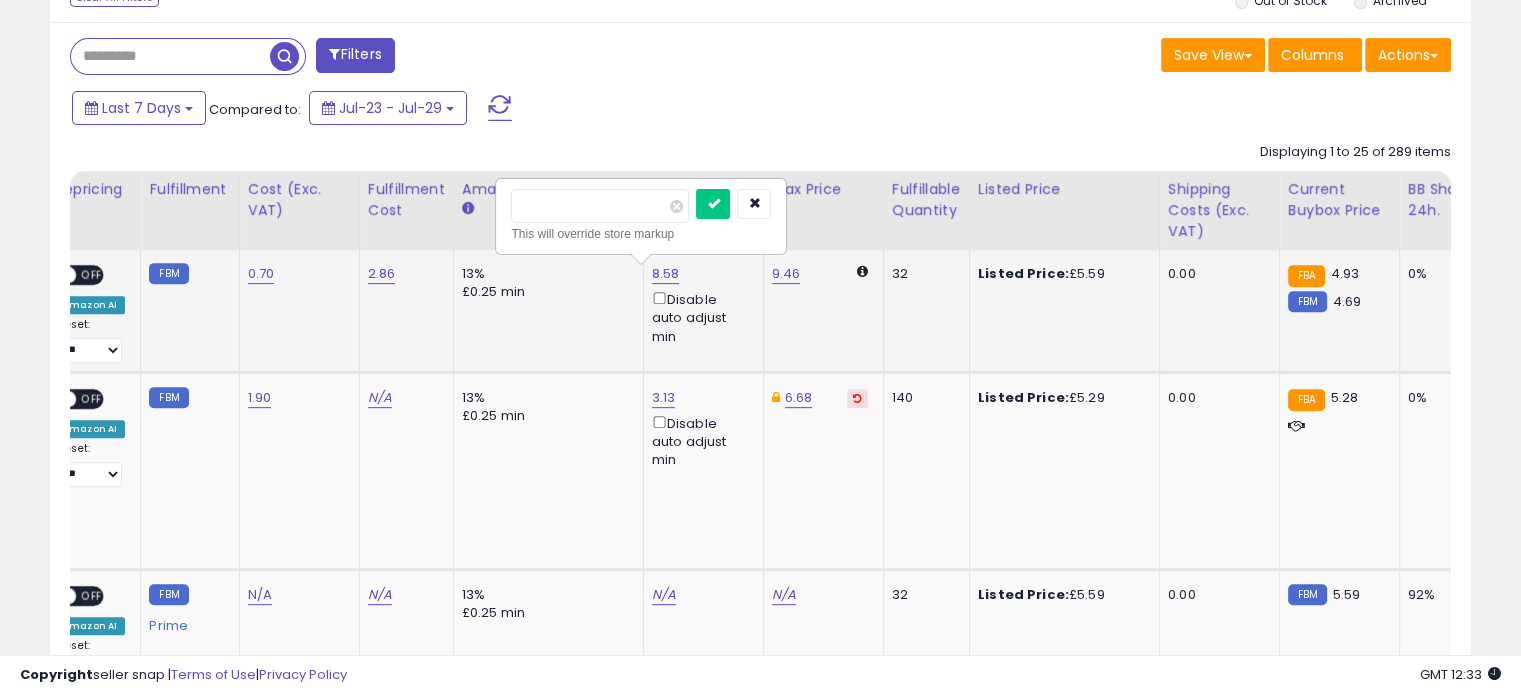type on "*" 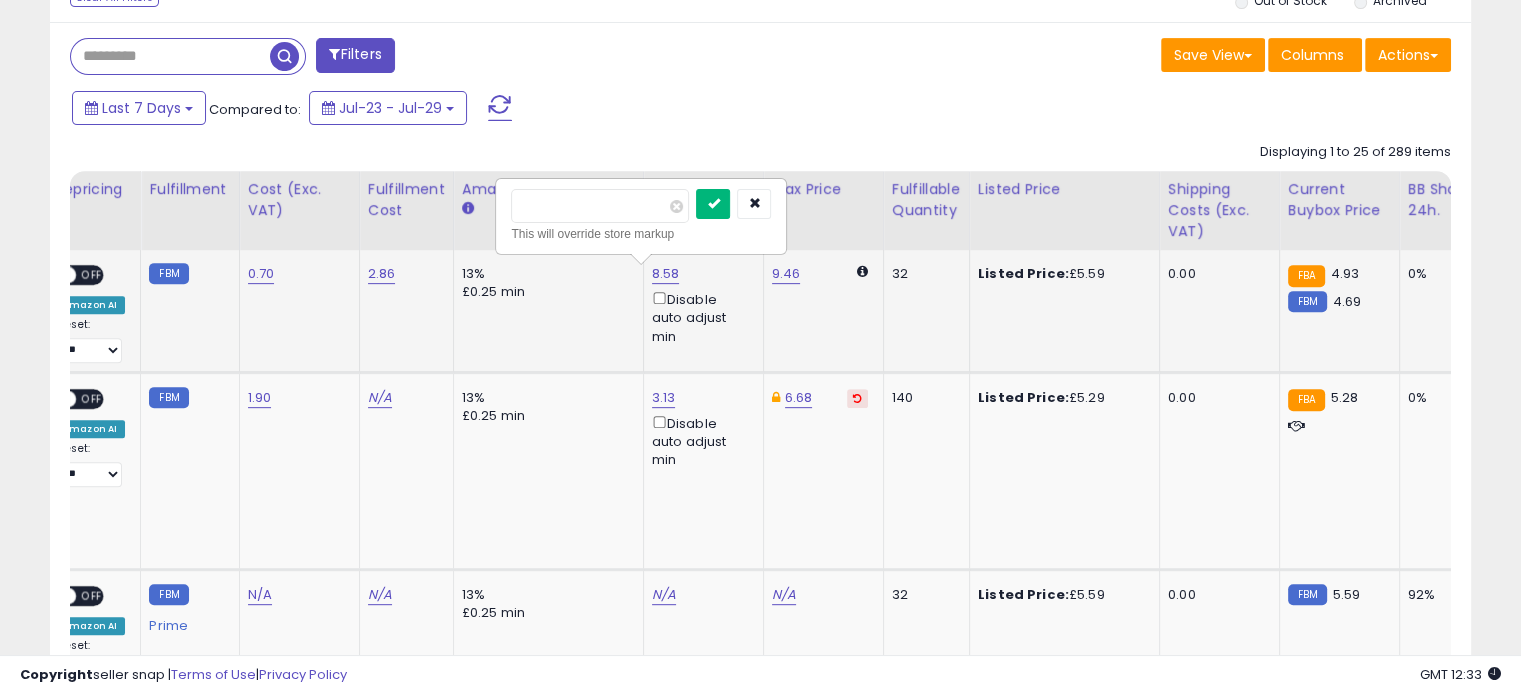click at bounding box center [713, 204] 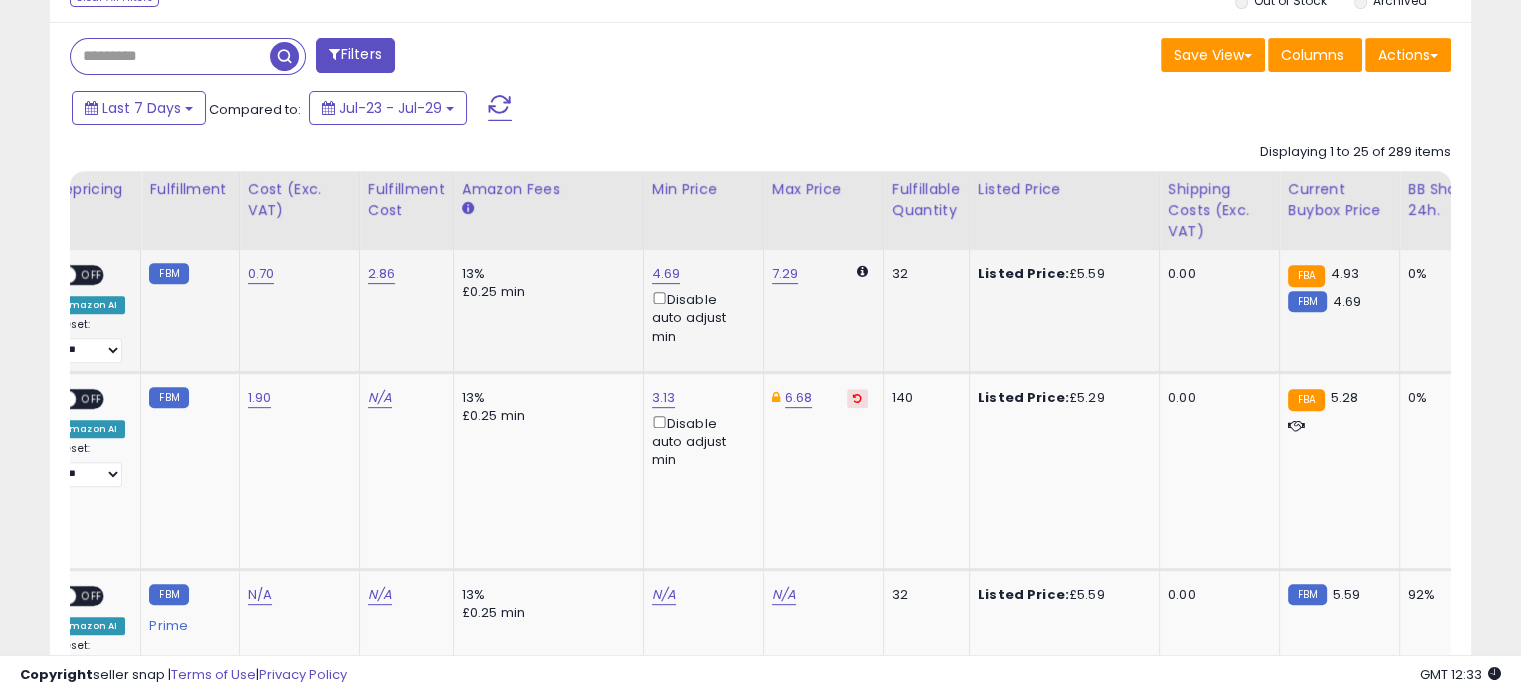 scroll, scrollTop: 0, scrollLeft: 345, axis: horizontal 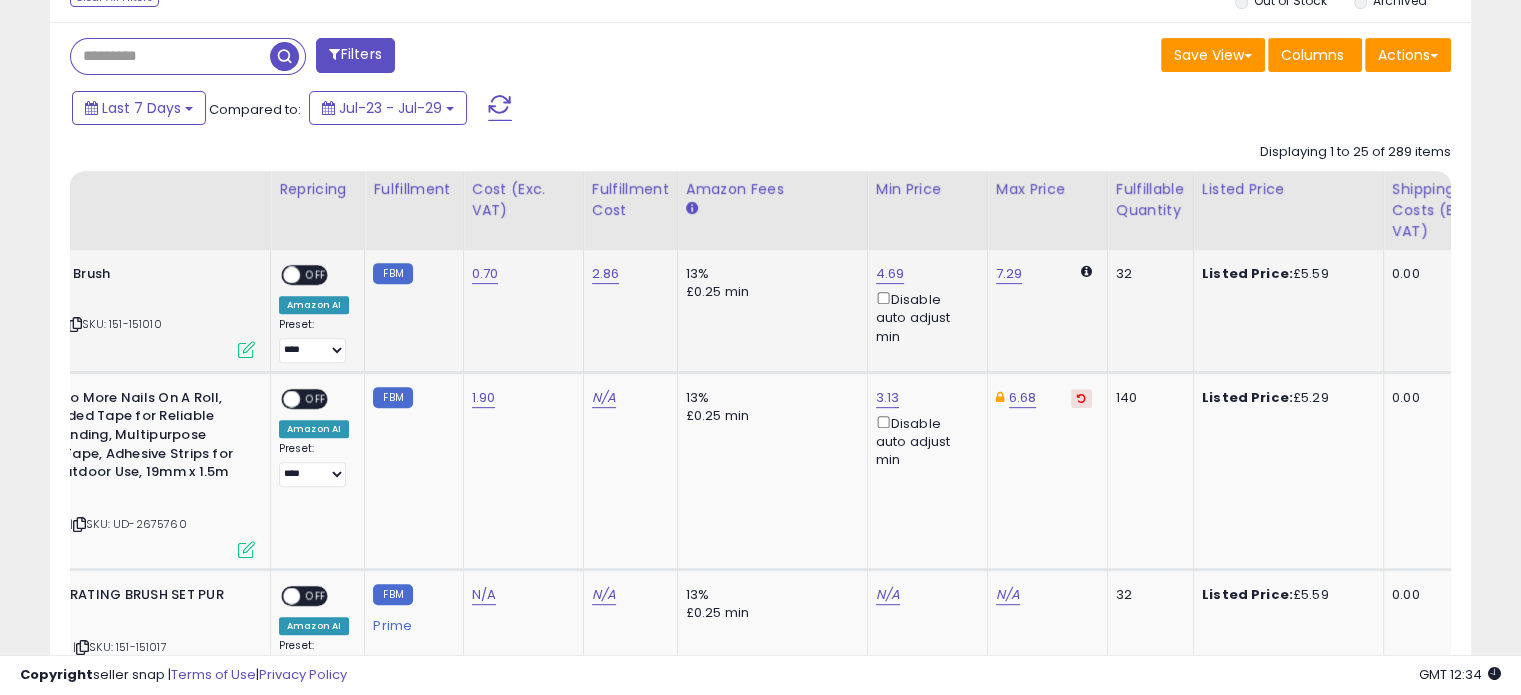 click at bounding box center (246, 349) 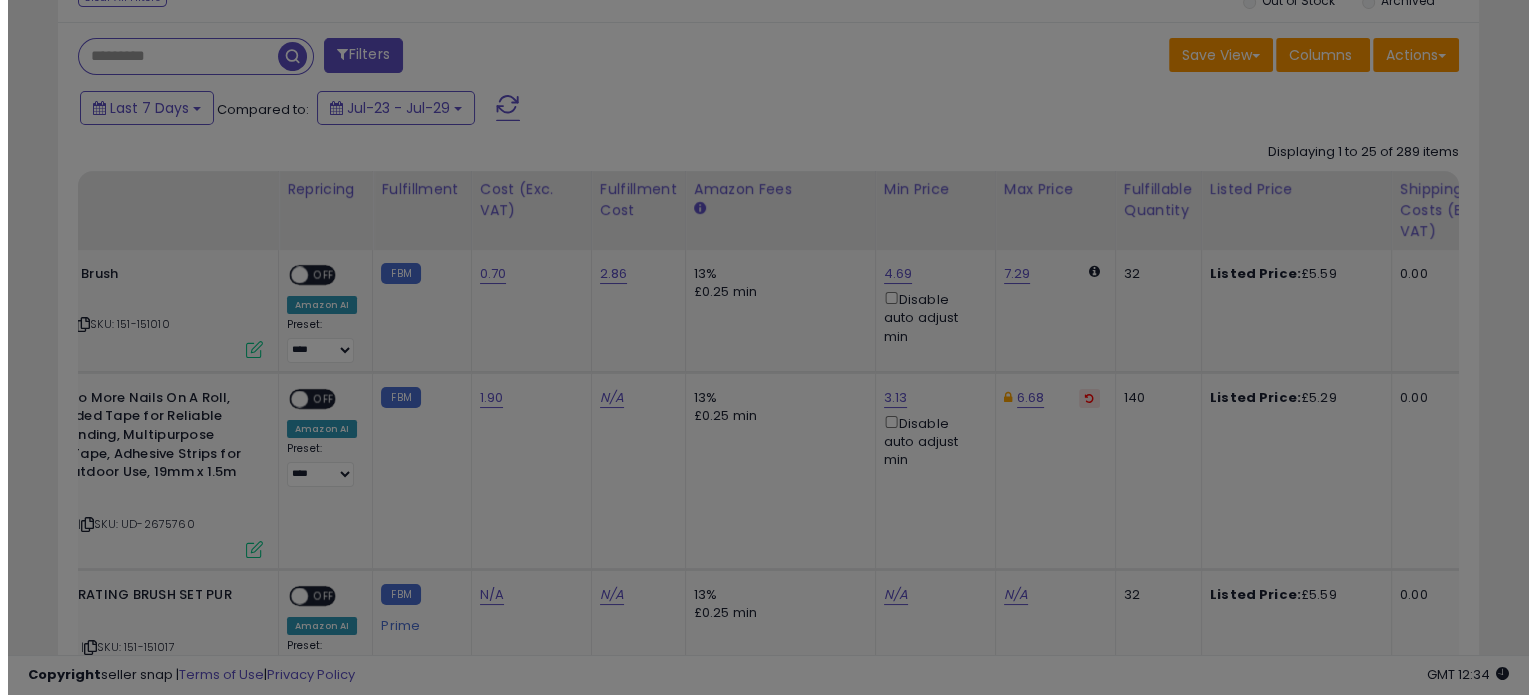 scroll, scrollTop: 999589, scrollLeft: 999168, axis: both 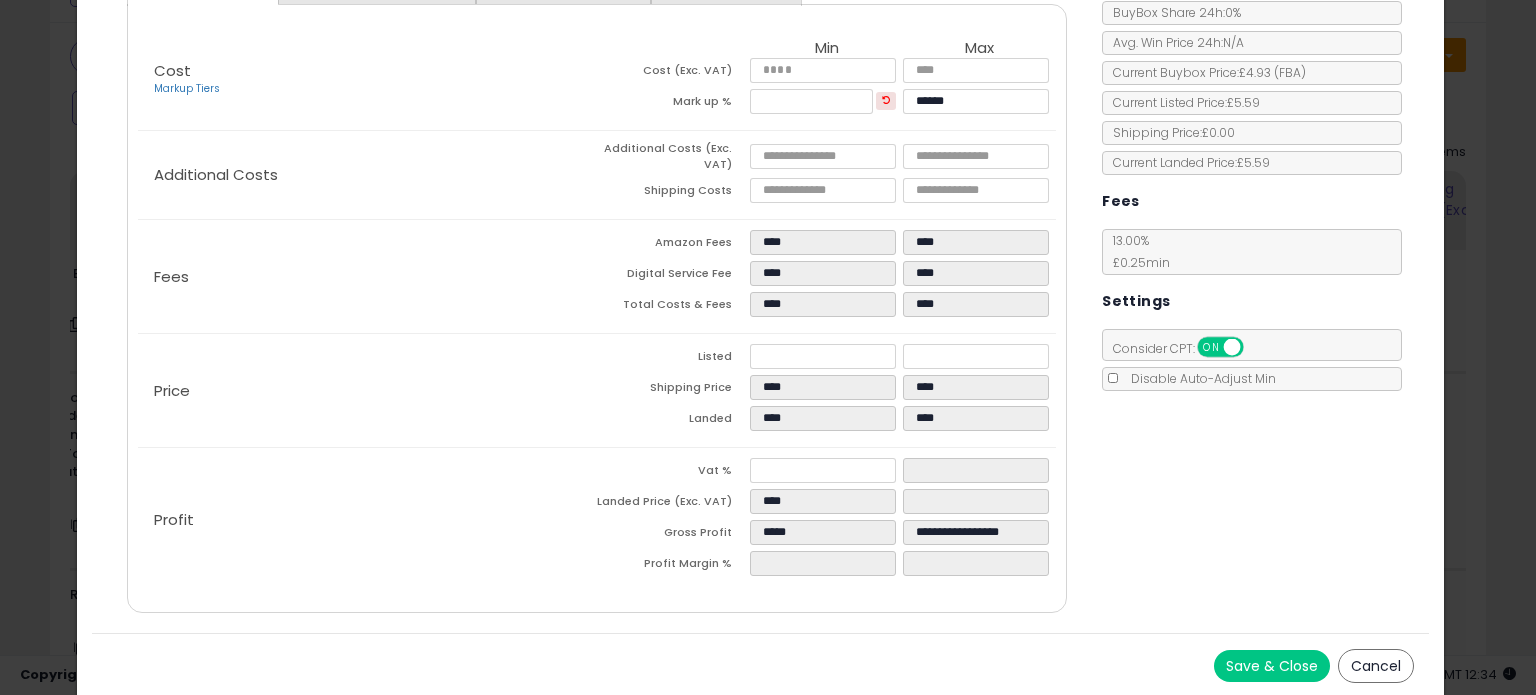 click on "Cancel" at bounding box center [1376, 666] 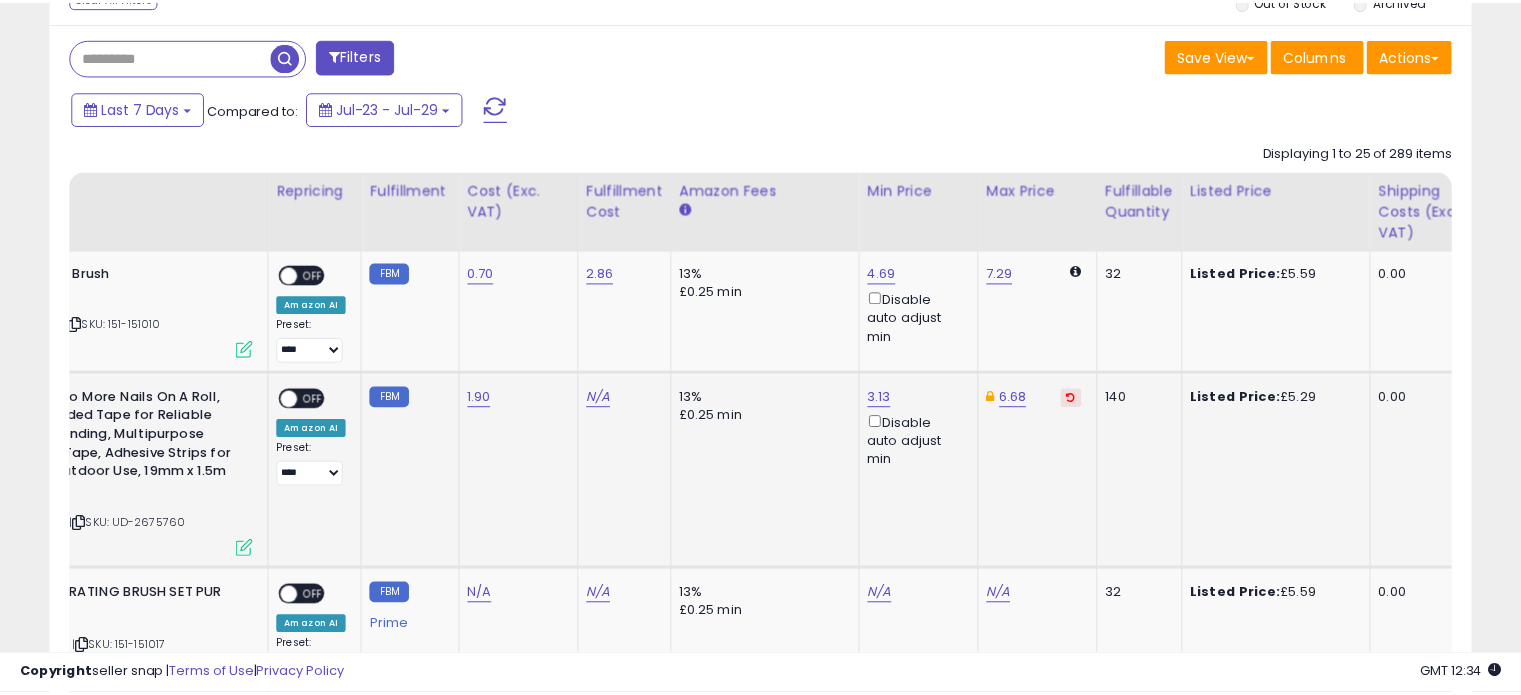 scroll, scrollTop: 409, scrollLeft: 822, axis: both 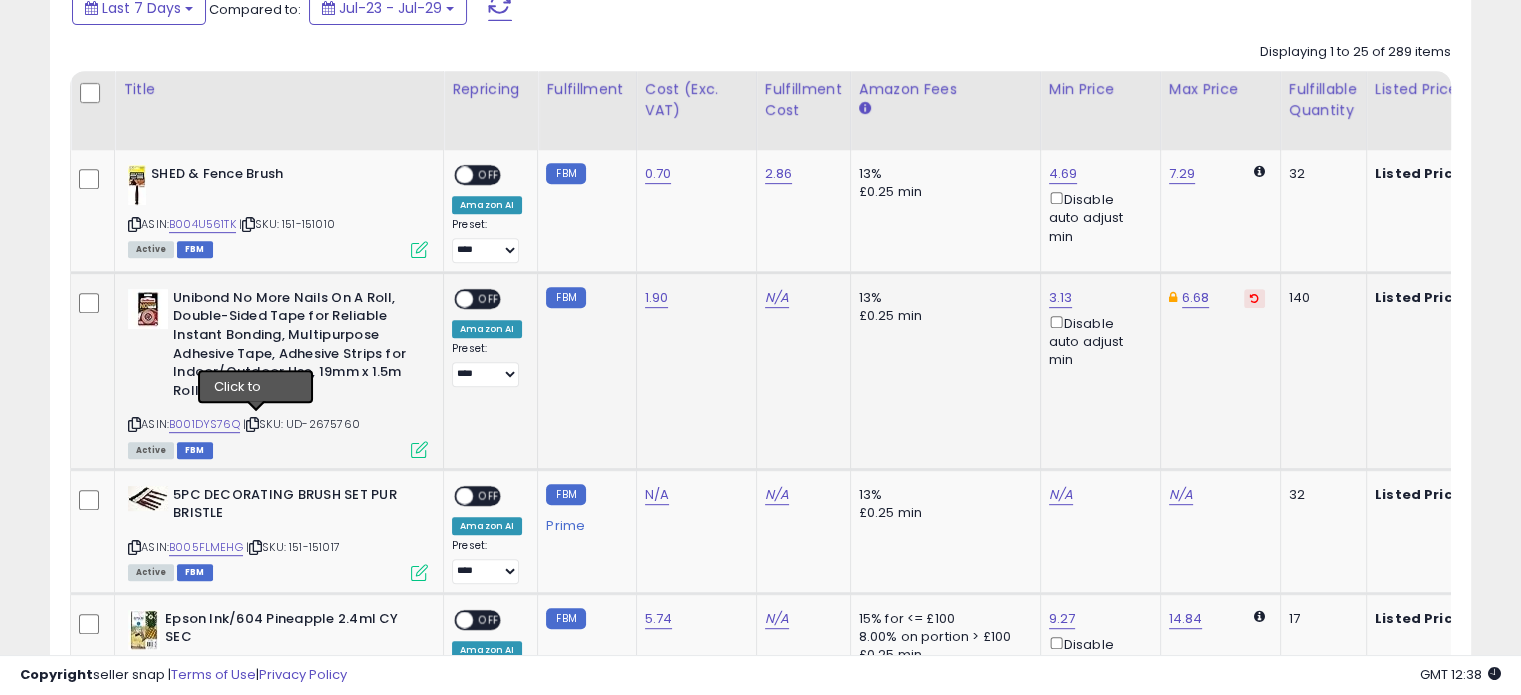 click at bounding box center (252, 424) 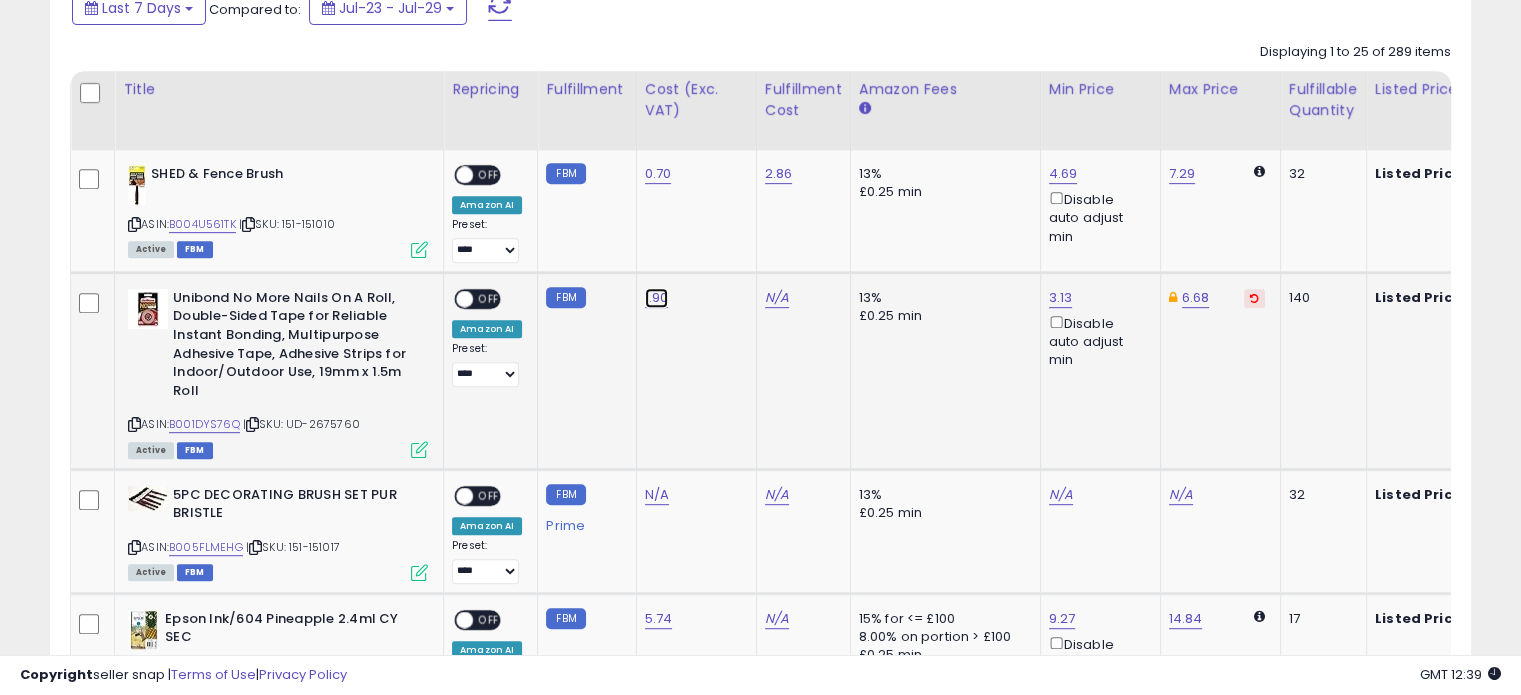 click on "1.90" at bounding box center [658, 174] 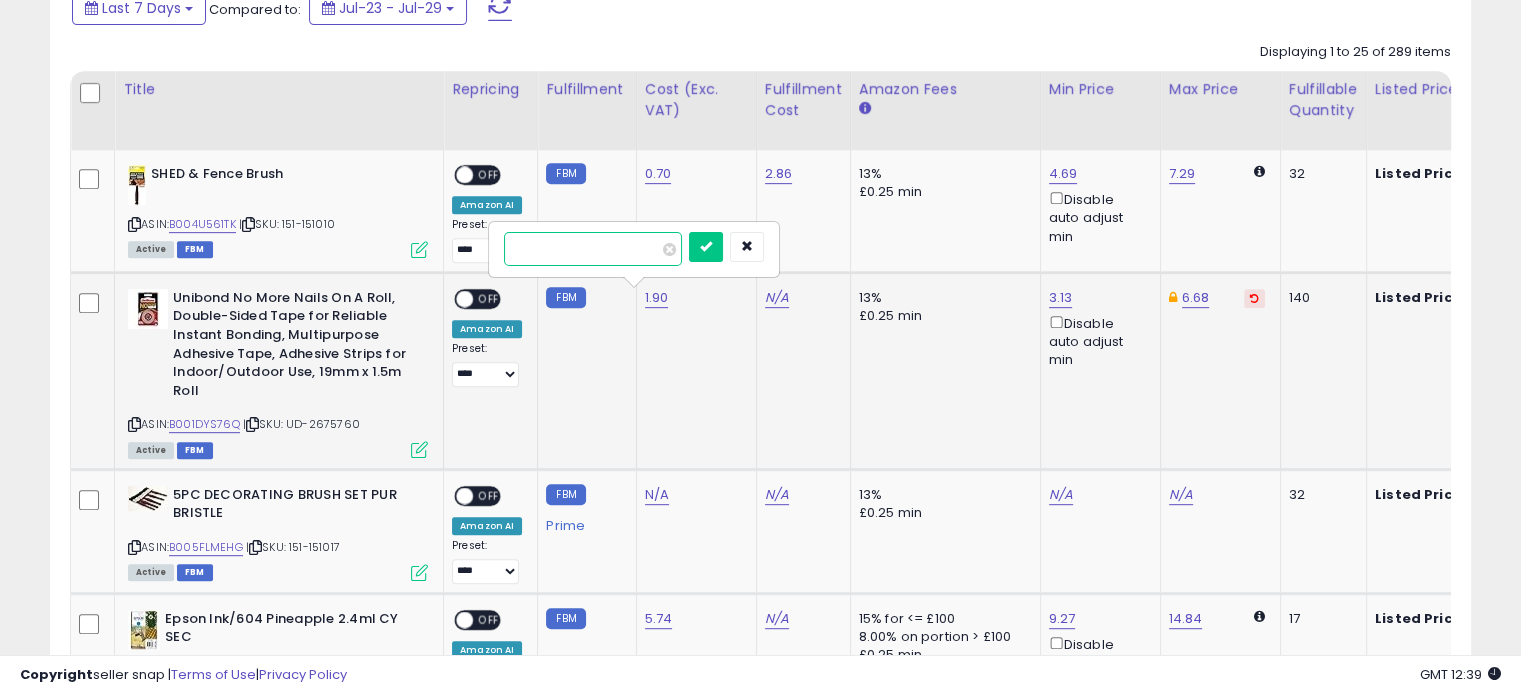 click on "****" at bounding box center (593, 249) 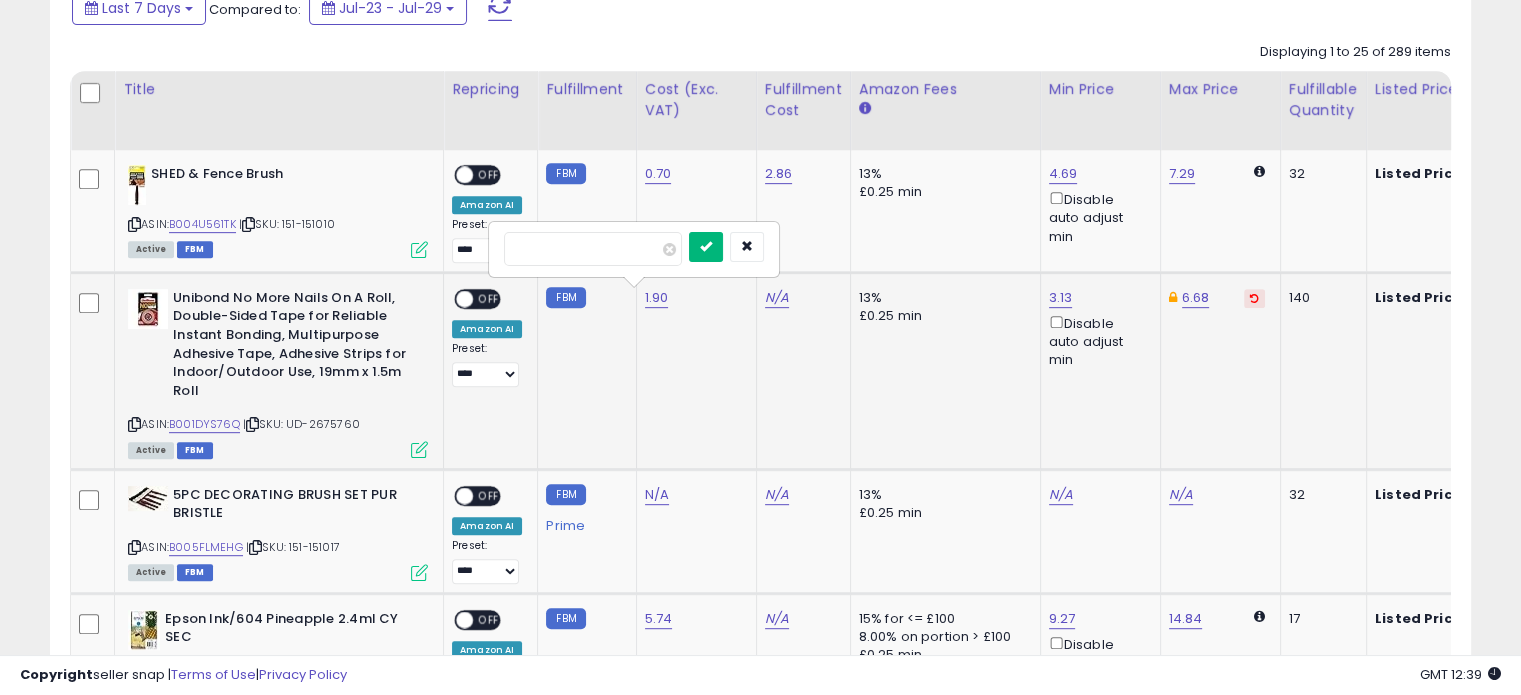 click at bounding box center (706, 247) 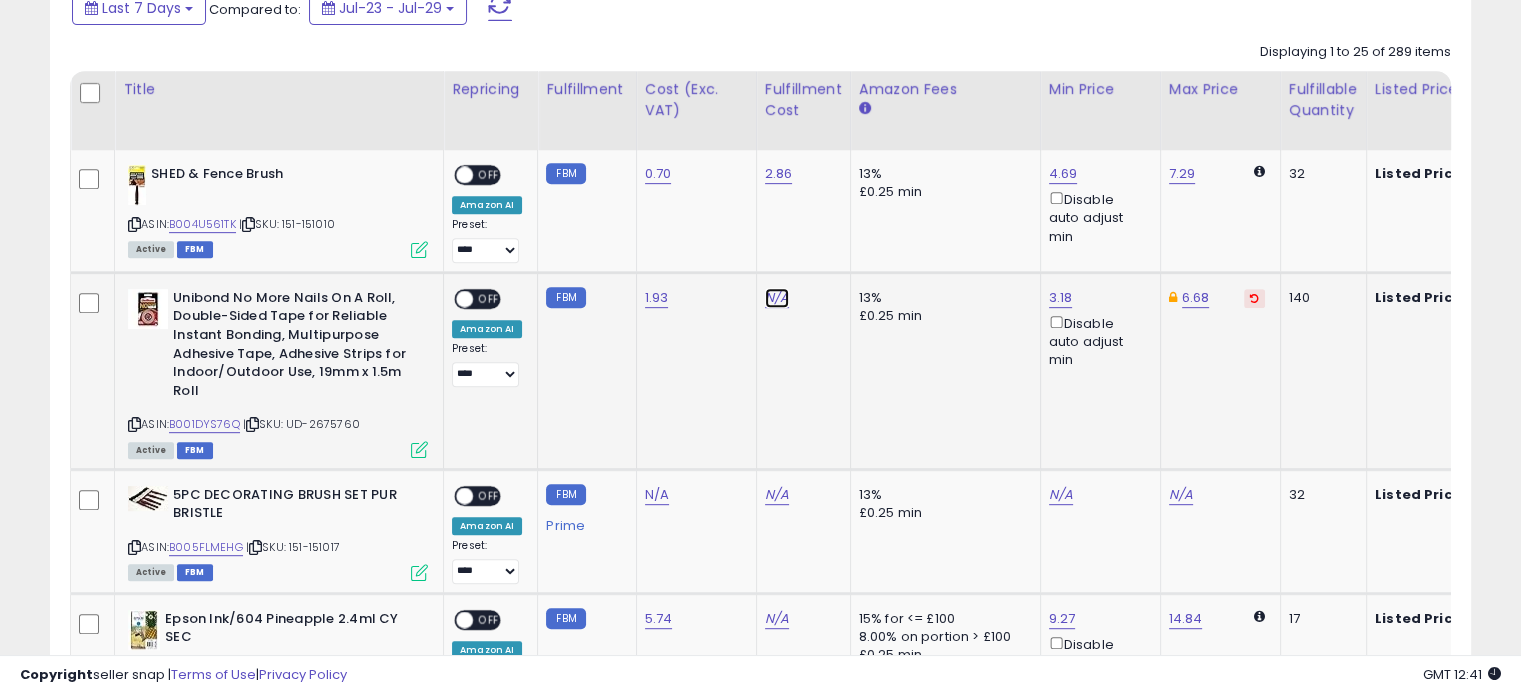 click on "N/A" at bounding box center [777, 298] 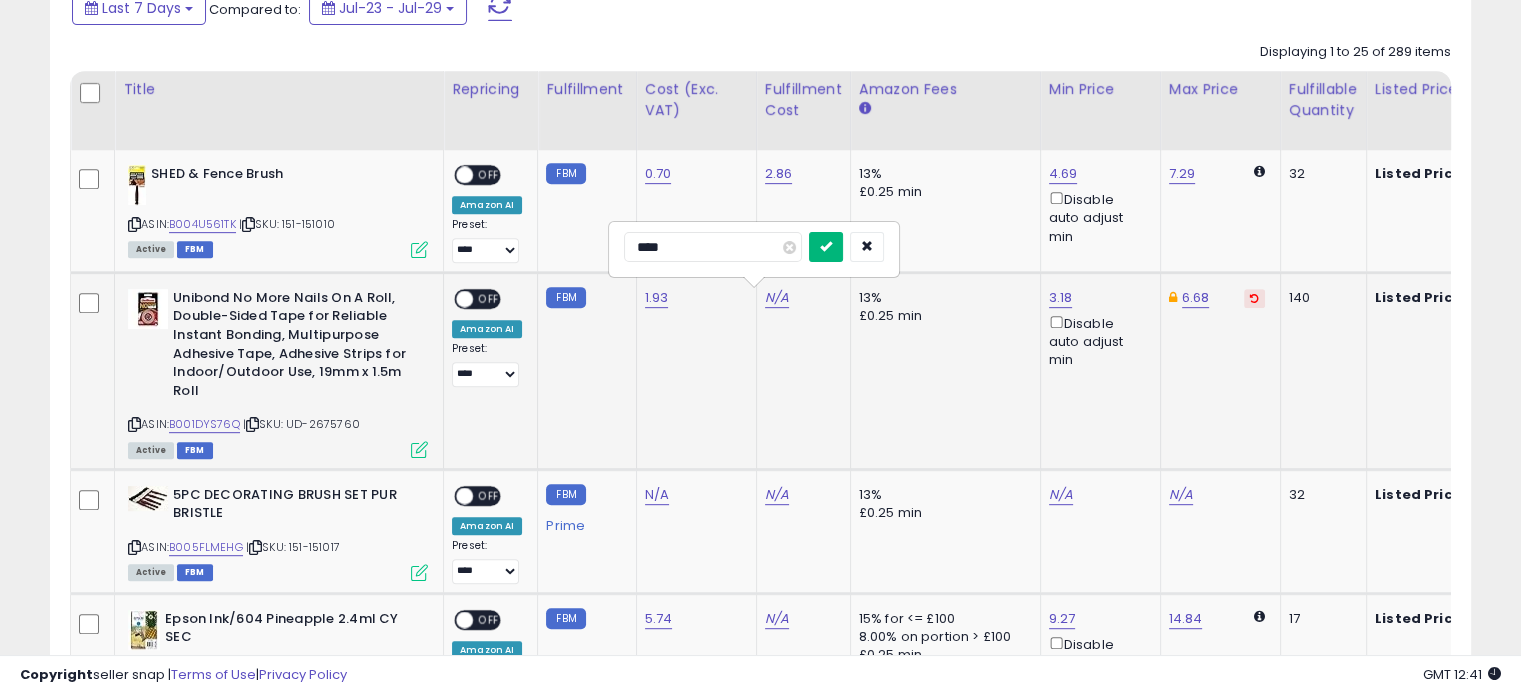 type on "****" 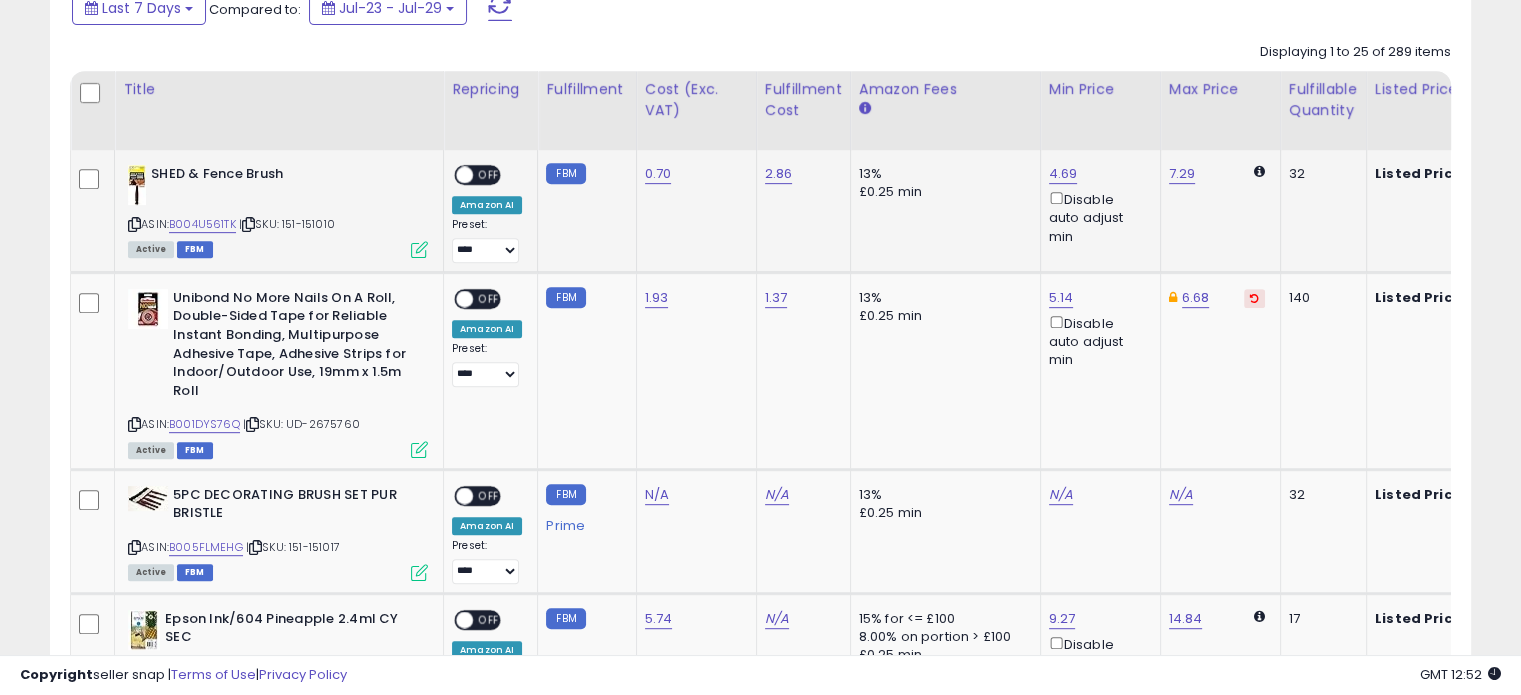 click at bounding box center (419, 249) 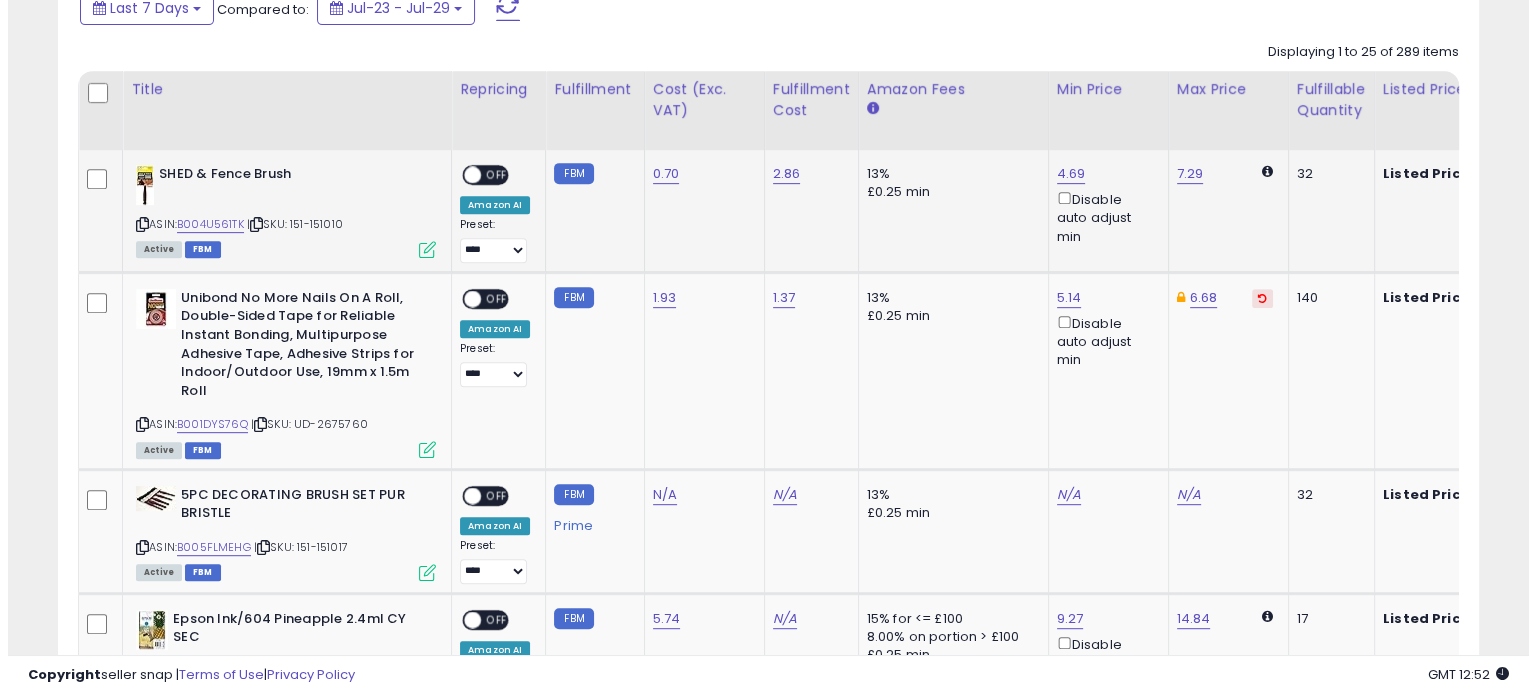 scroll, scrollTop: 999589, scrollLeft: 999168, axis: both 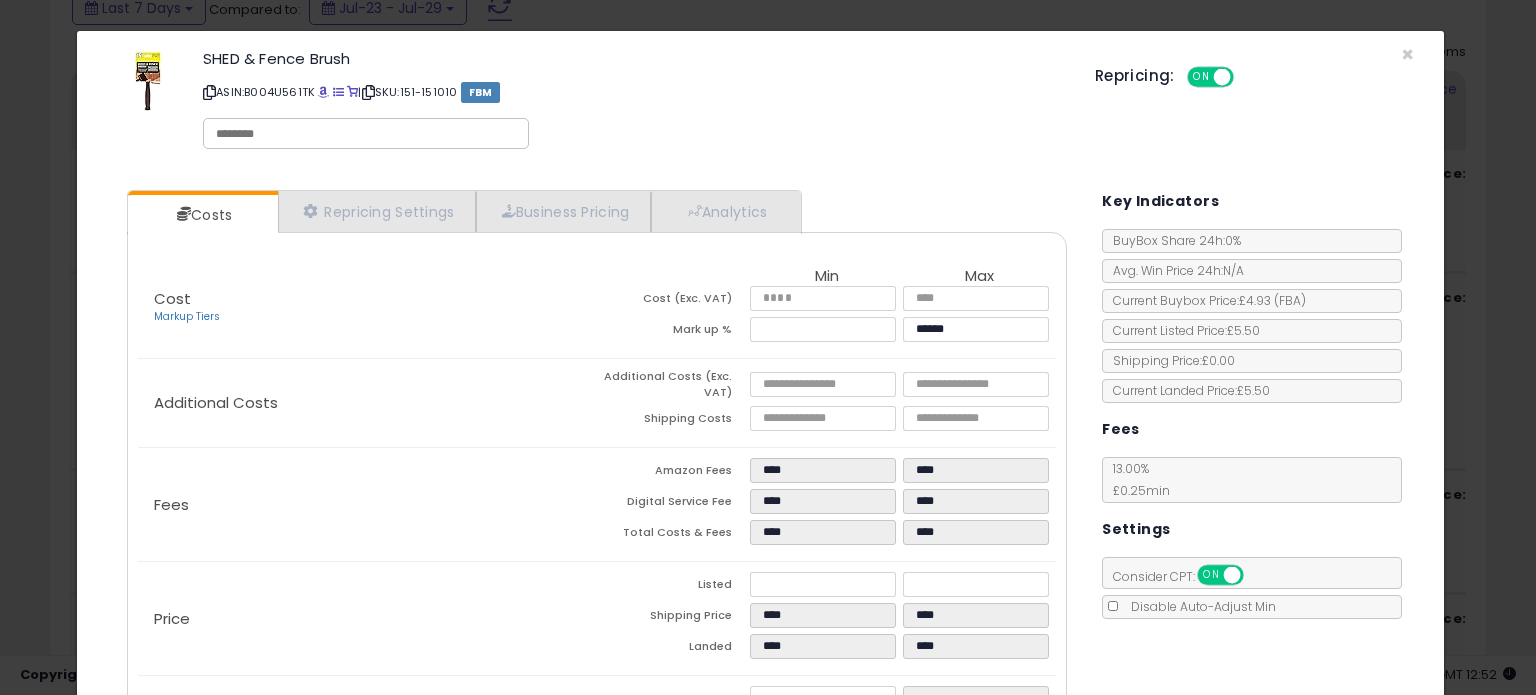 drag, startPoint x: 924, startPoint y: 80, endPoint x: 537, endPoint y: 85, distance: 387.0323 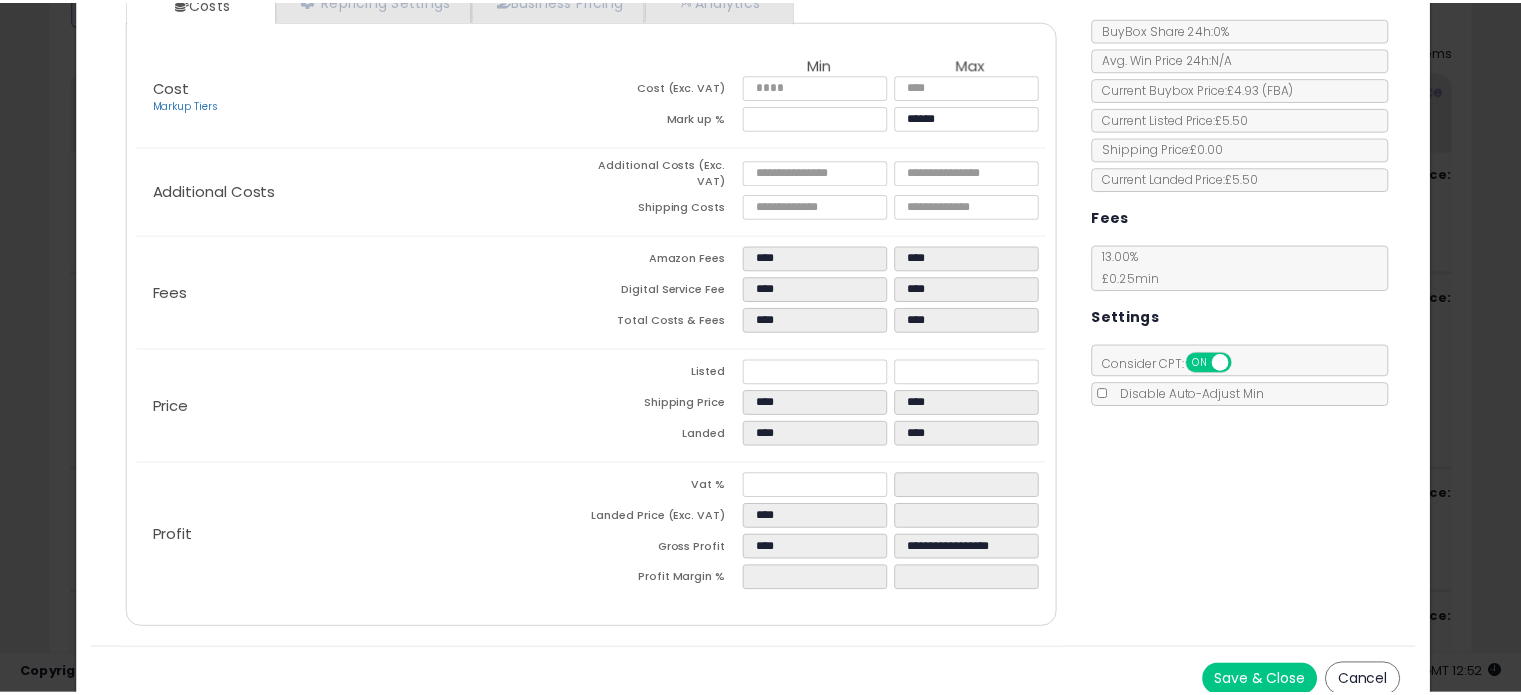 scroll, scrollTop: 228, scrollLeft: 0, axis: vertical 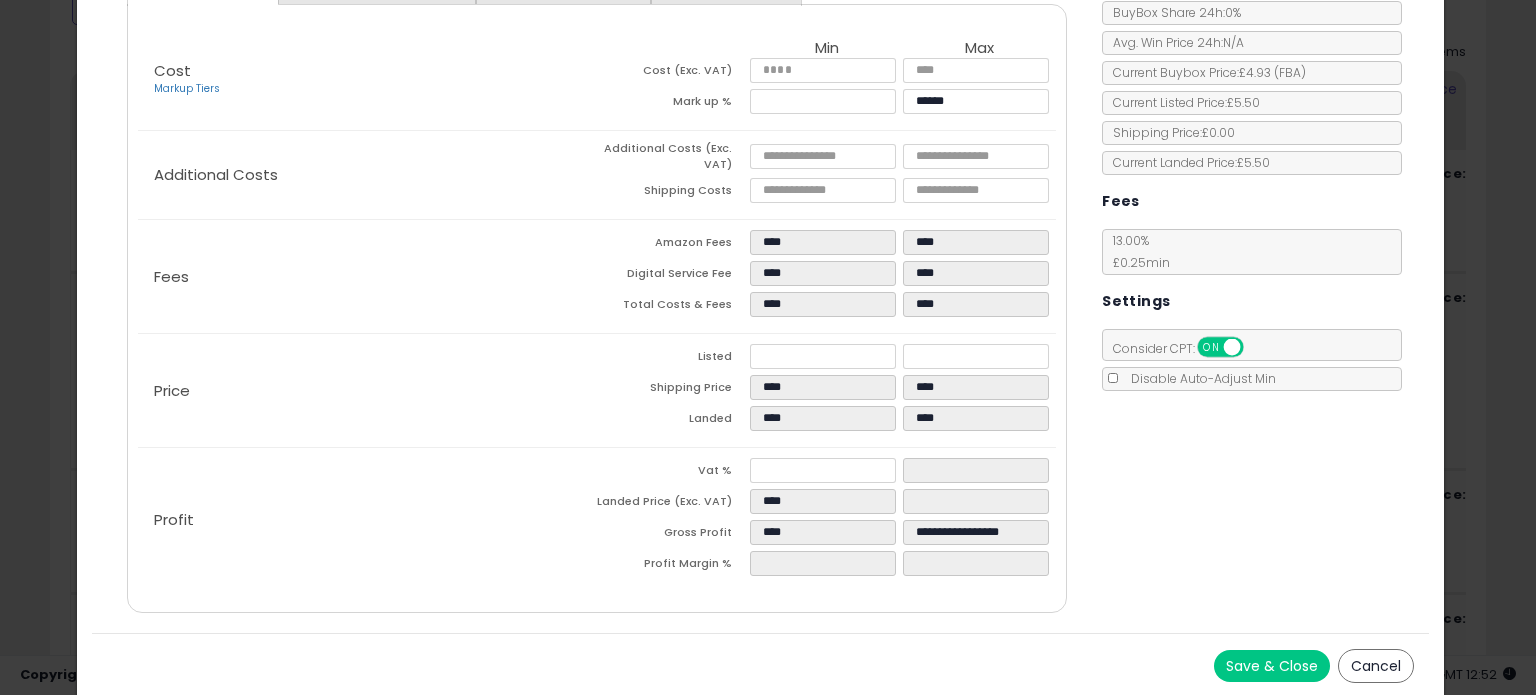 click on "Cancel" at bounding box center [1376, 666] 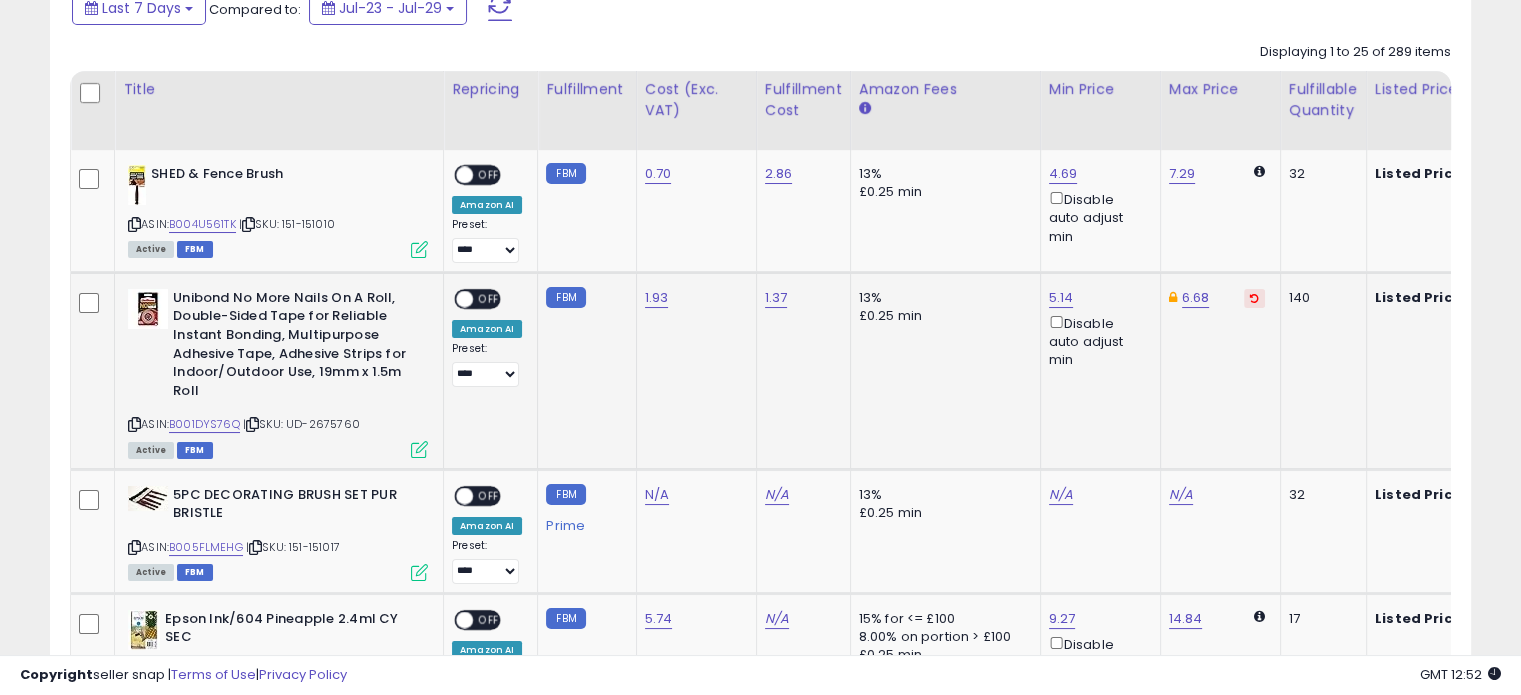 scroll, scrollTop: 409, scrollLeft: 822, axis: both 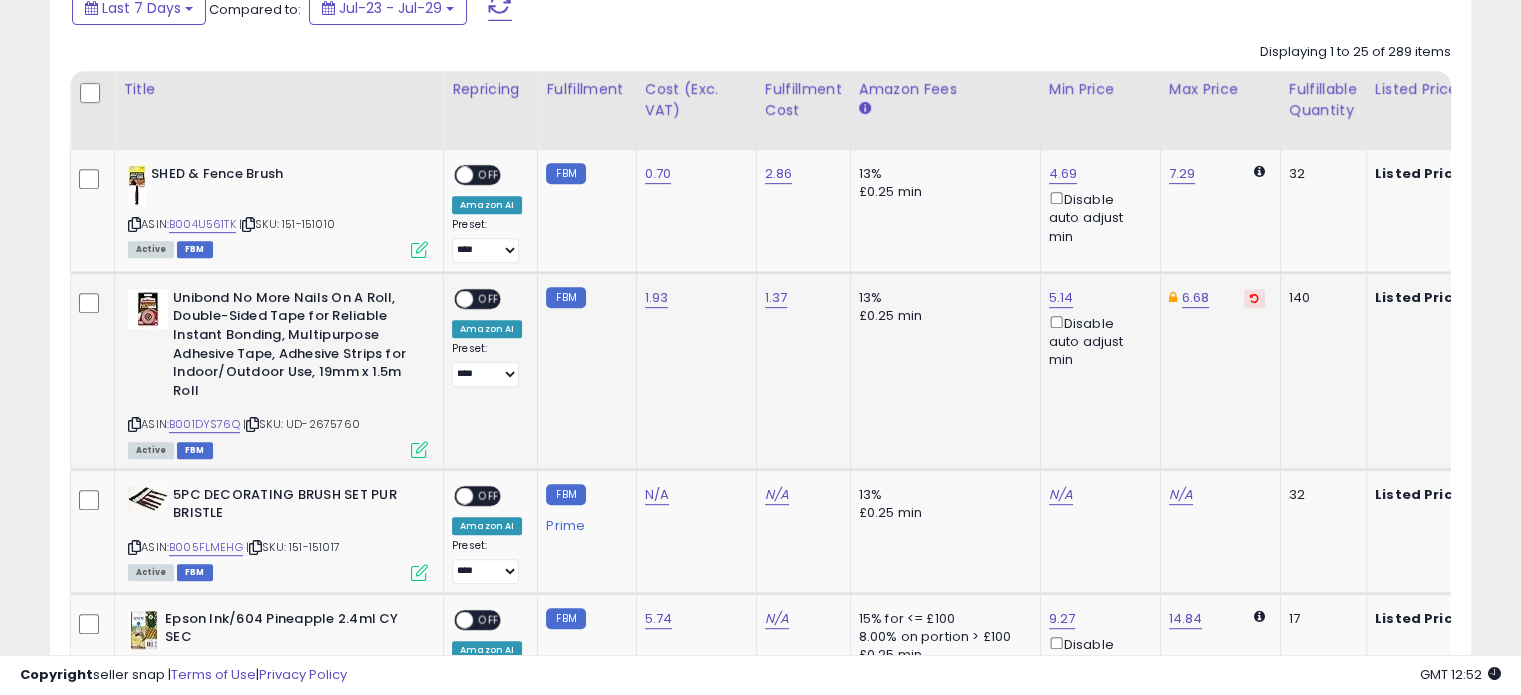 click at bounding box center [419, 449] 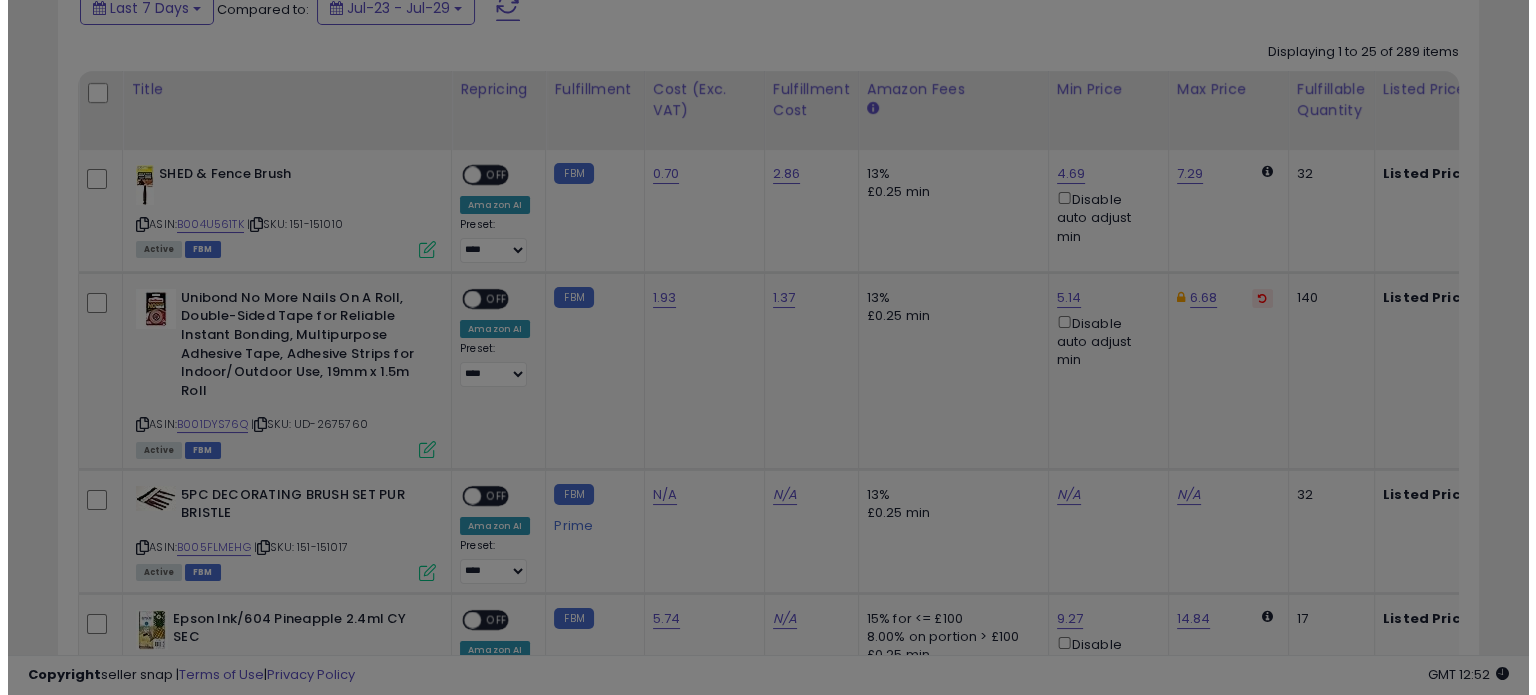 scroll, scrollTop: 999589, scrollLeft: 999168, axis: both 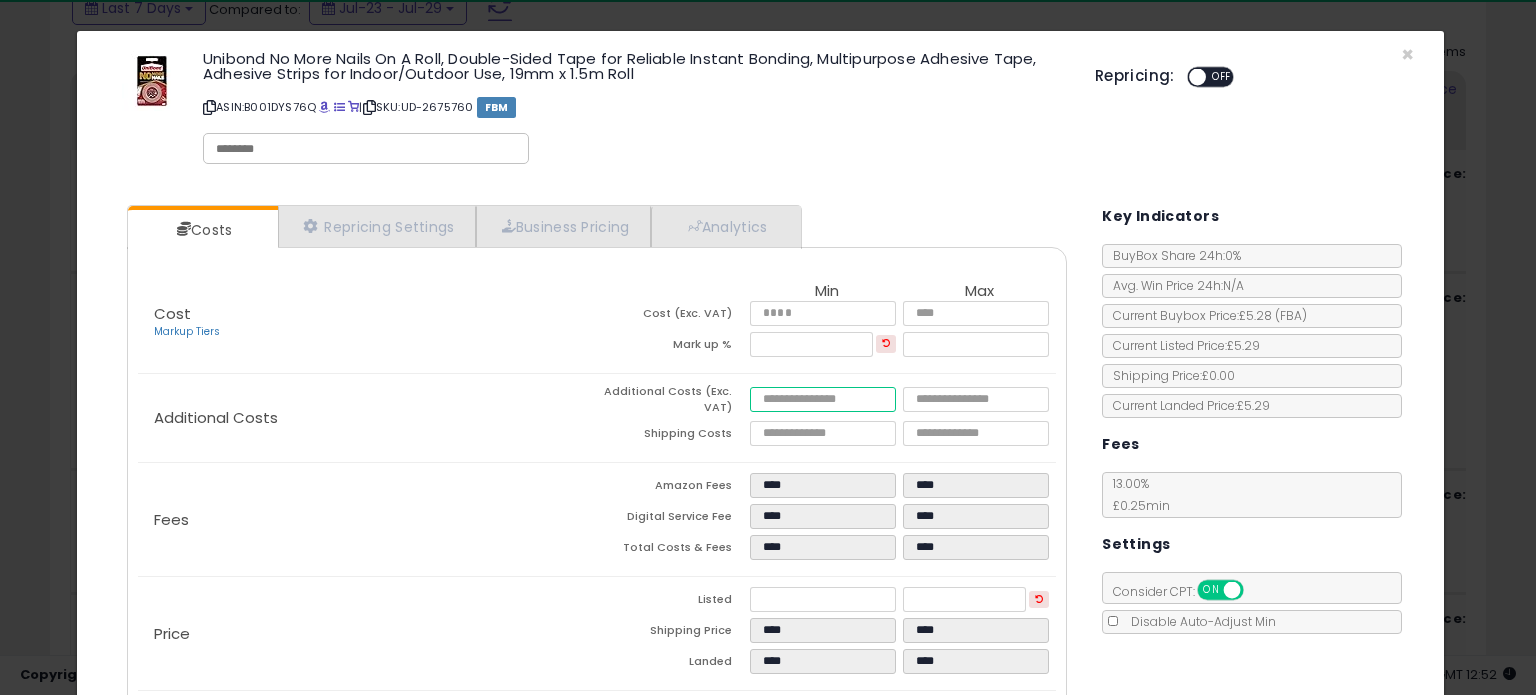 click at bounding box center [822, 399] 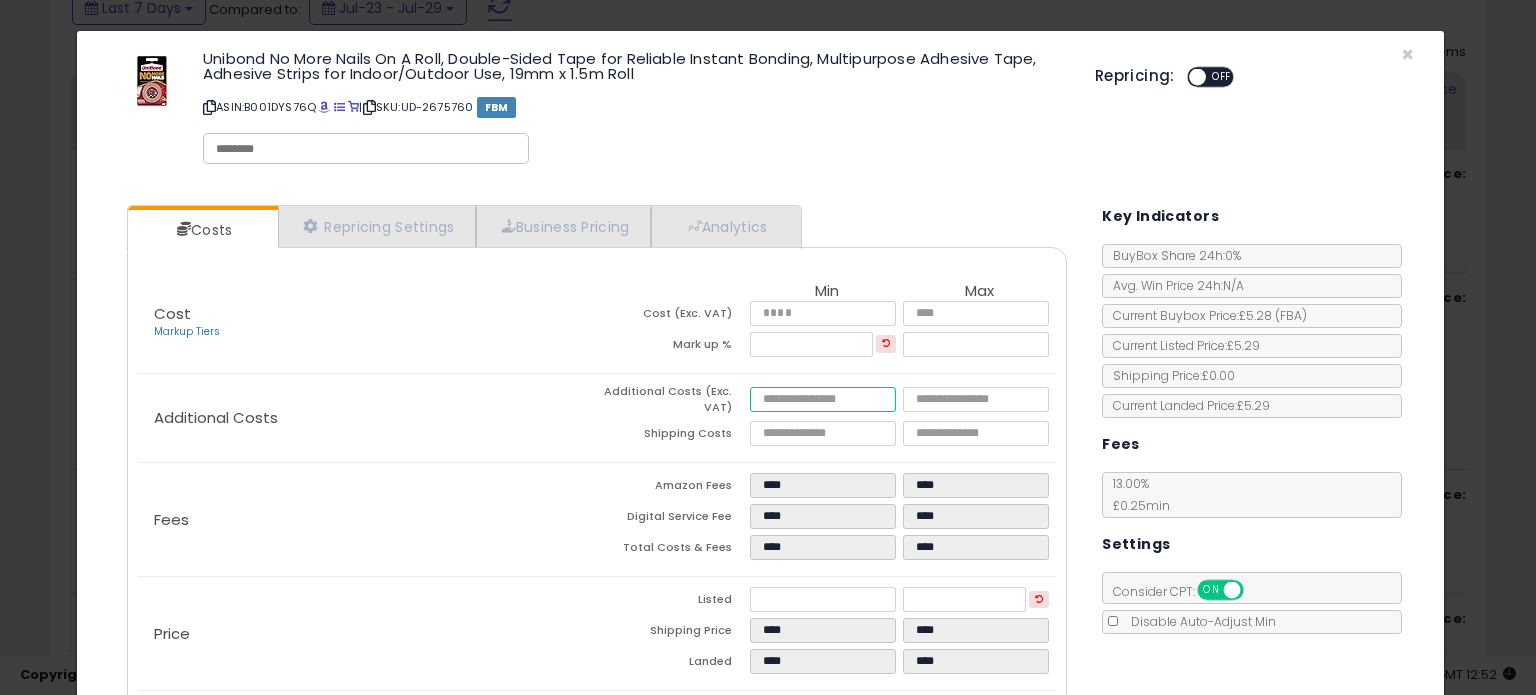 type on "*" 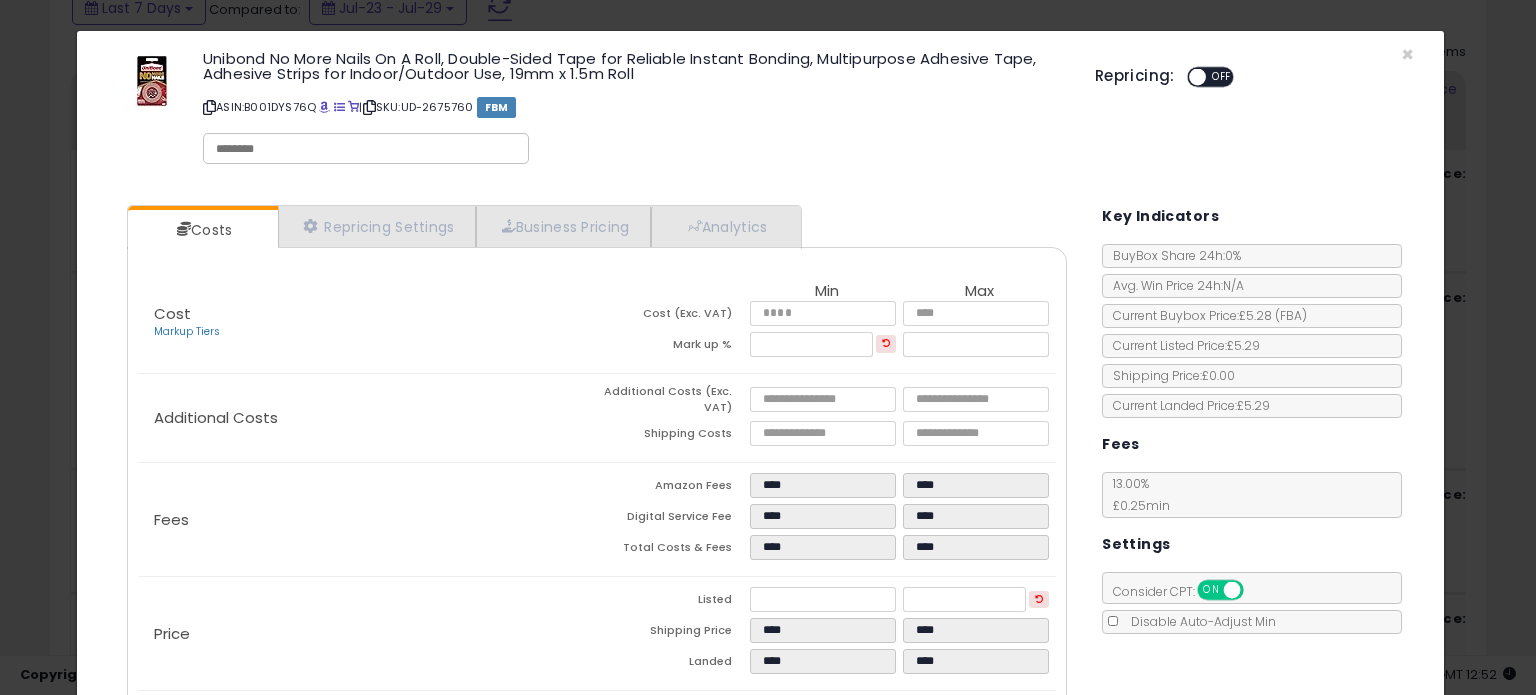 type on "****" 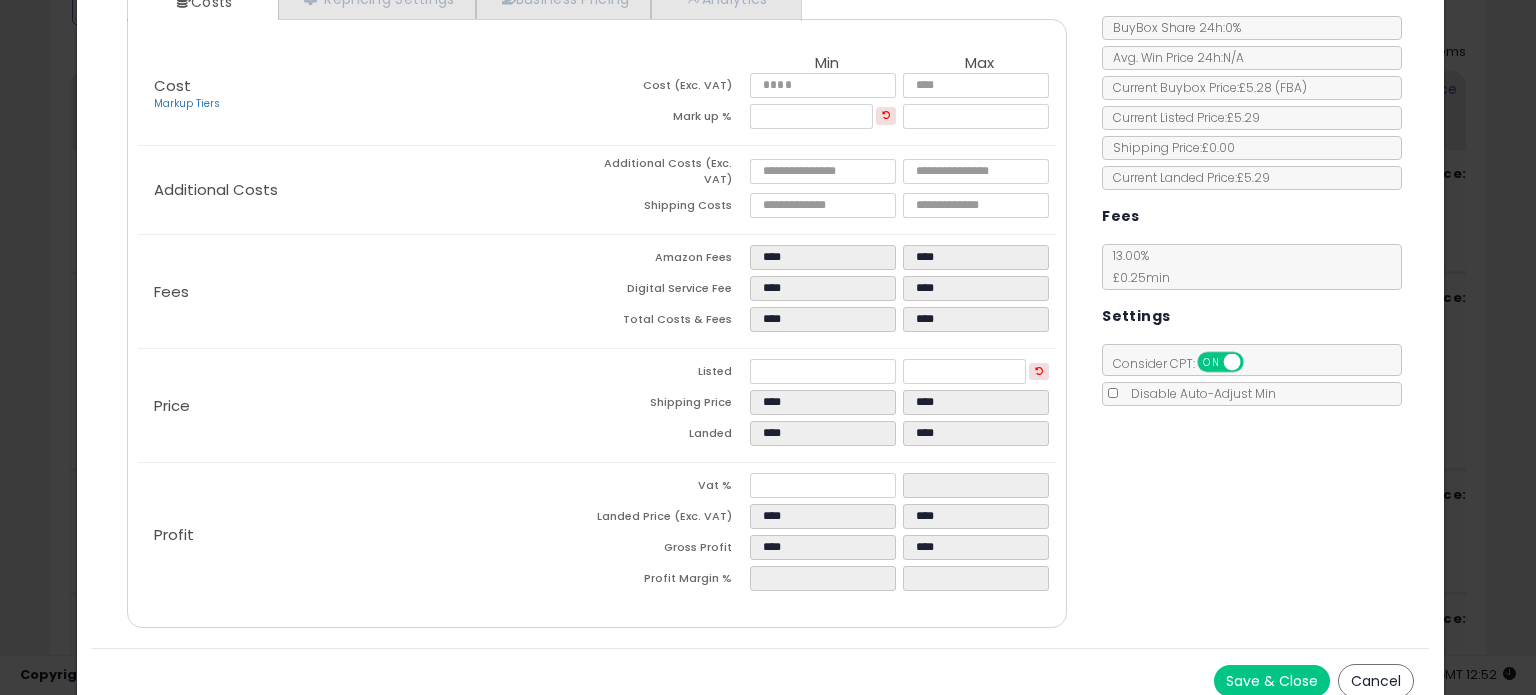 scroll, scrollTop: 244, scrollLeft: 0, axis: vertical 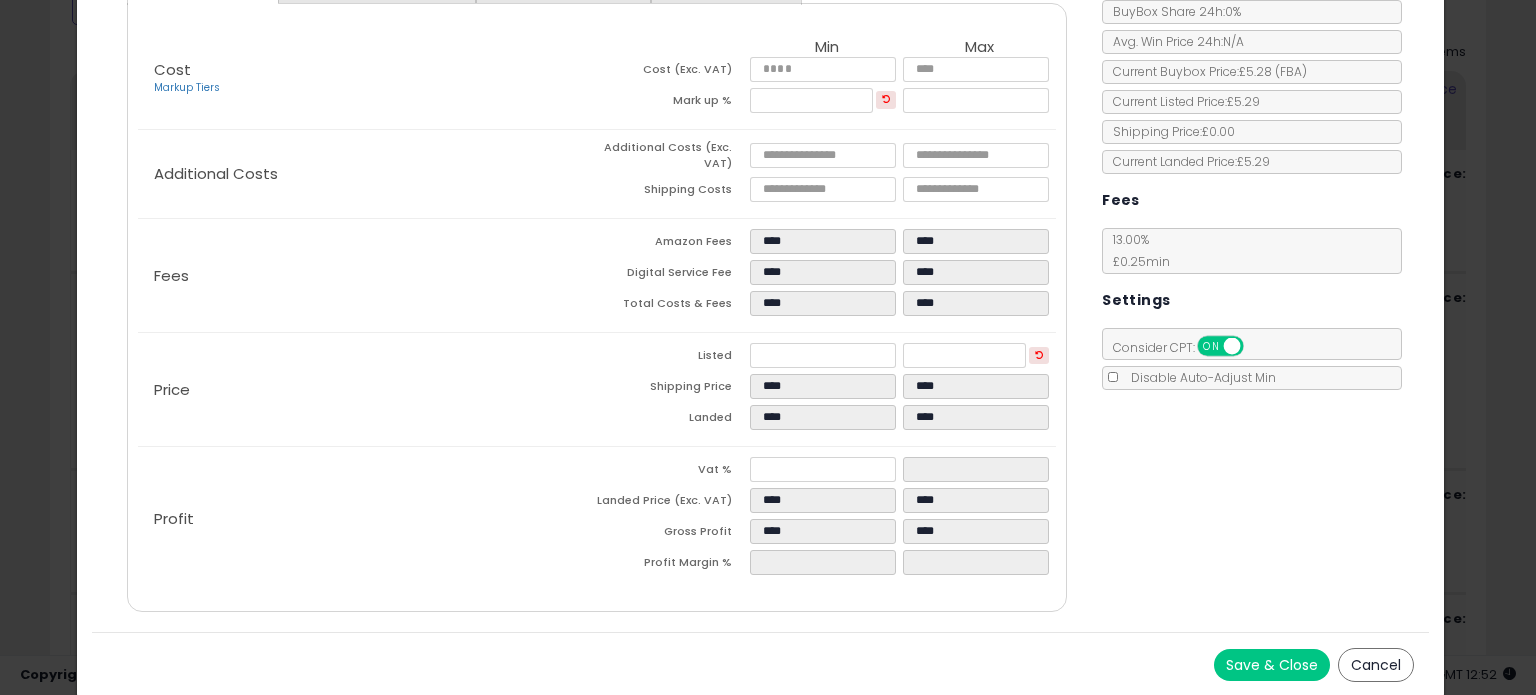 click on "Save & Close" at bounding box center [1272, 665] 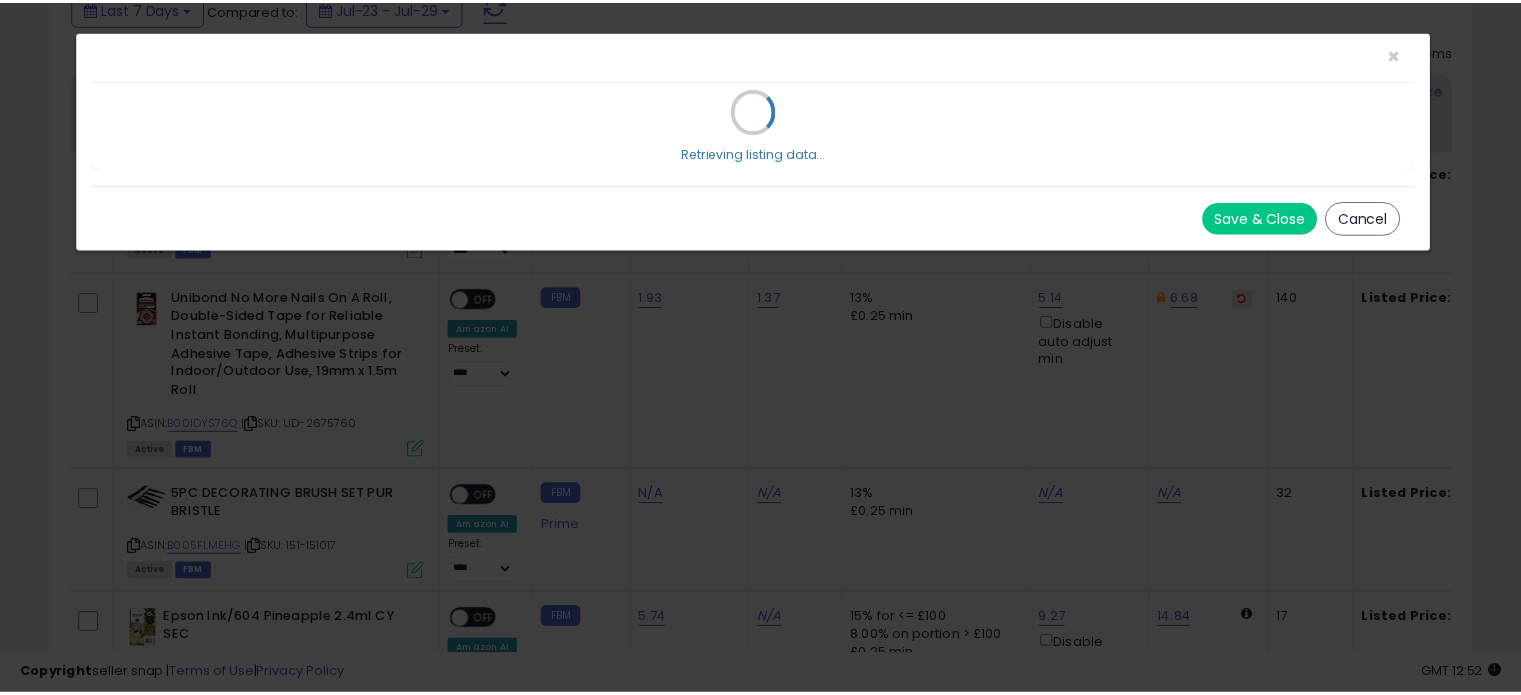 scroll, scrollTop: 0, scrollLeft: 0, axis: both 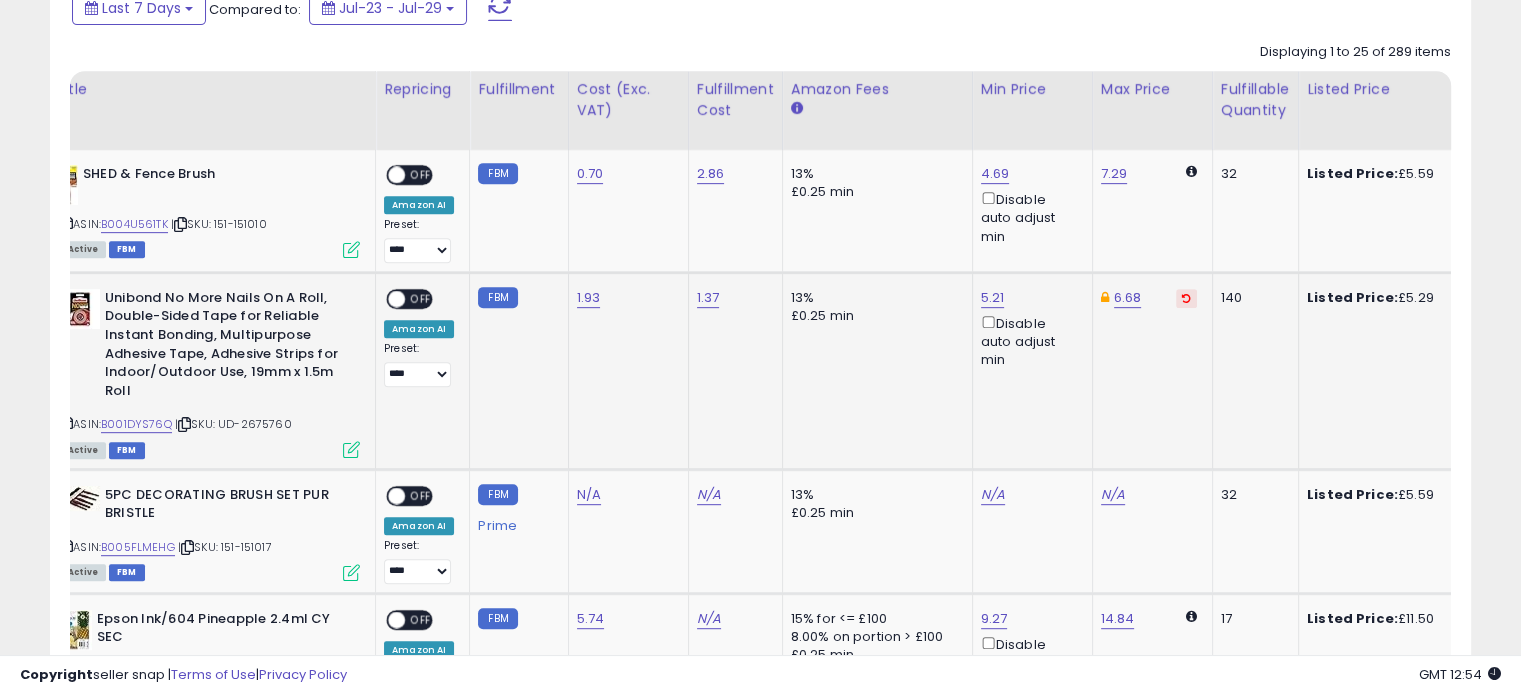 click at bounding box center [351, 449] 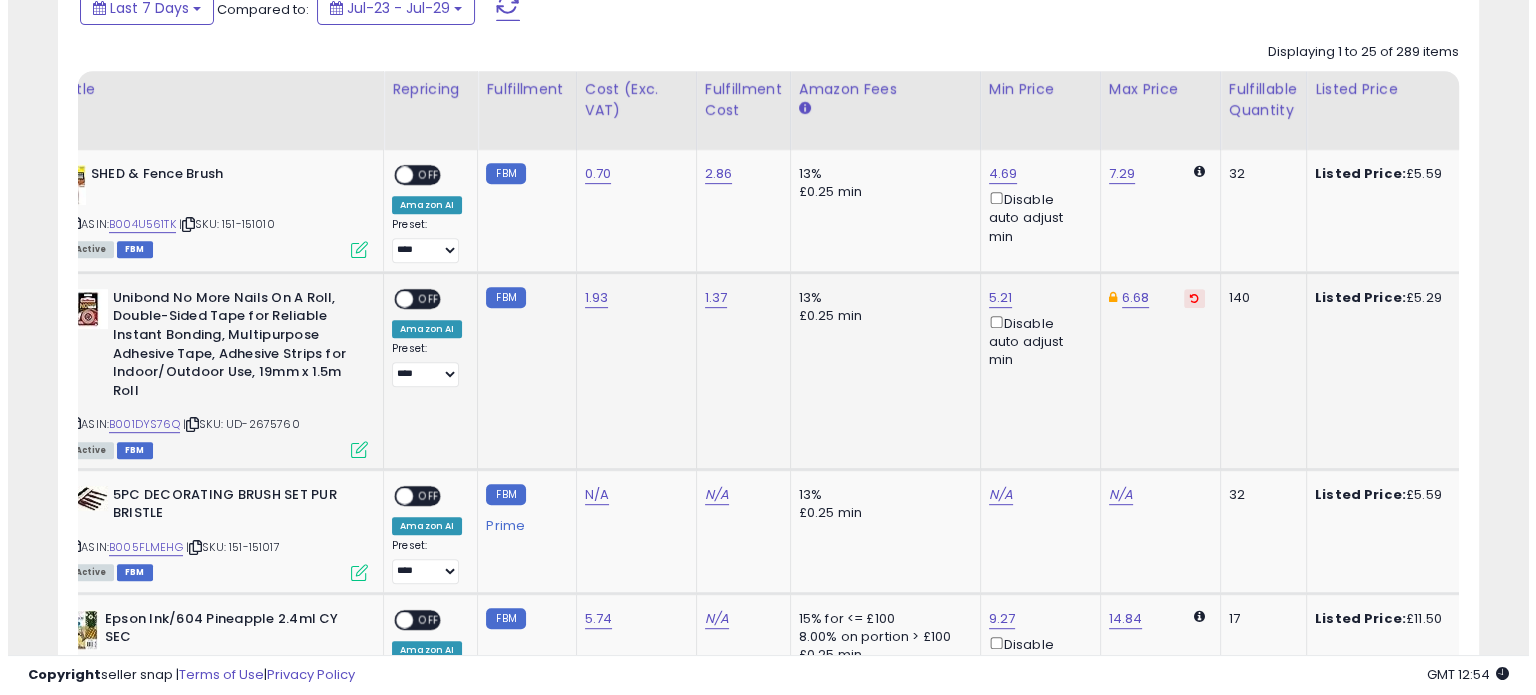 scroll, scrollTop: 999589, scrollLeft: 999168, axis: both 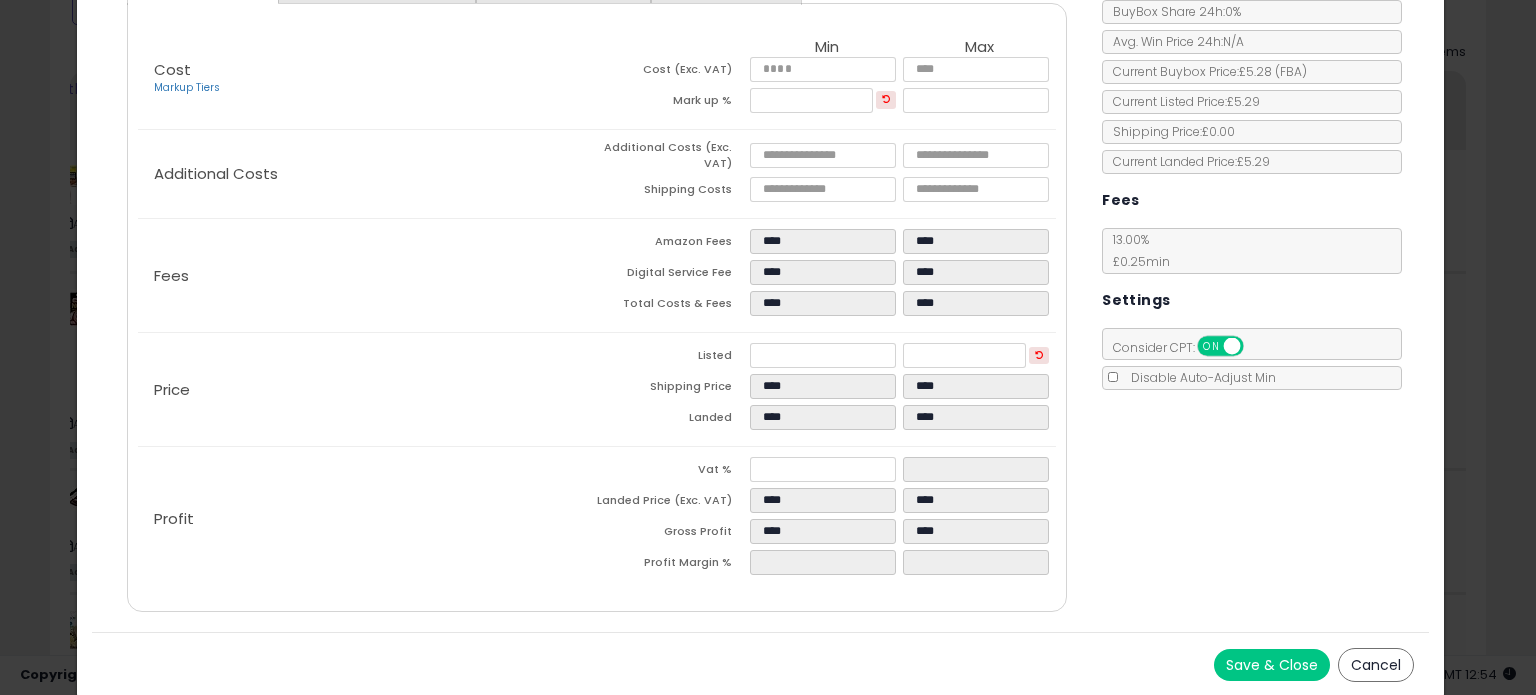 click on "Cancel" at bounding box center [1376, 665] 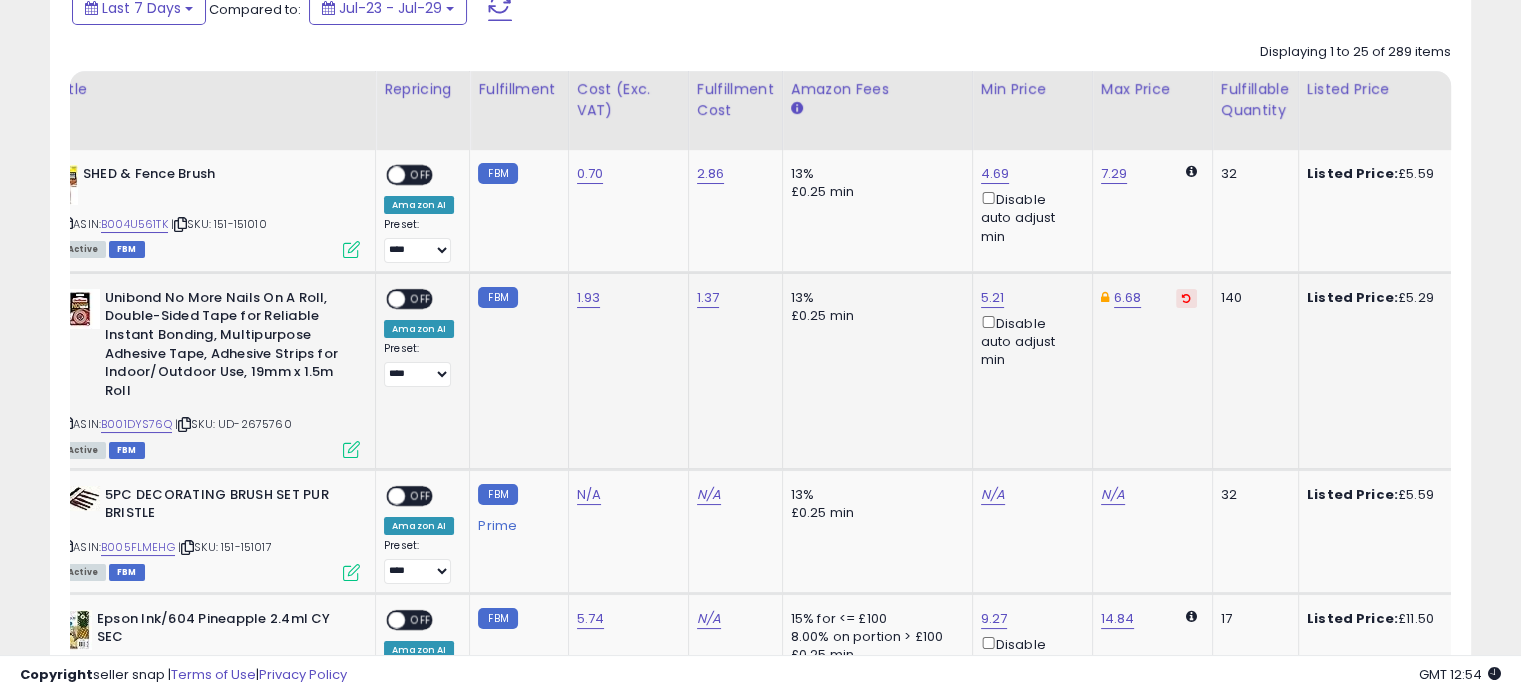 scroll, scrollTop: 409, scrollLeft: 822, axis: both 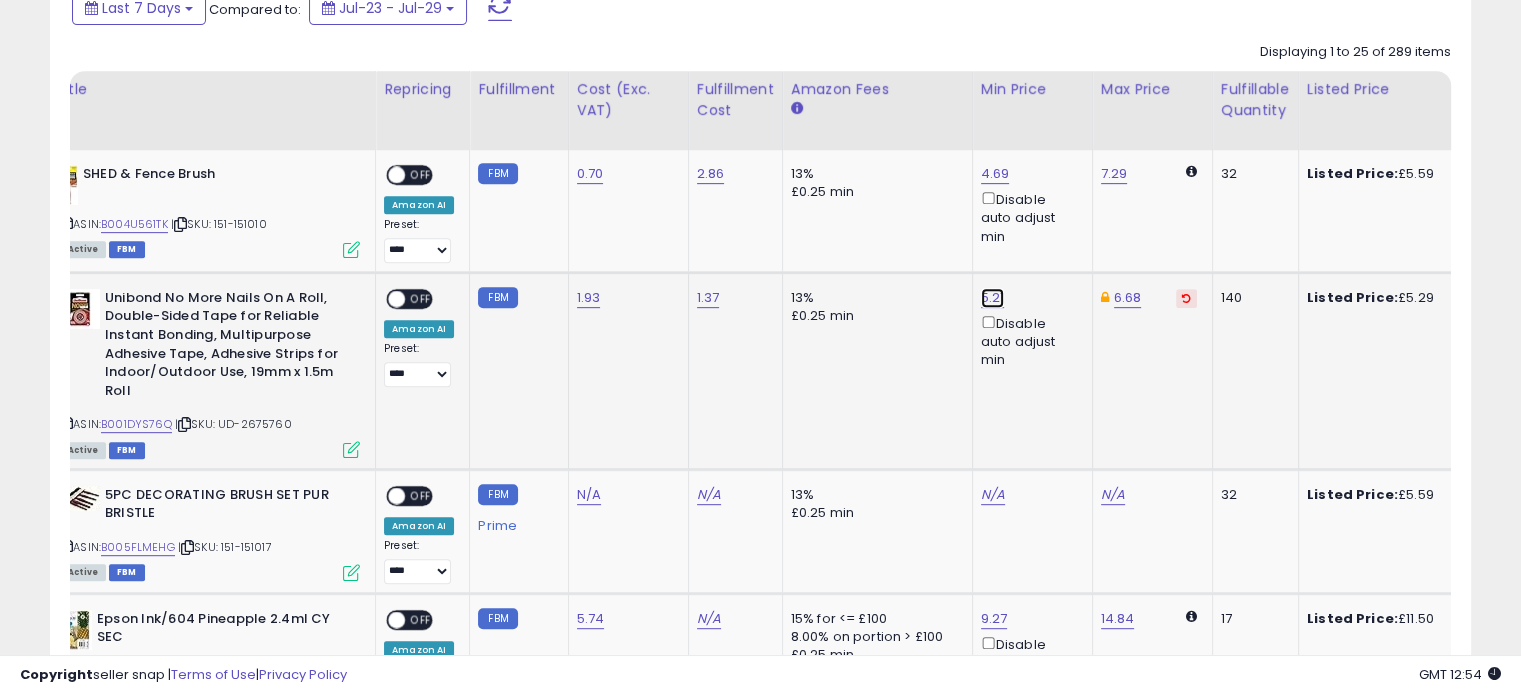 click on "5.21" at bounding box center (995, 174) 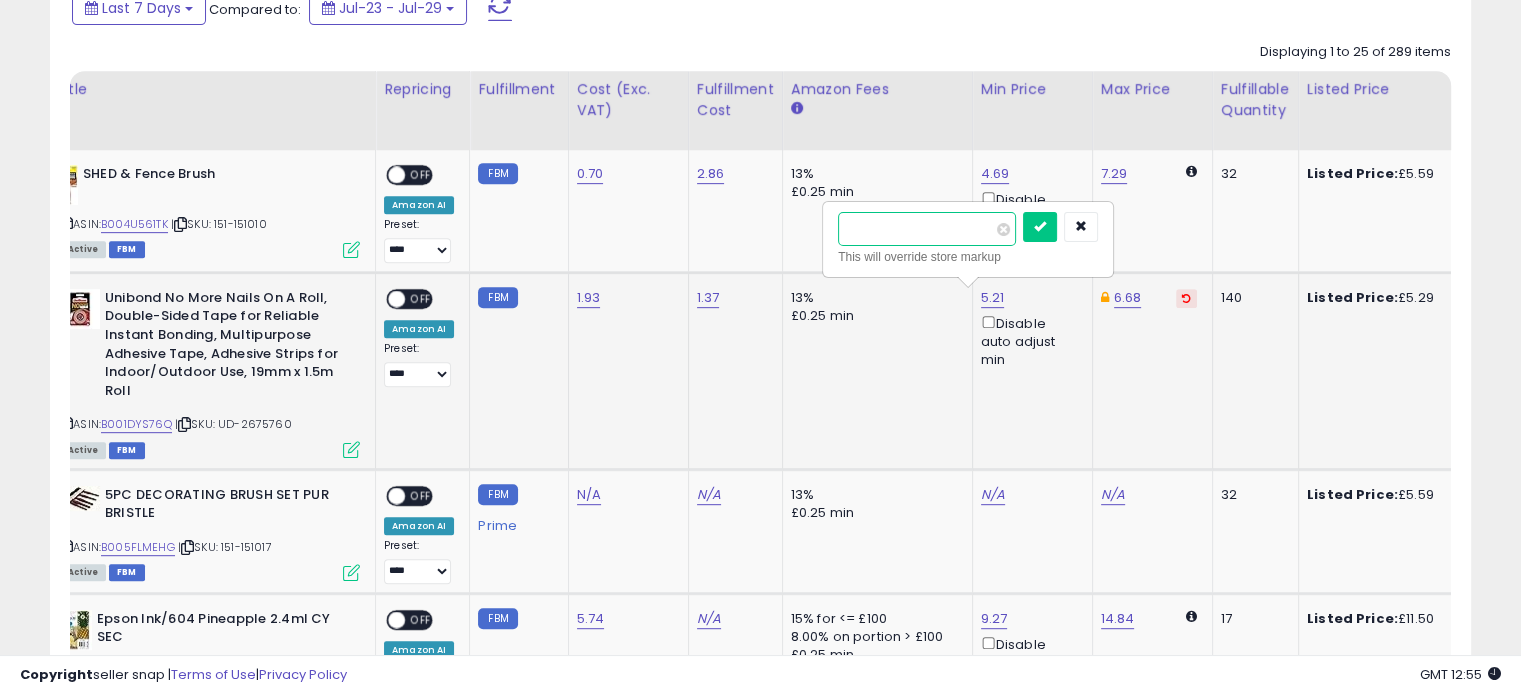click on "****" at bounding box center (927, 229) 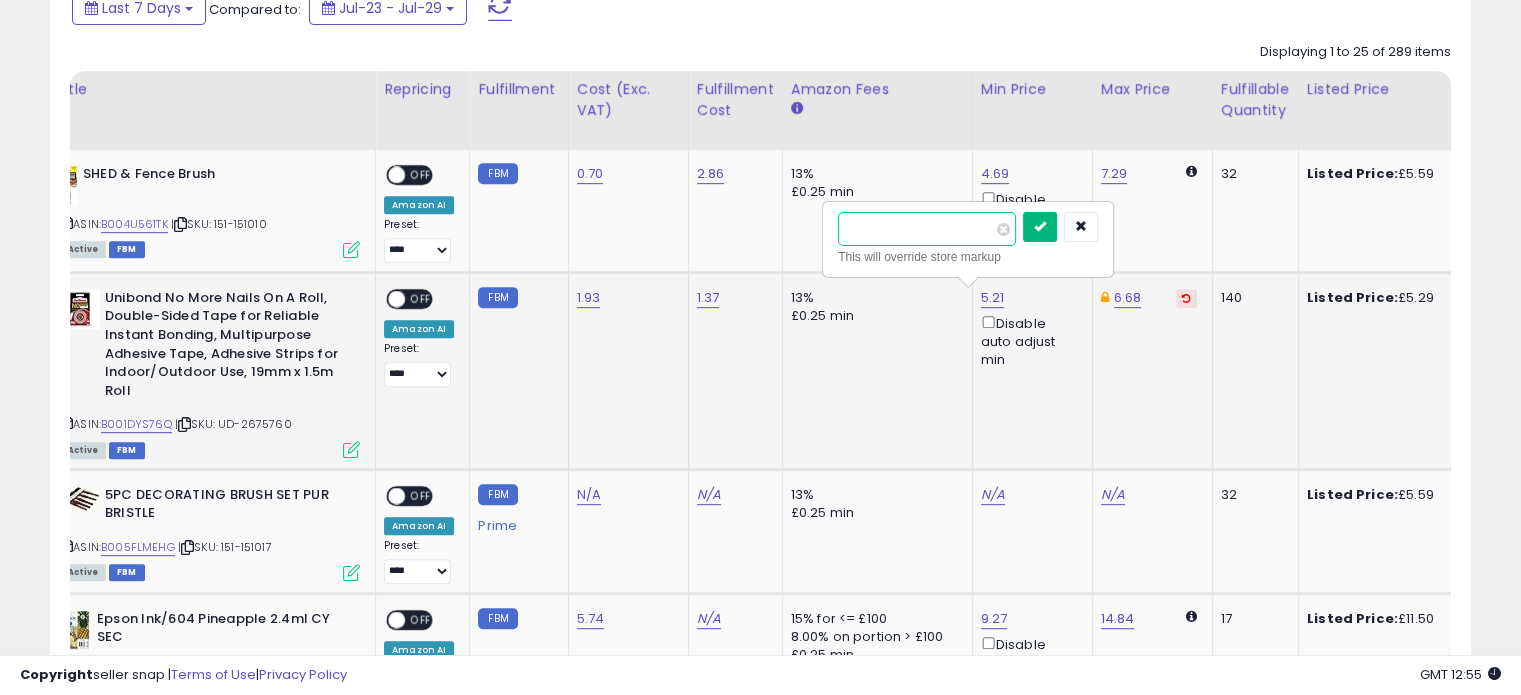 type on "****" 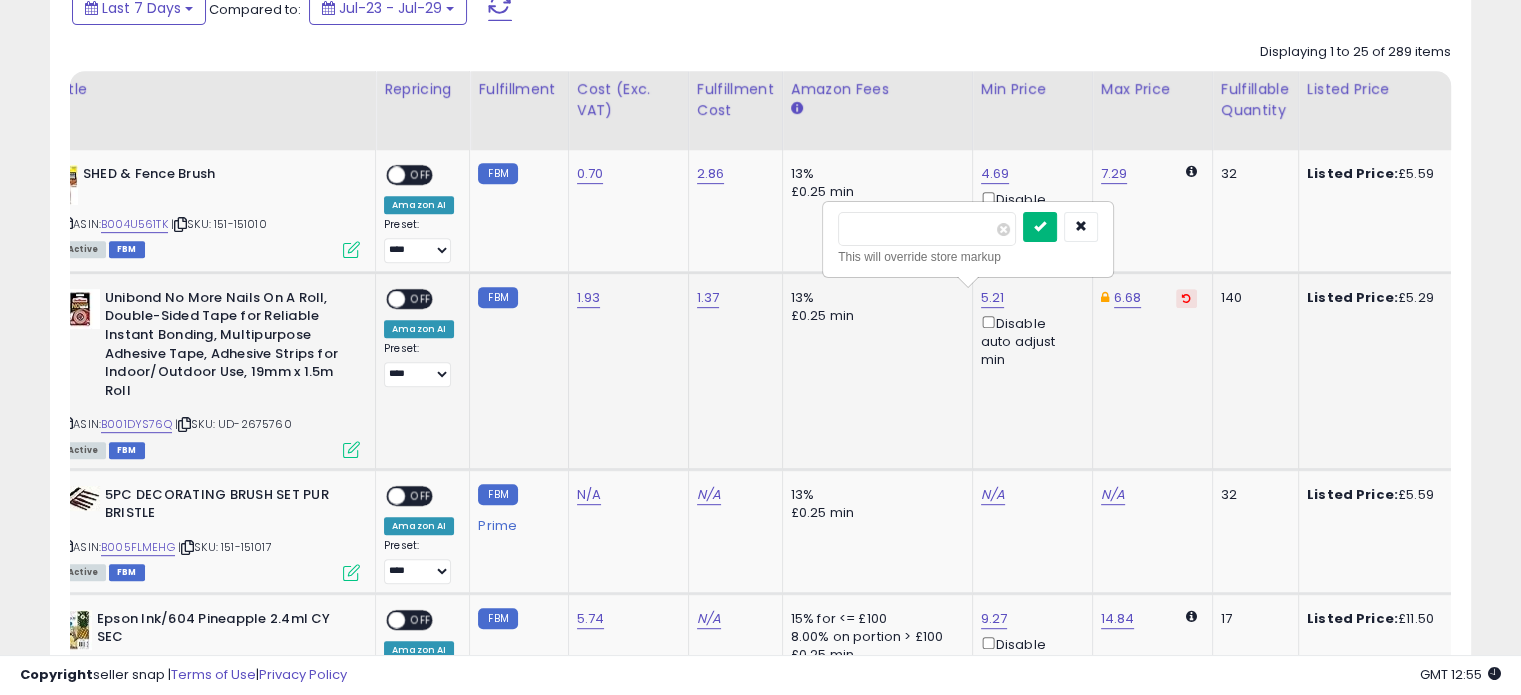 click at bounding box center (1040, 226) 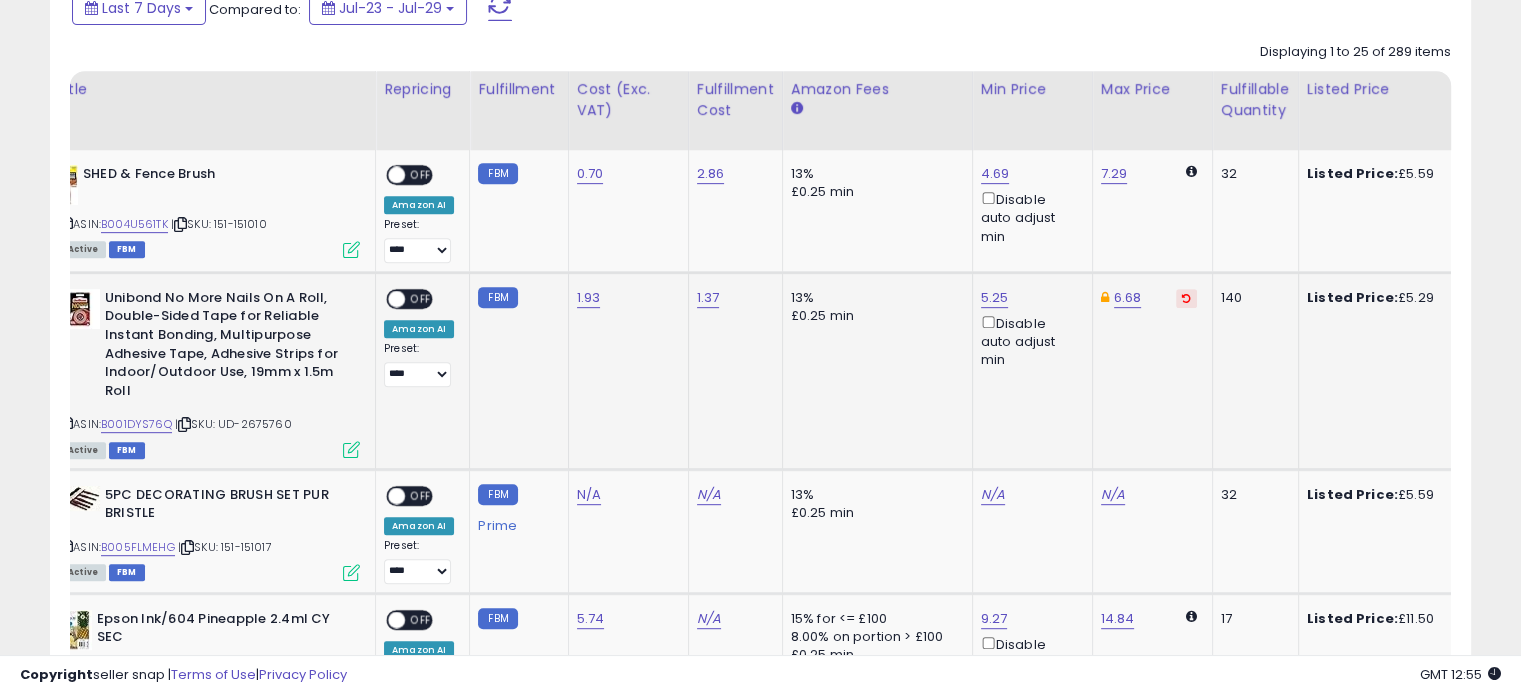 click at bounding box center (351, 449) 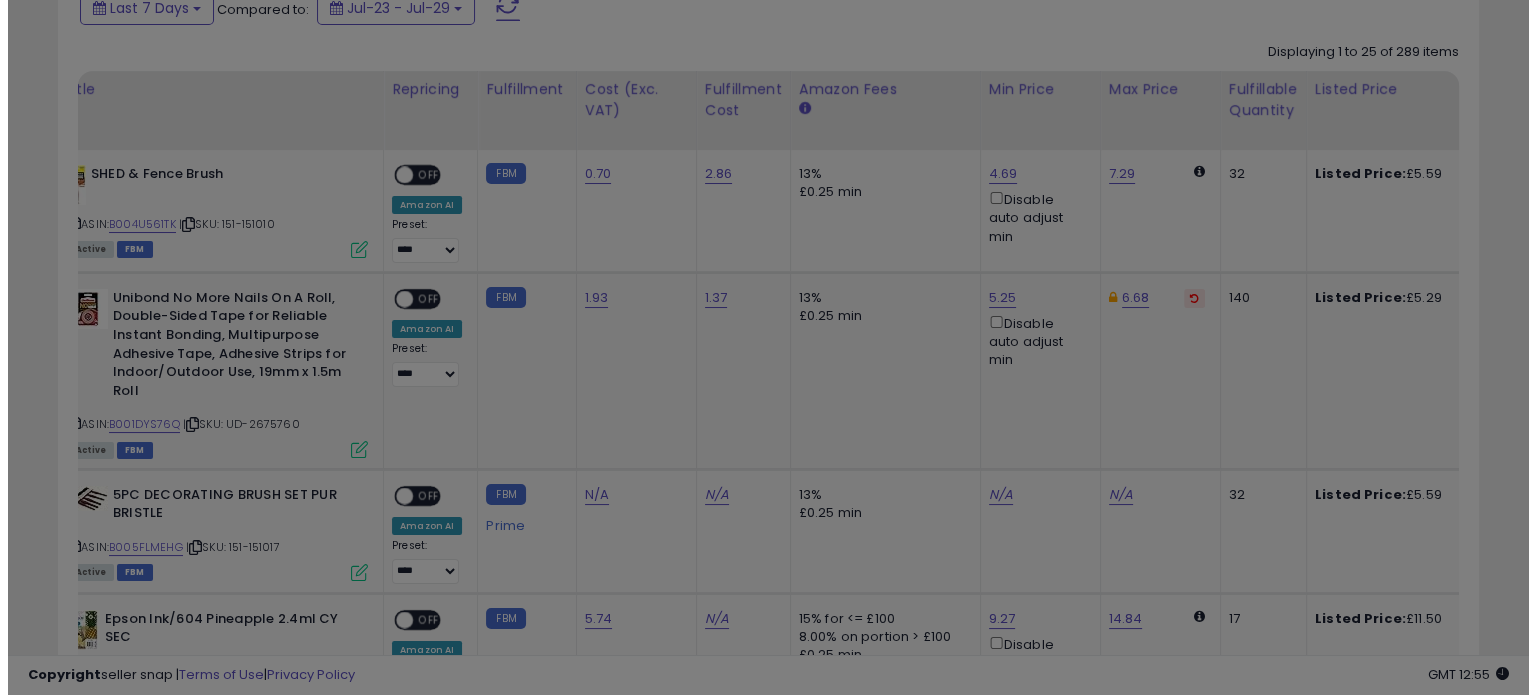 scroll, scrollTop: 999589, scrollLeft: 999168, axis: both 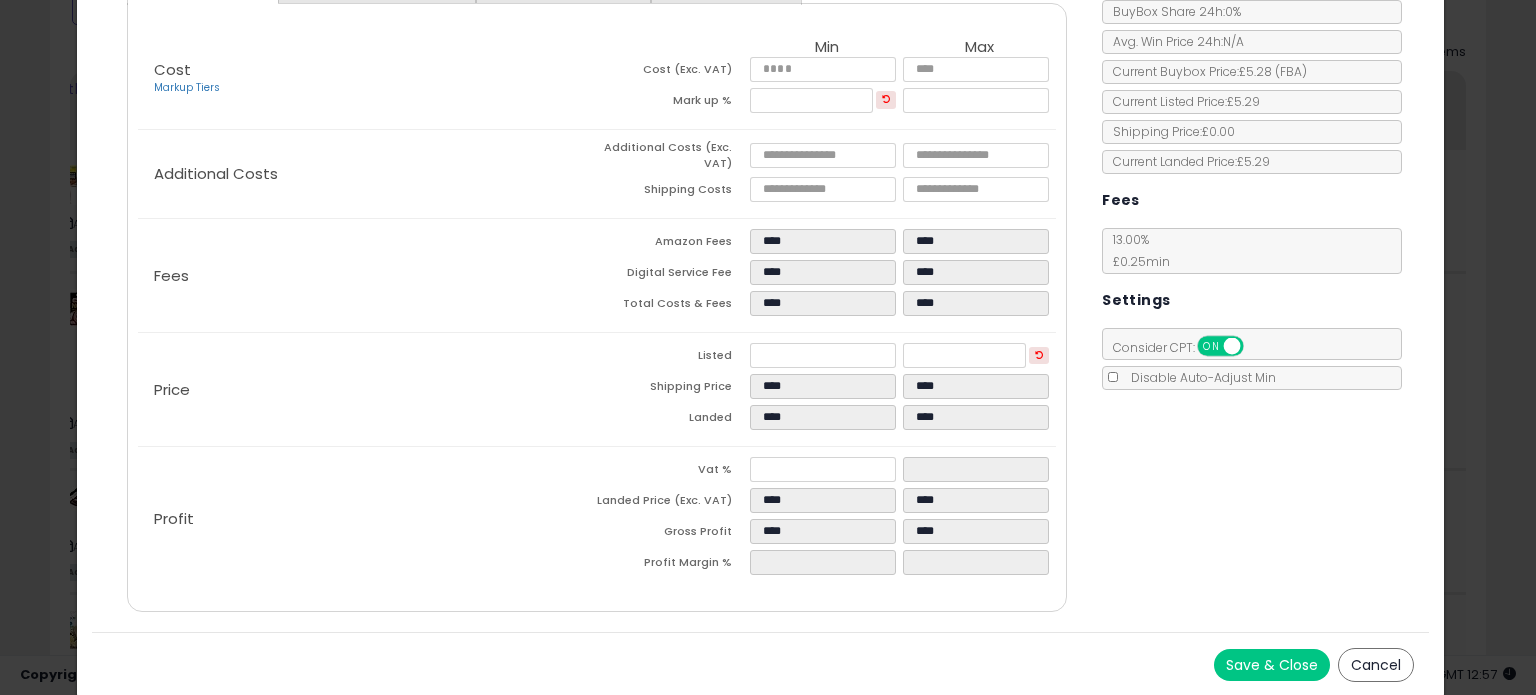 click on "Cancel" at bounding box center (1376, 665) 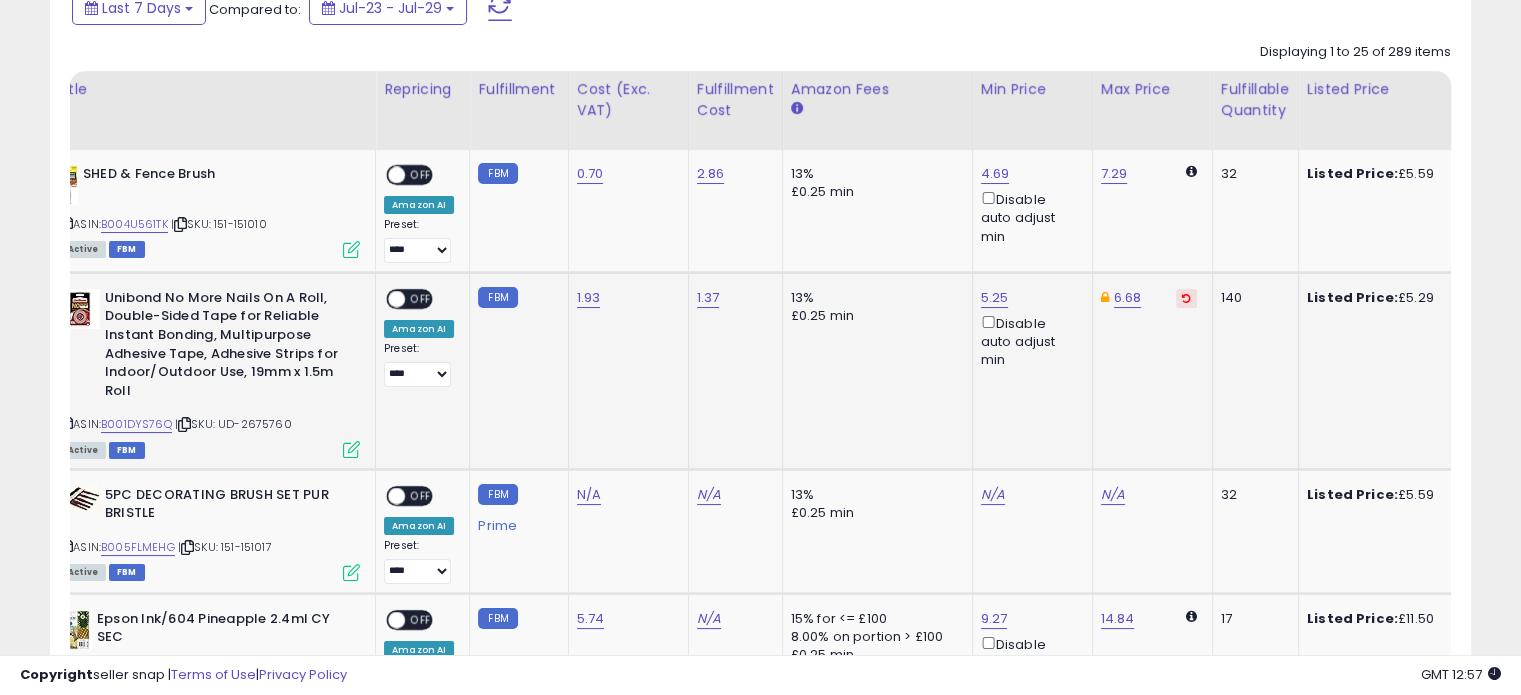 scroll, scrollTop: 409, scrollLeft: 822, axis: both 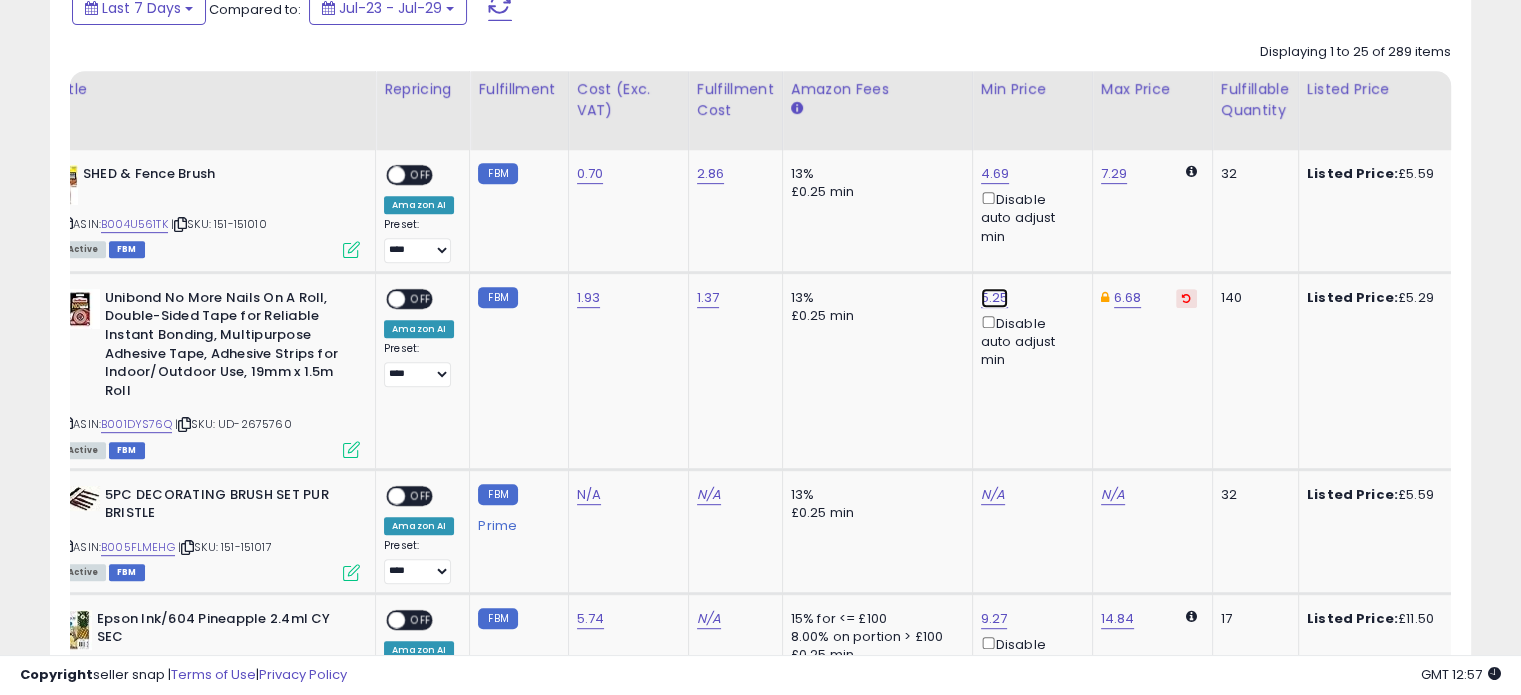 click on "5.25" at bounding box center [995, 174] 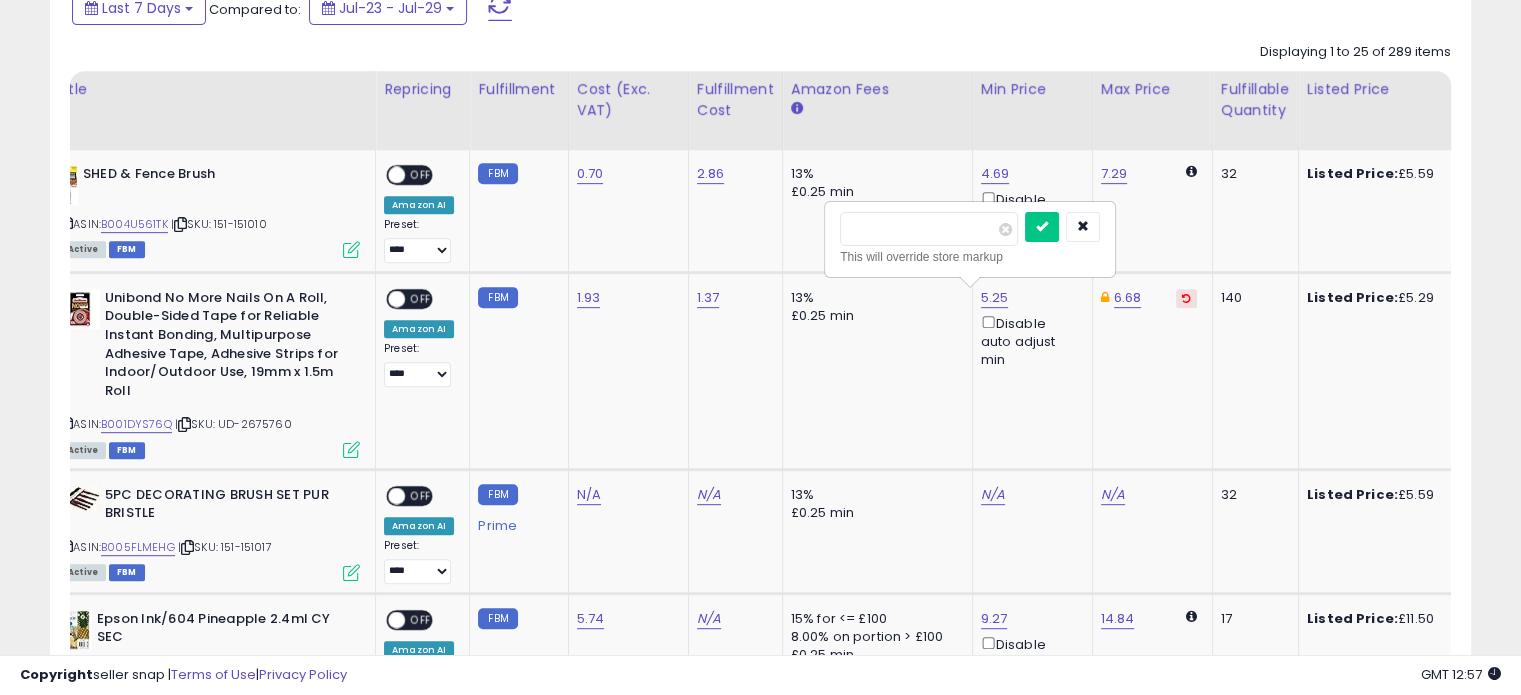 type on "*" 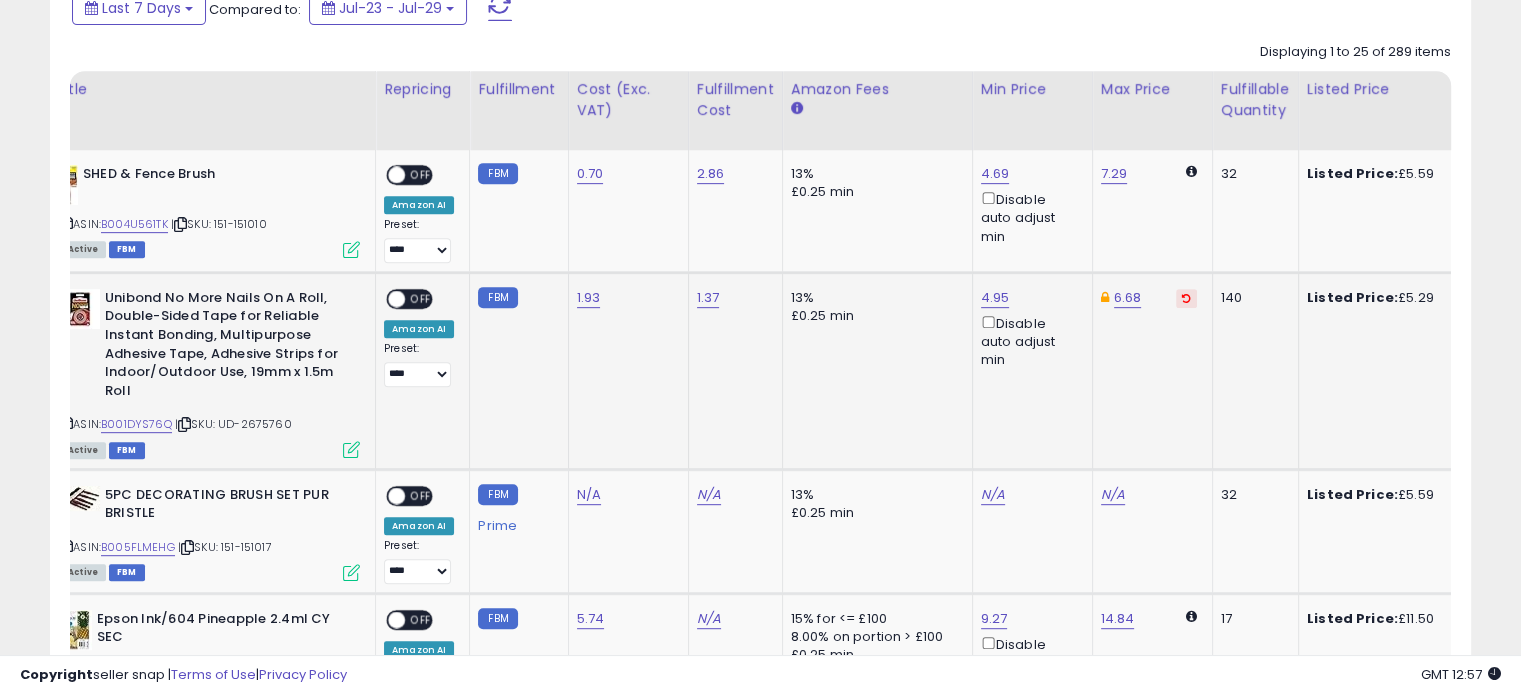 click at bounding box center [351, 449] 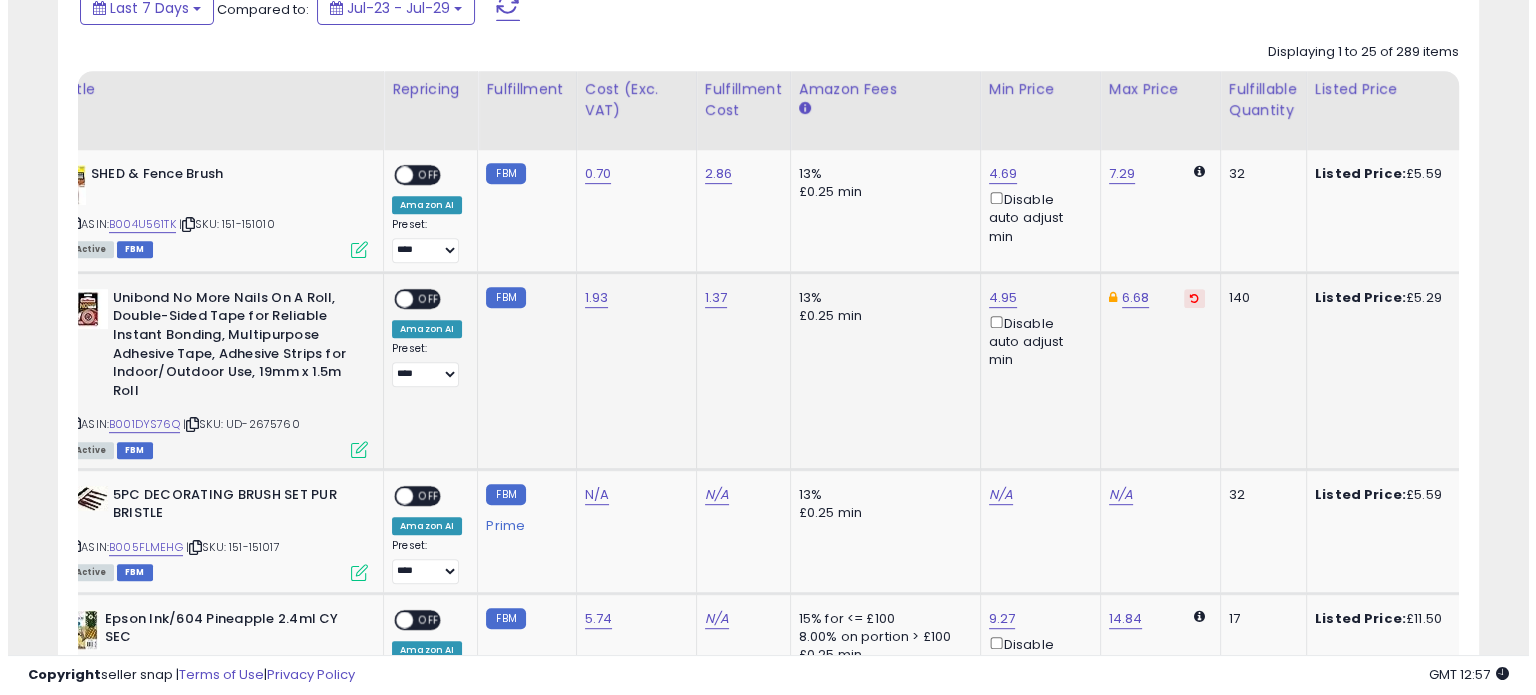 scroll, scrollTop: 999589, scrollLeft: 999168, axis: both 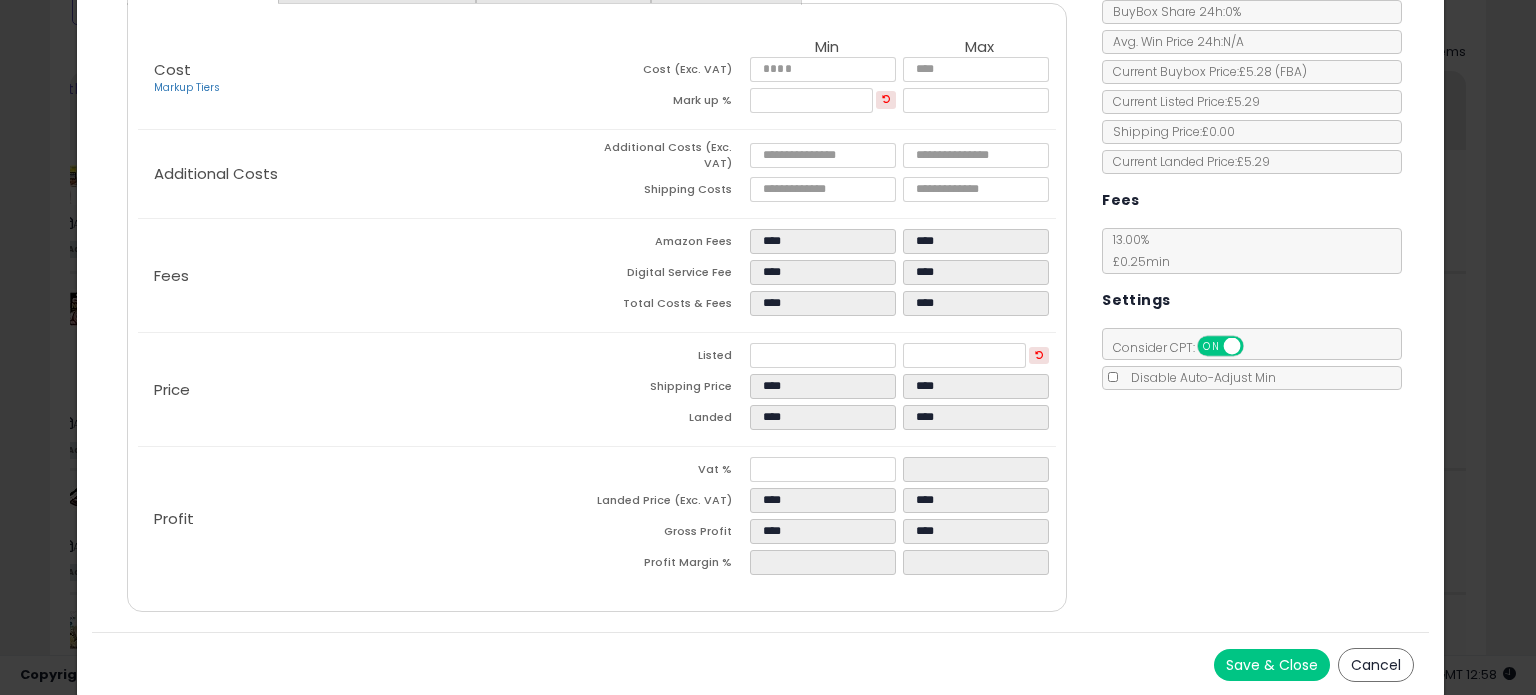 click on "Cancel" at bounding box center [1376, 665] 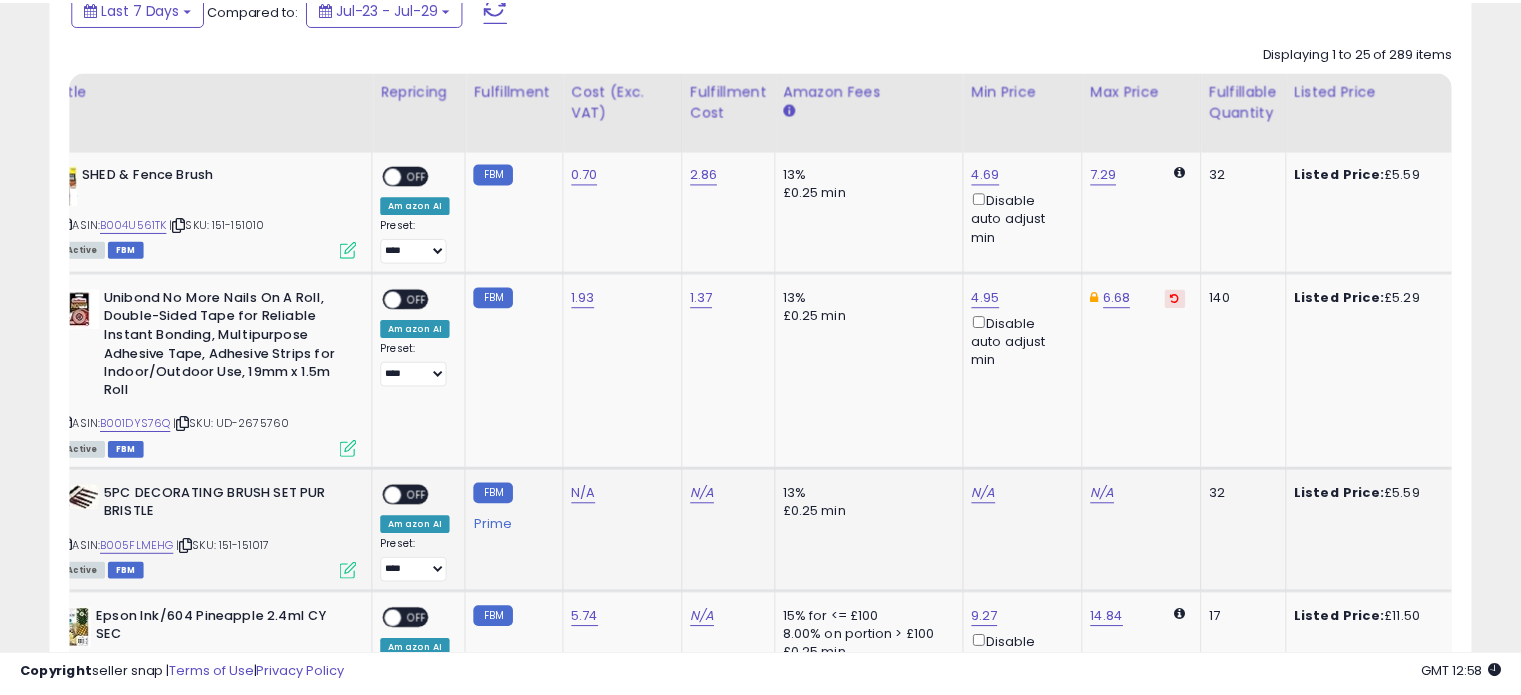 scroll, scrollTop: 409, scrollLeft: 822, axis: both 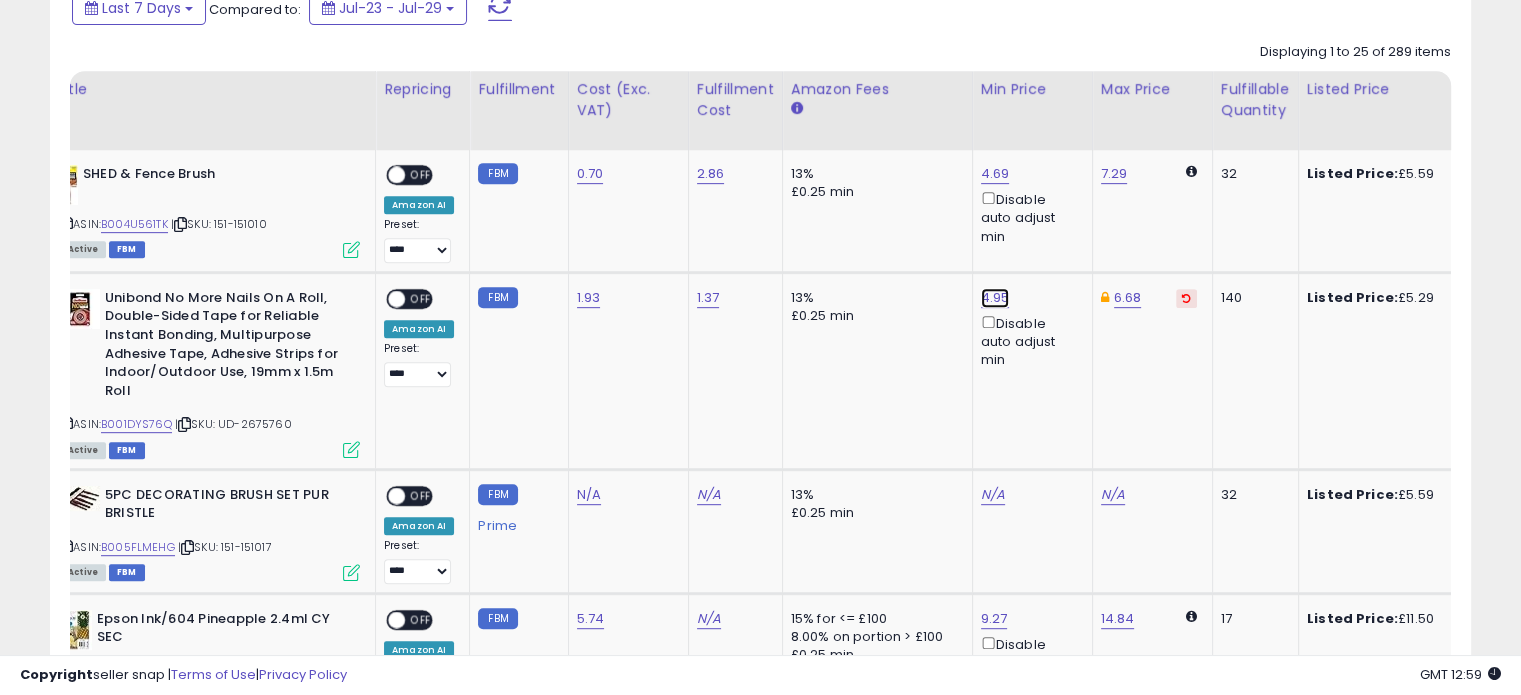 click on "4.95" at bounding box center [995, 174] 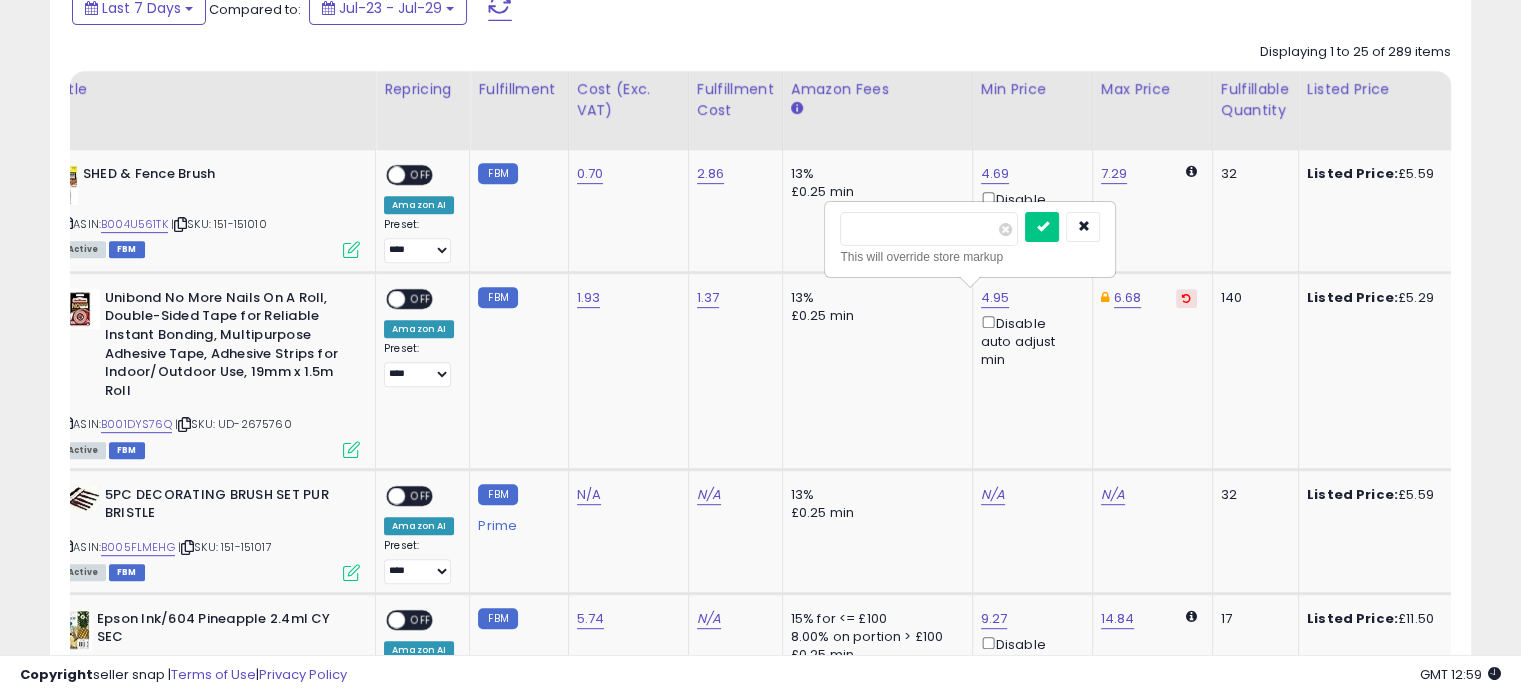 type on "****" 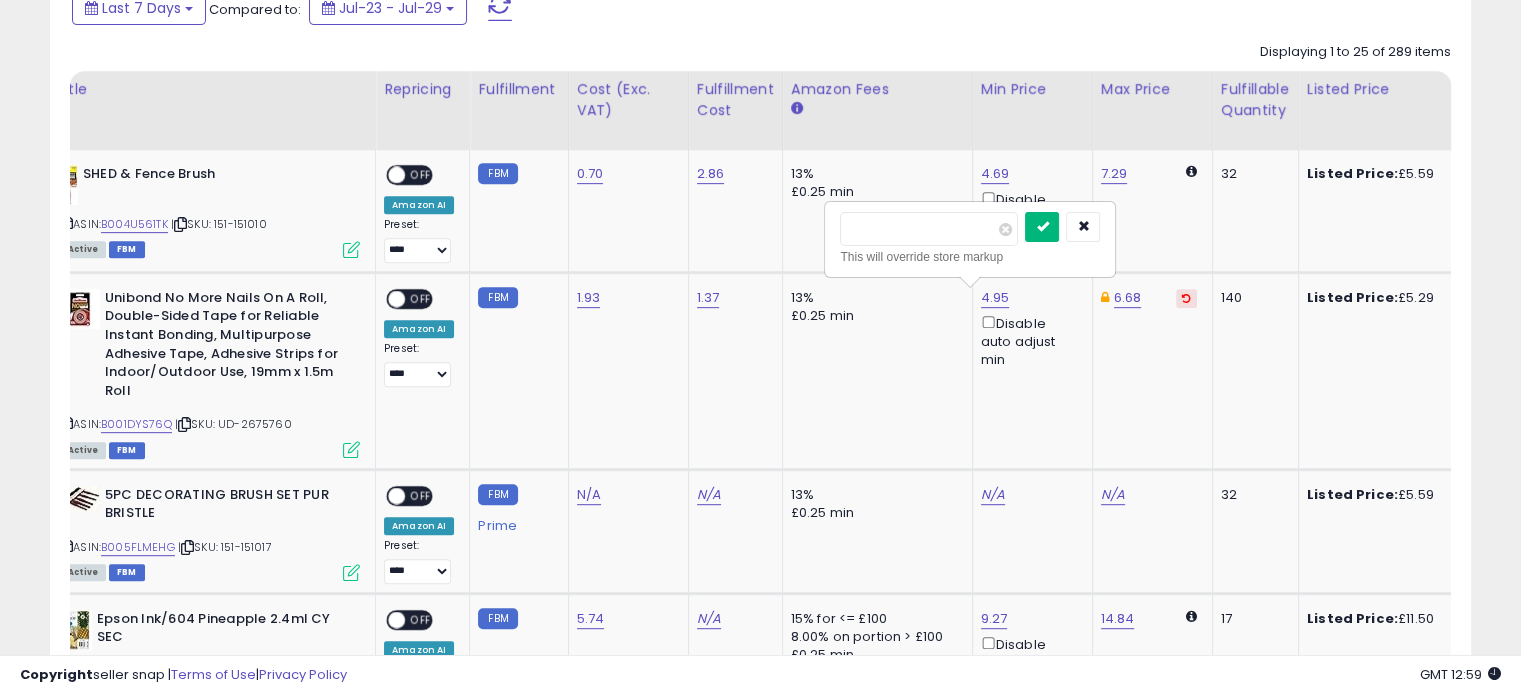 click at bounding box center (1042, 226) 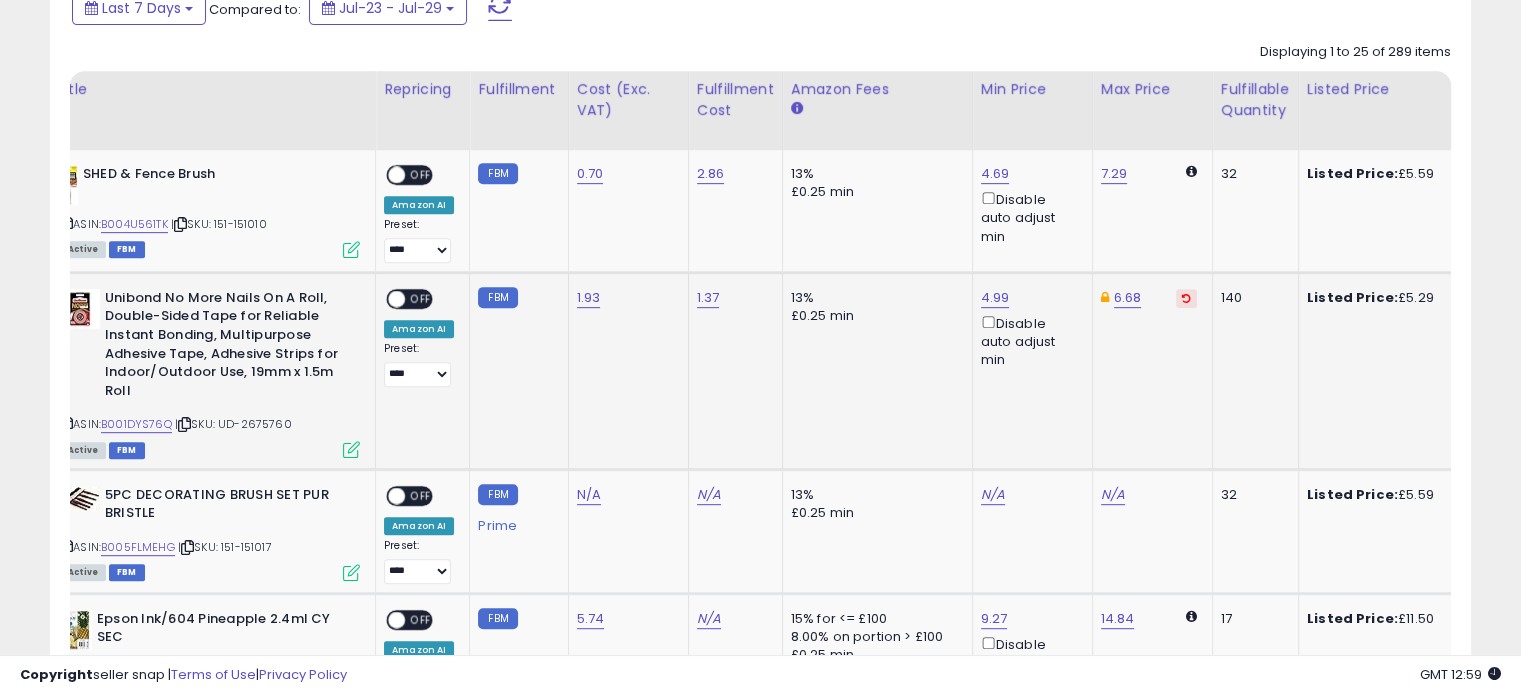 click at bounding box center [351, 449] 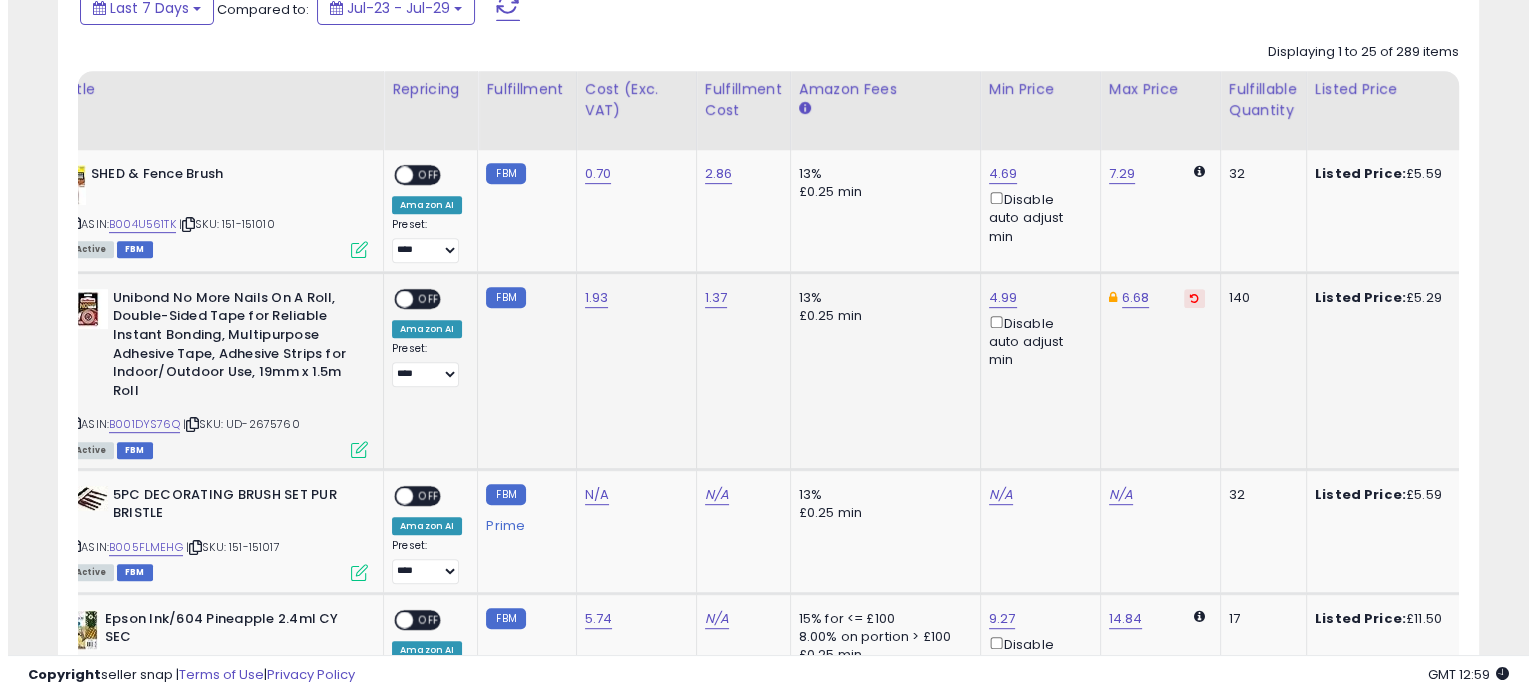 scroll, scrollTop: 999589, scrollLeft: 999168, axis: both 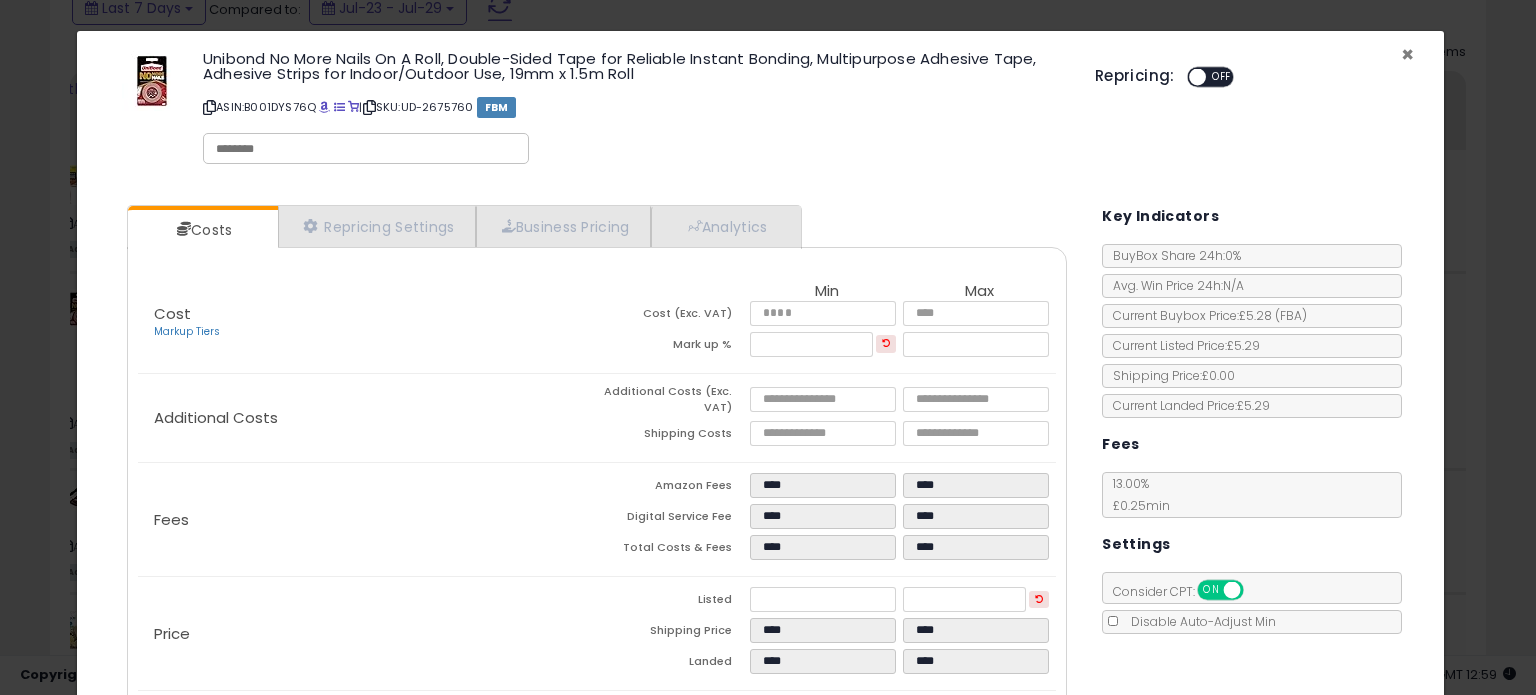 click on "×" at bounding box center [1407, 54] 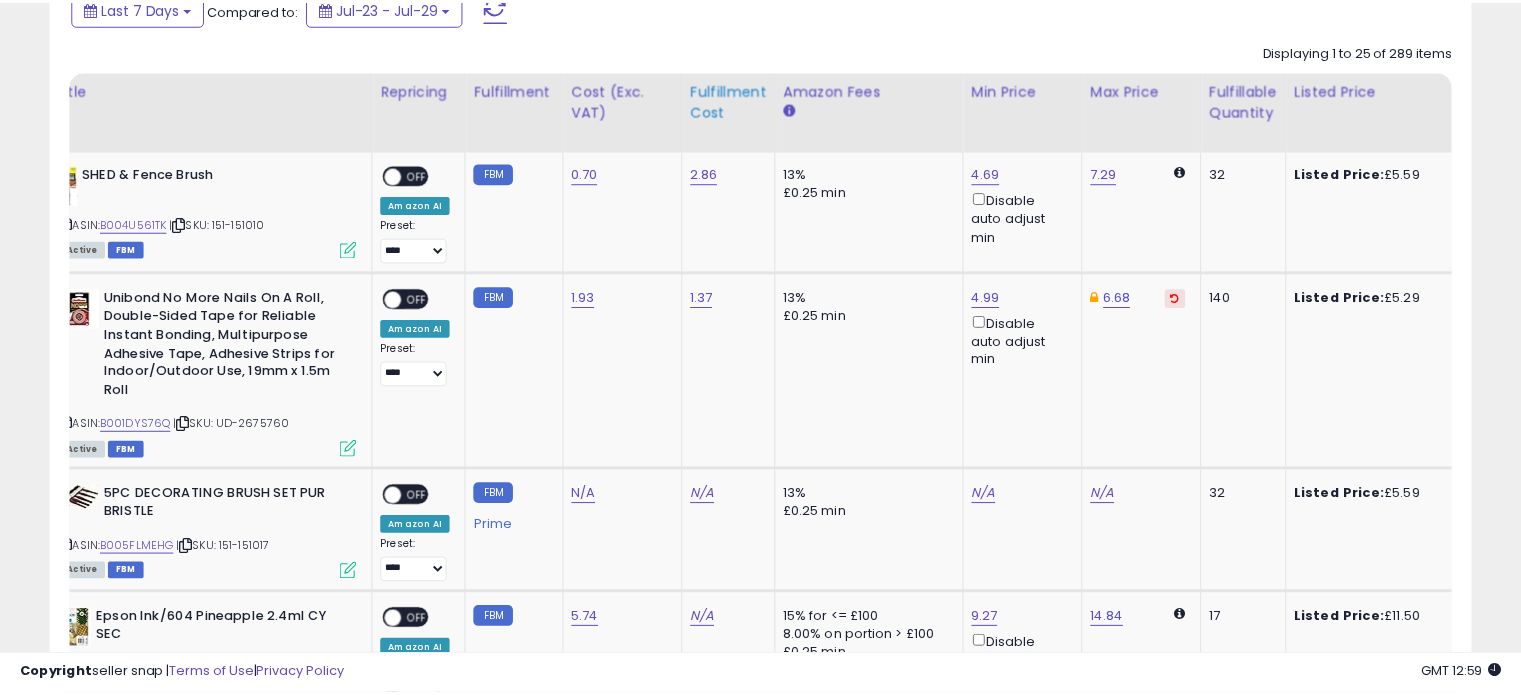 scroll, scrollTop: 409, scrollLeft: 822, axis: both 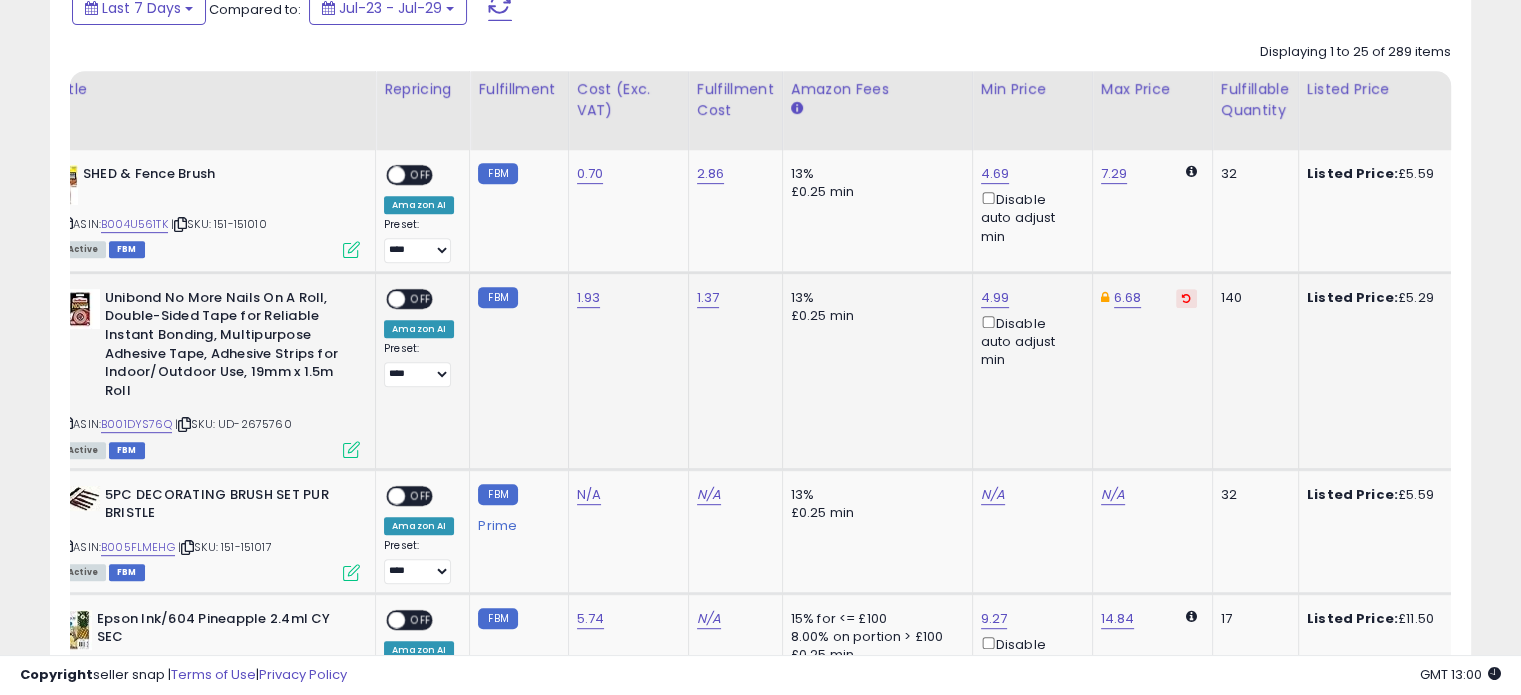 click on "OFF" at bounding box center [421, 298] 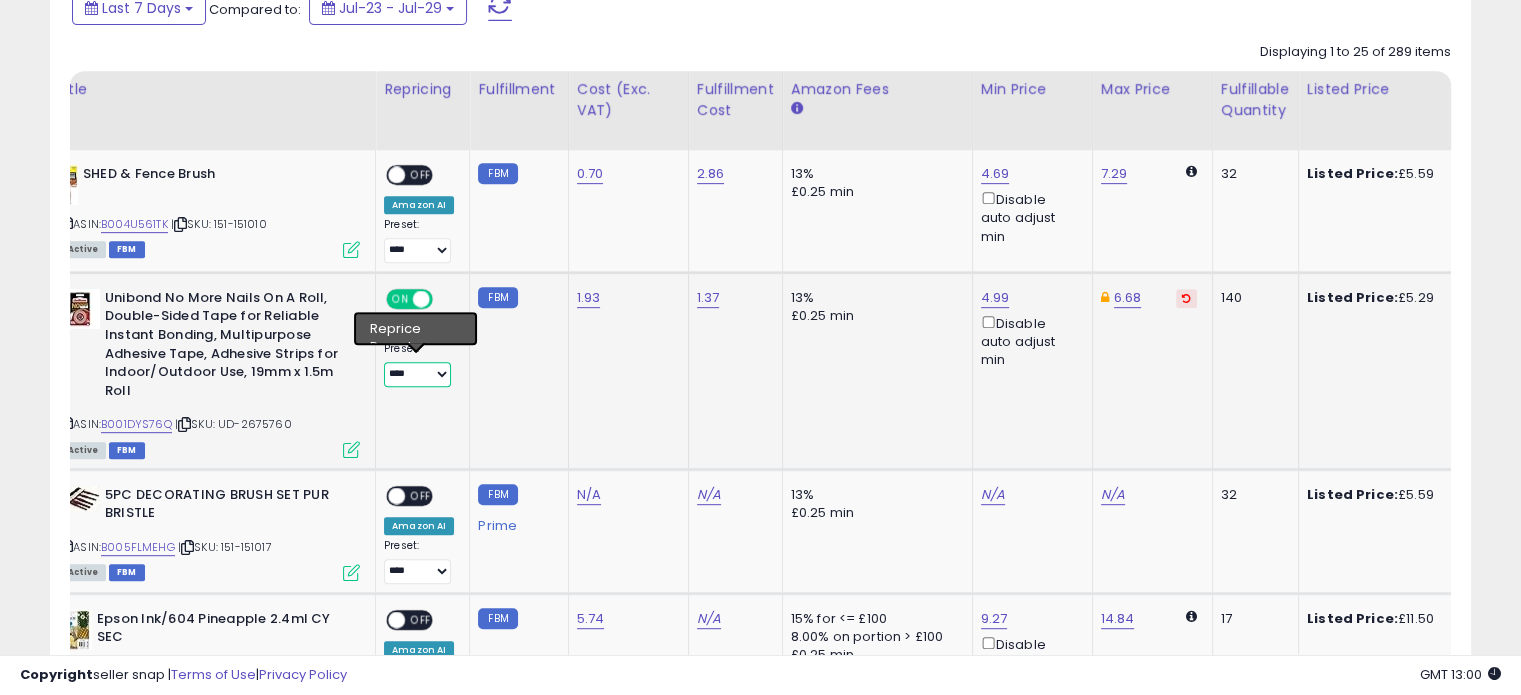 click on "**********" at bounding box center (417, 374) 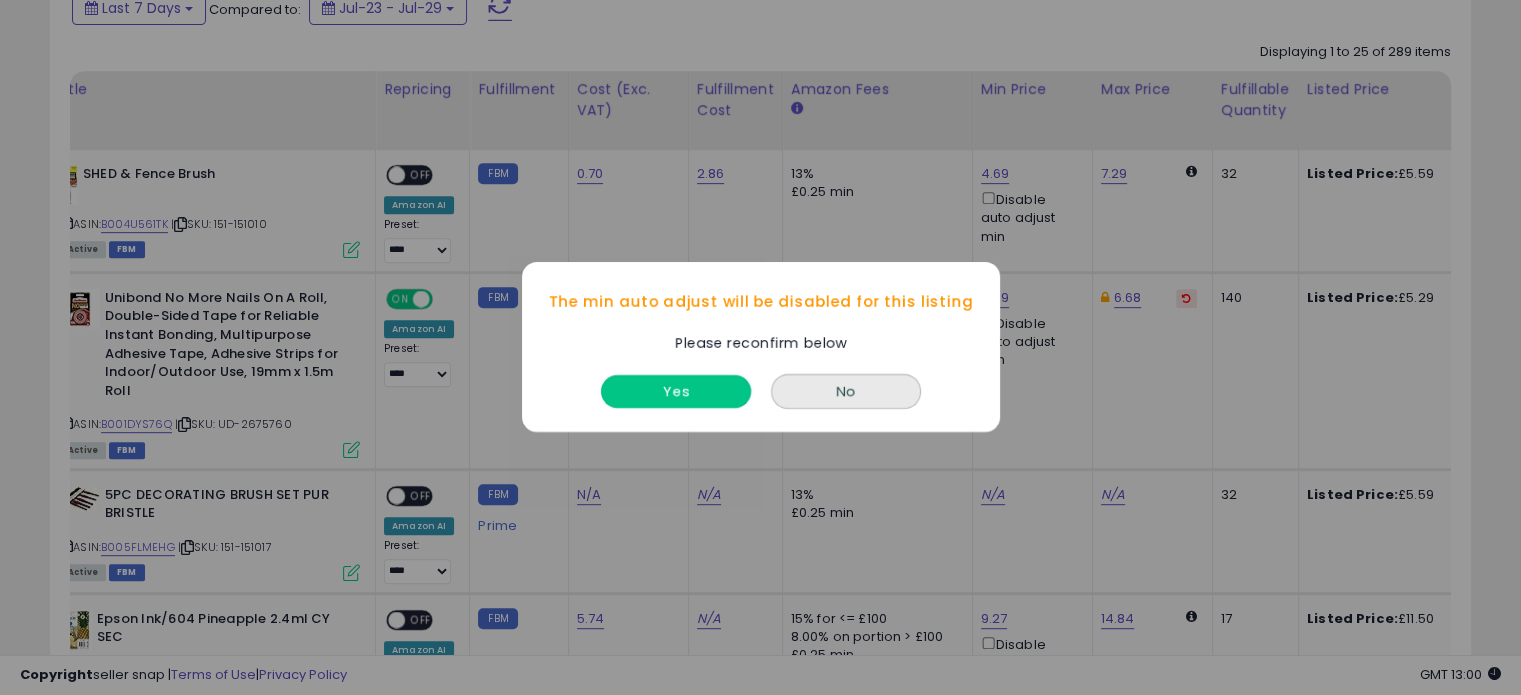 click on "Yes" at bounding box center (676, 392) 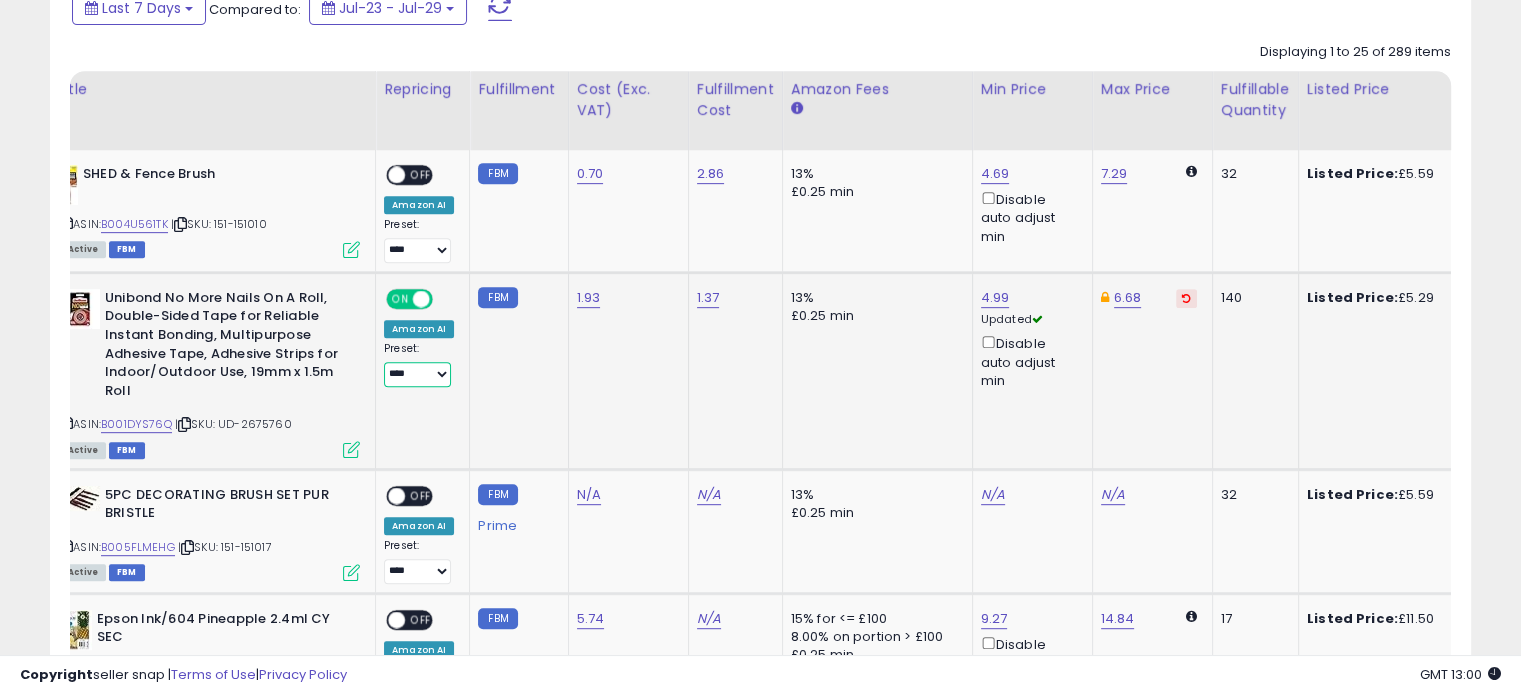click on "**********" at bounding box center [417, 374] 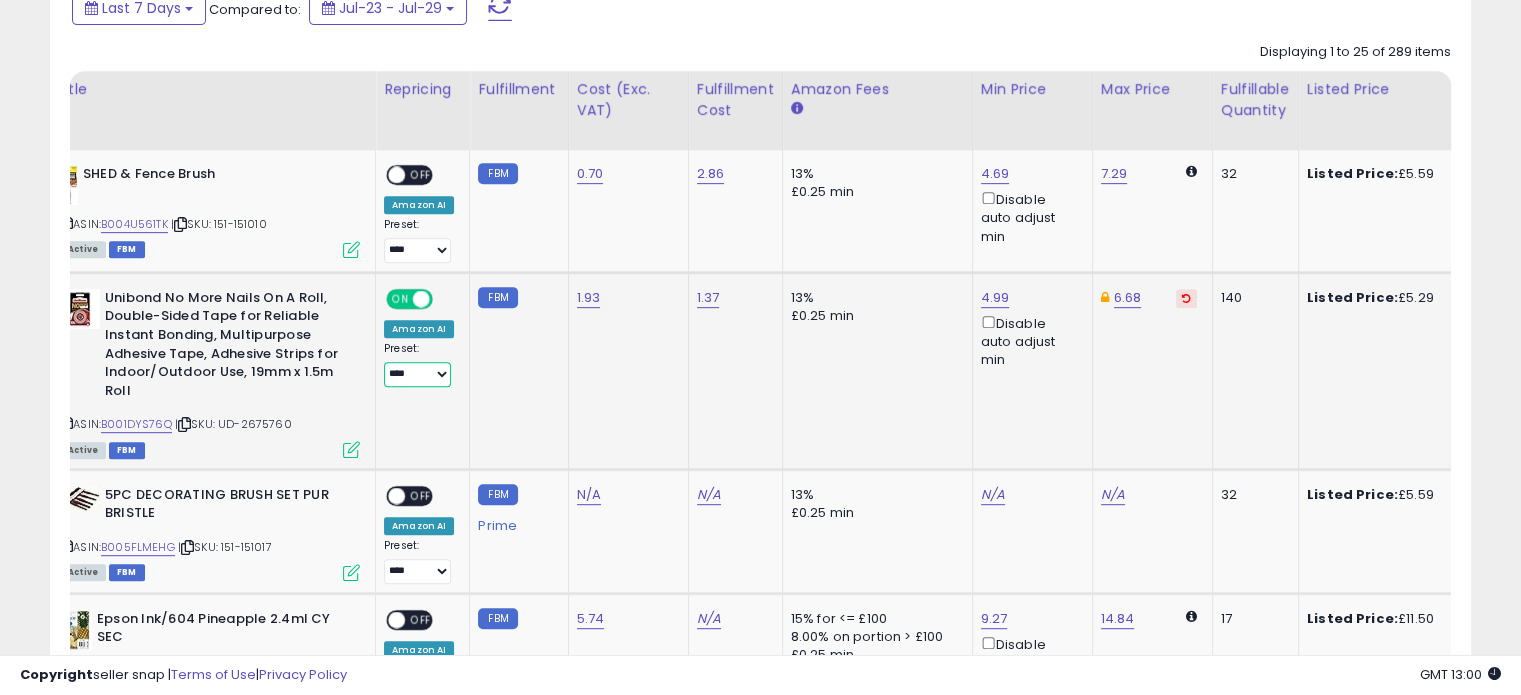 select on "**********" 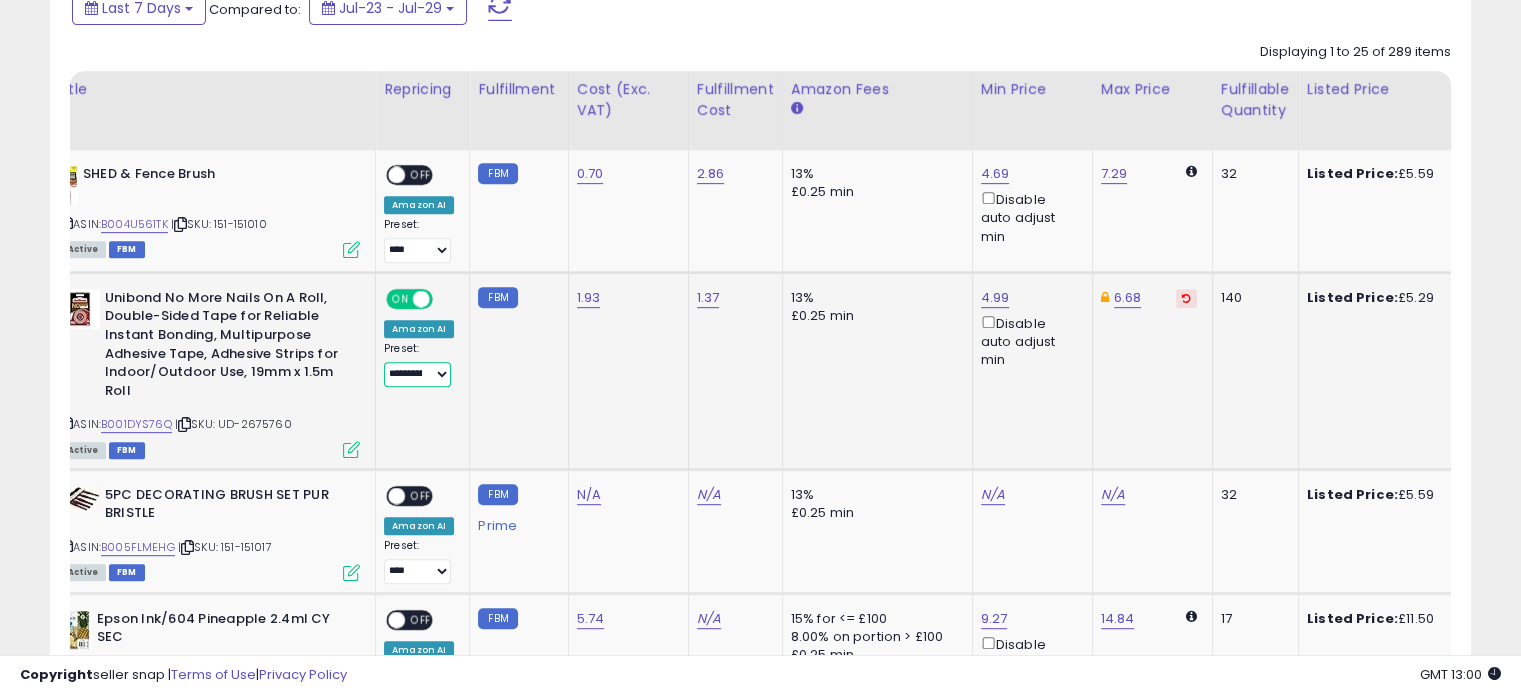 click on "**********" at bounding box center (417, 374) 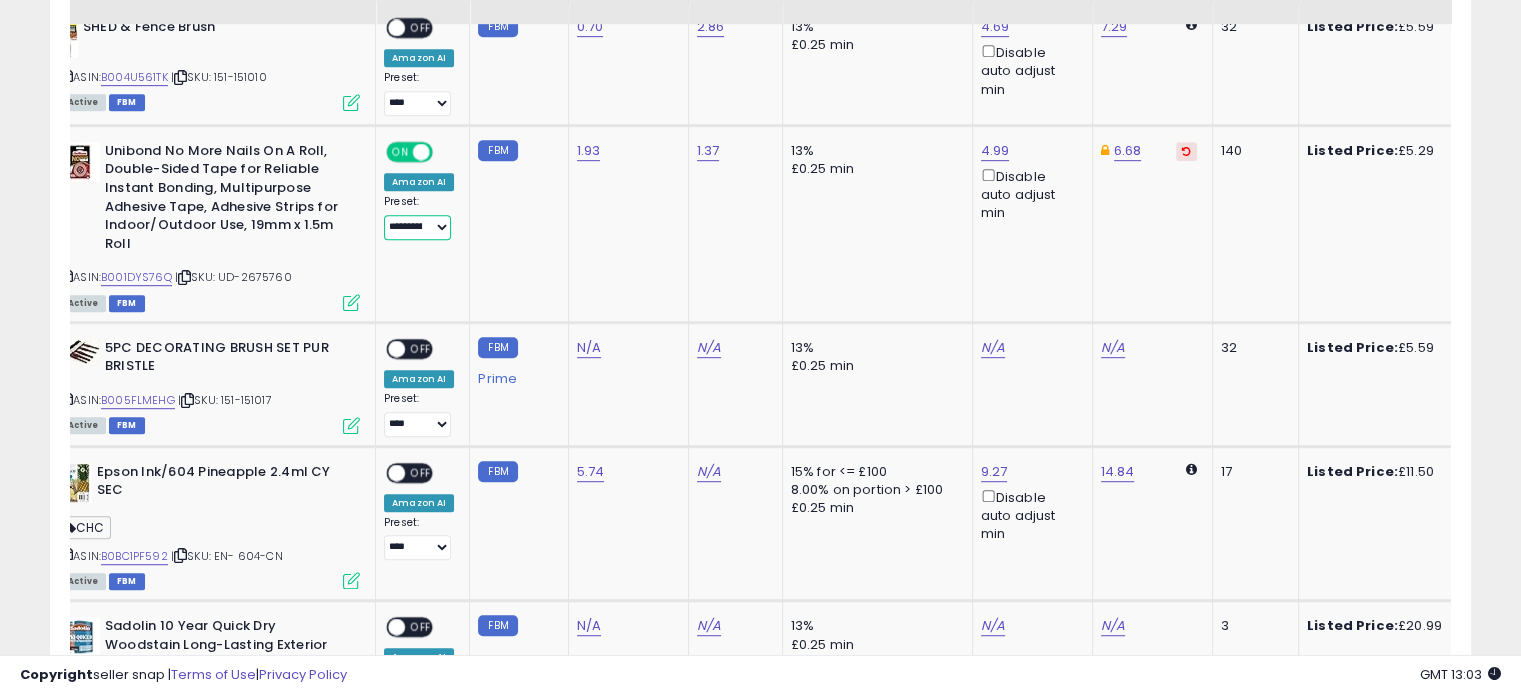 scroll, scrollTop: 1100, scrollLeft: 0, axis: vertical 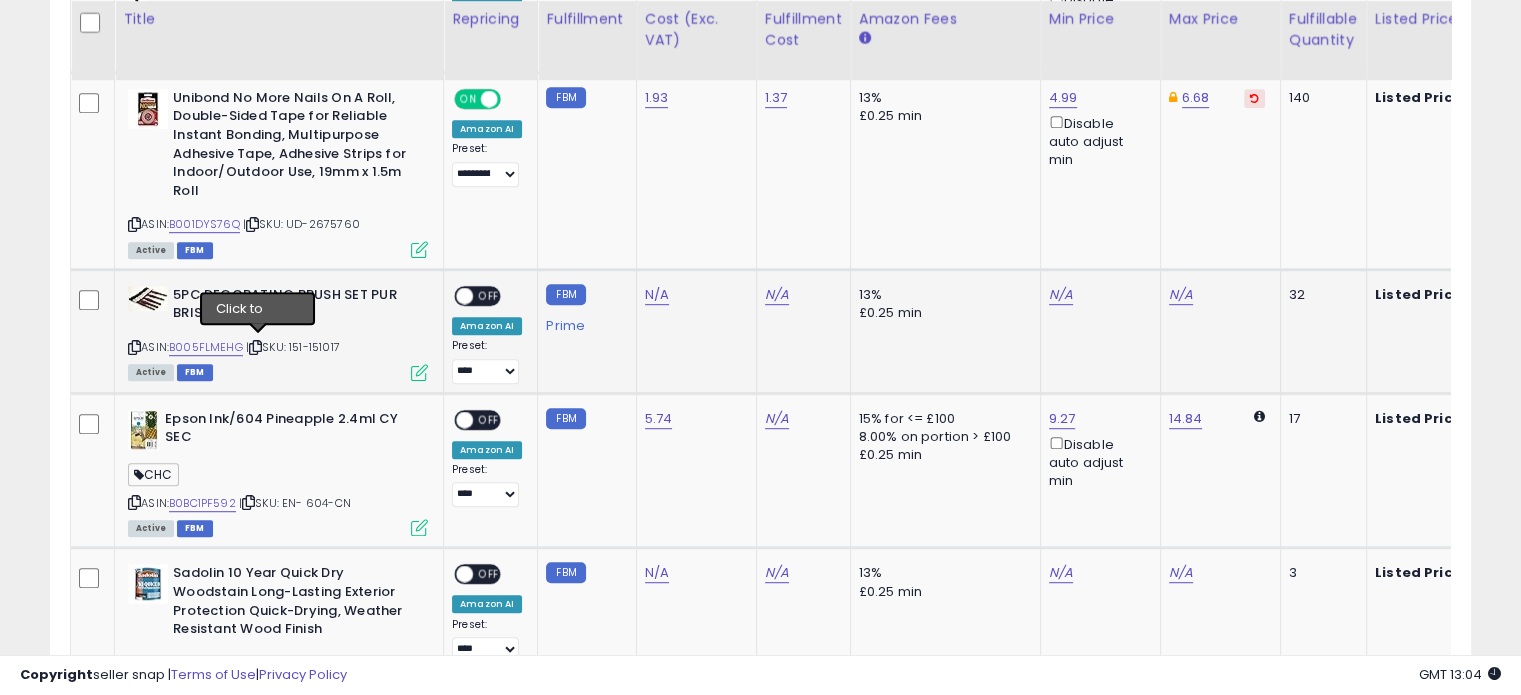 click at bounding box center (255, 347) 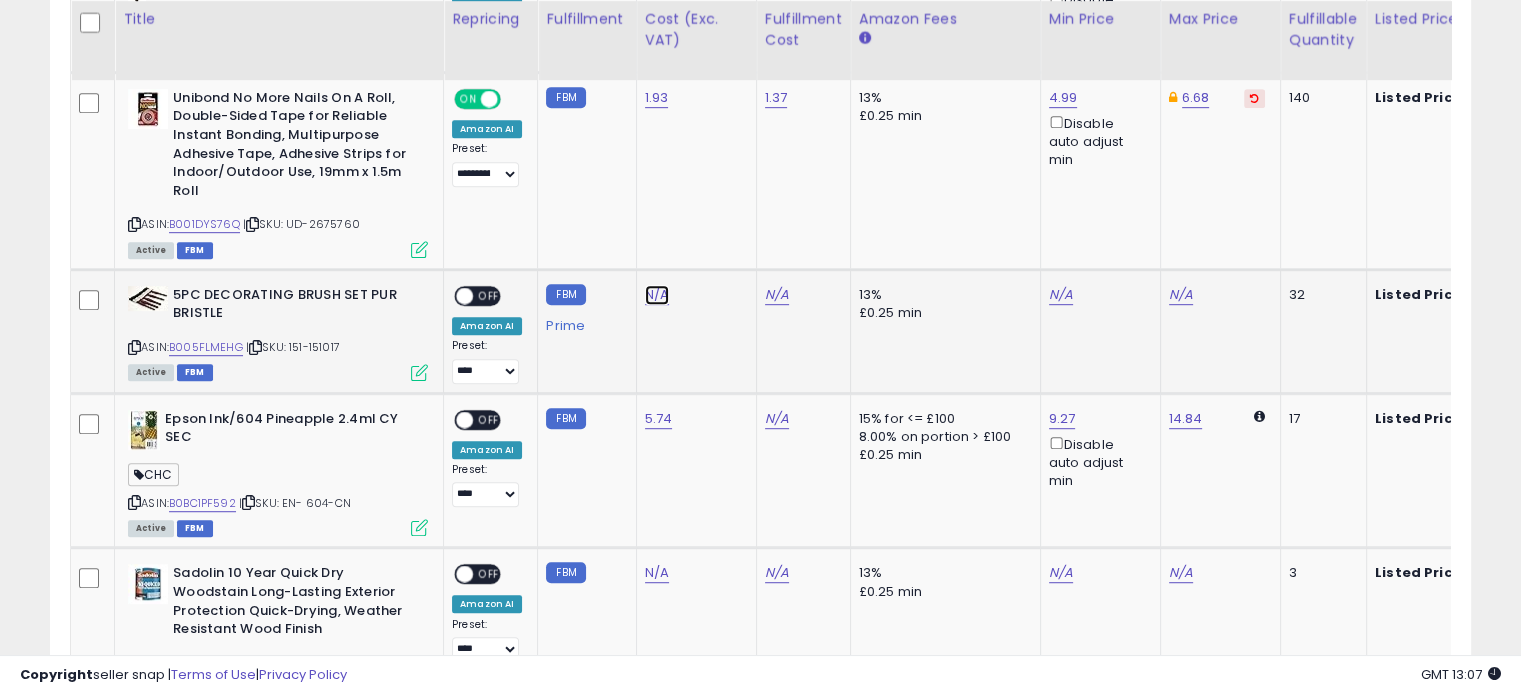click on "N/A" at bounding box center (657, 295) 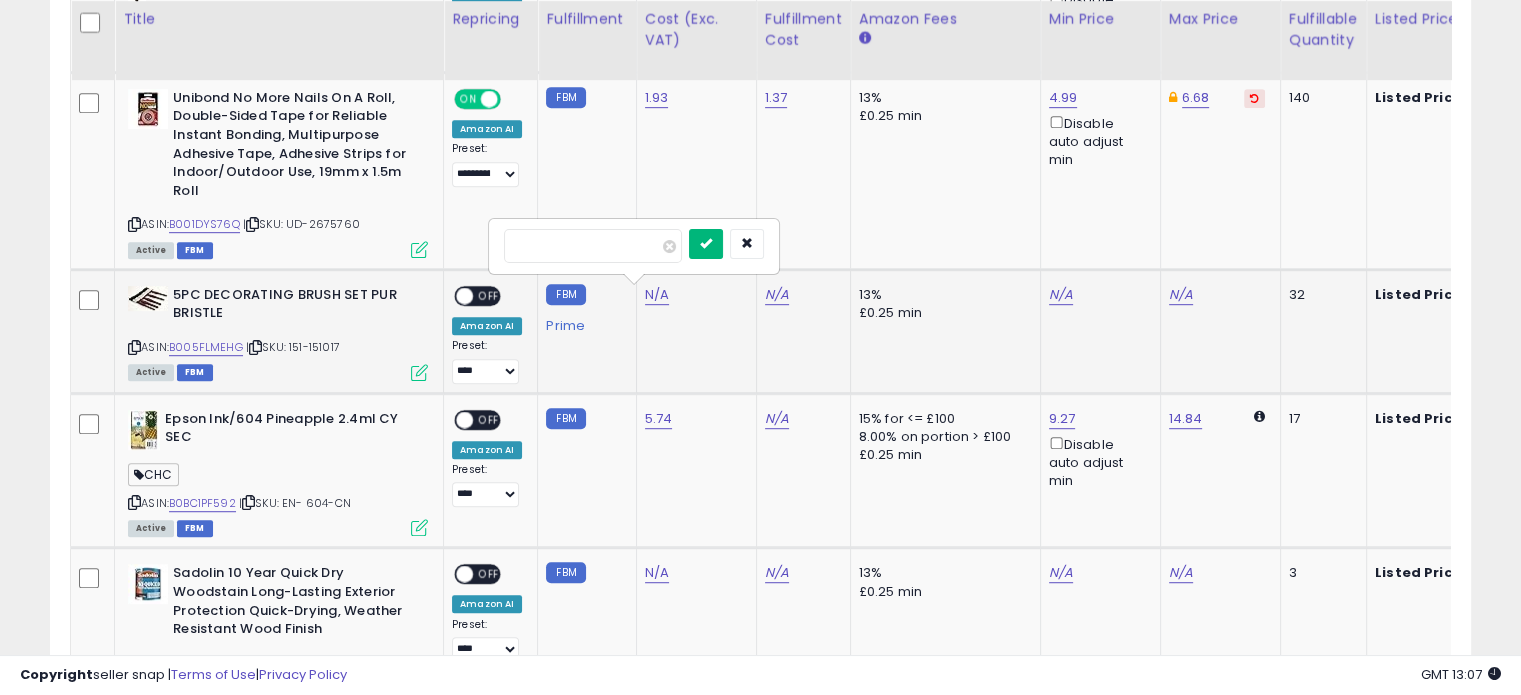type on "****" 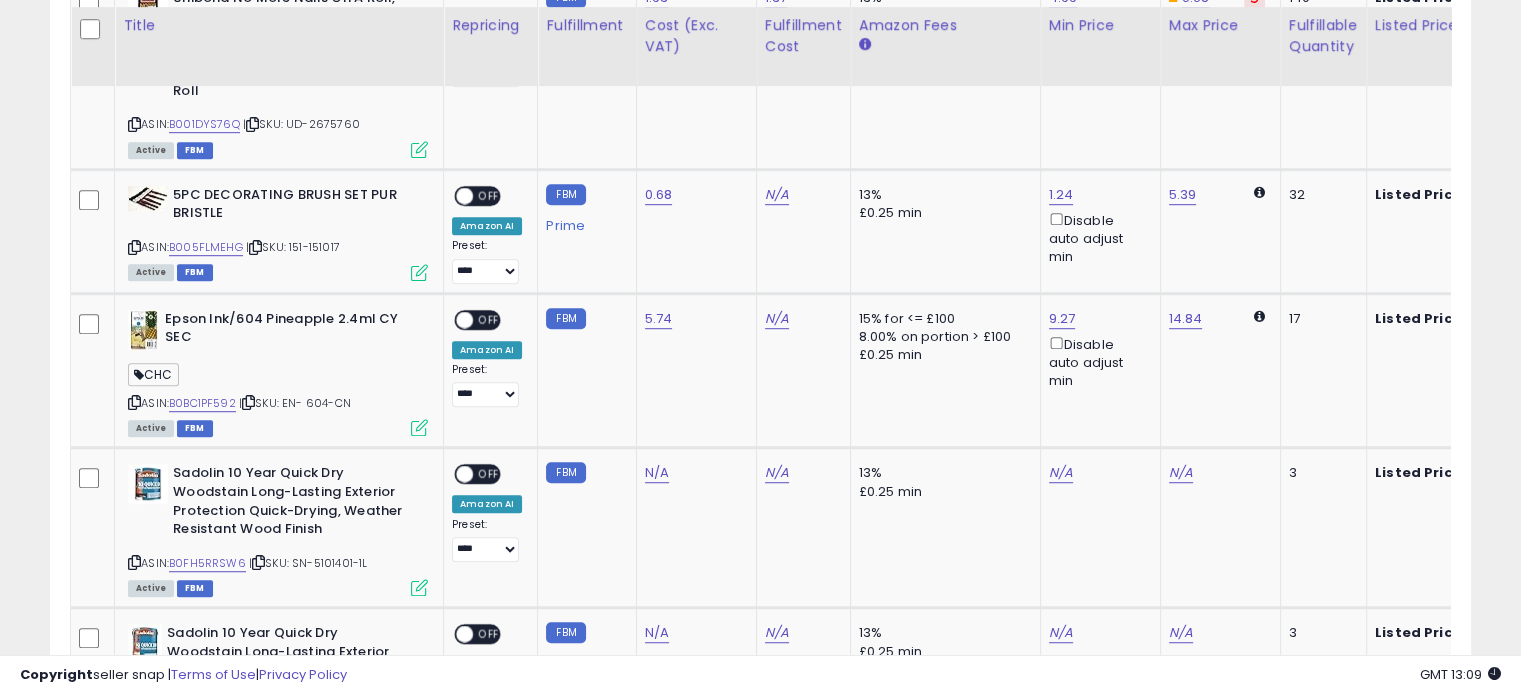 scroll, scrollTop: 1300, scrollLeft: 0, axis: vertical 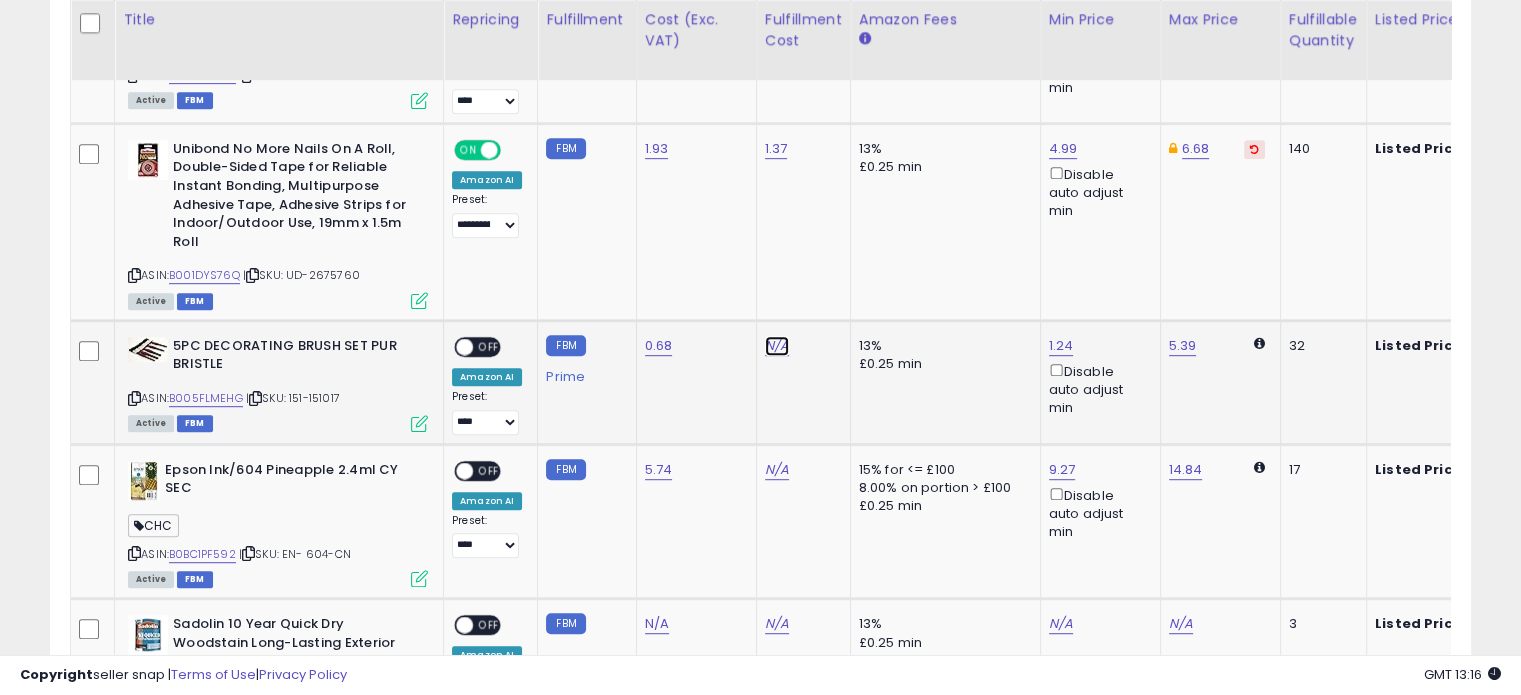 click on "N/A" at bounding box center (777, 346) 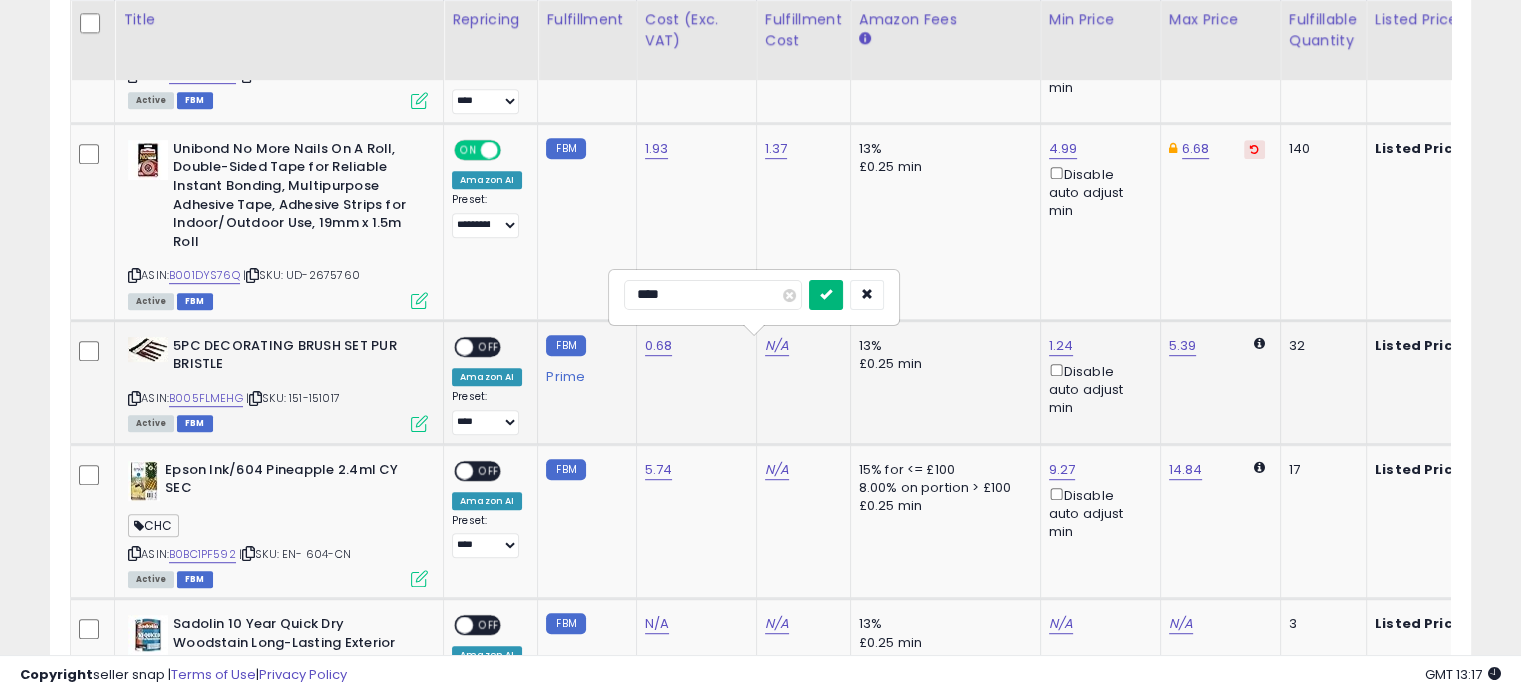 type on "****" 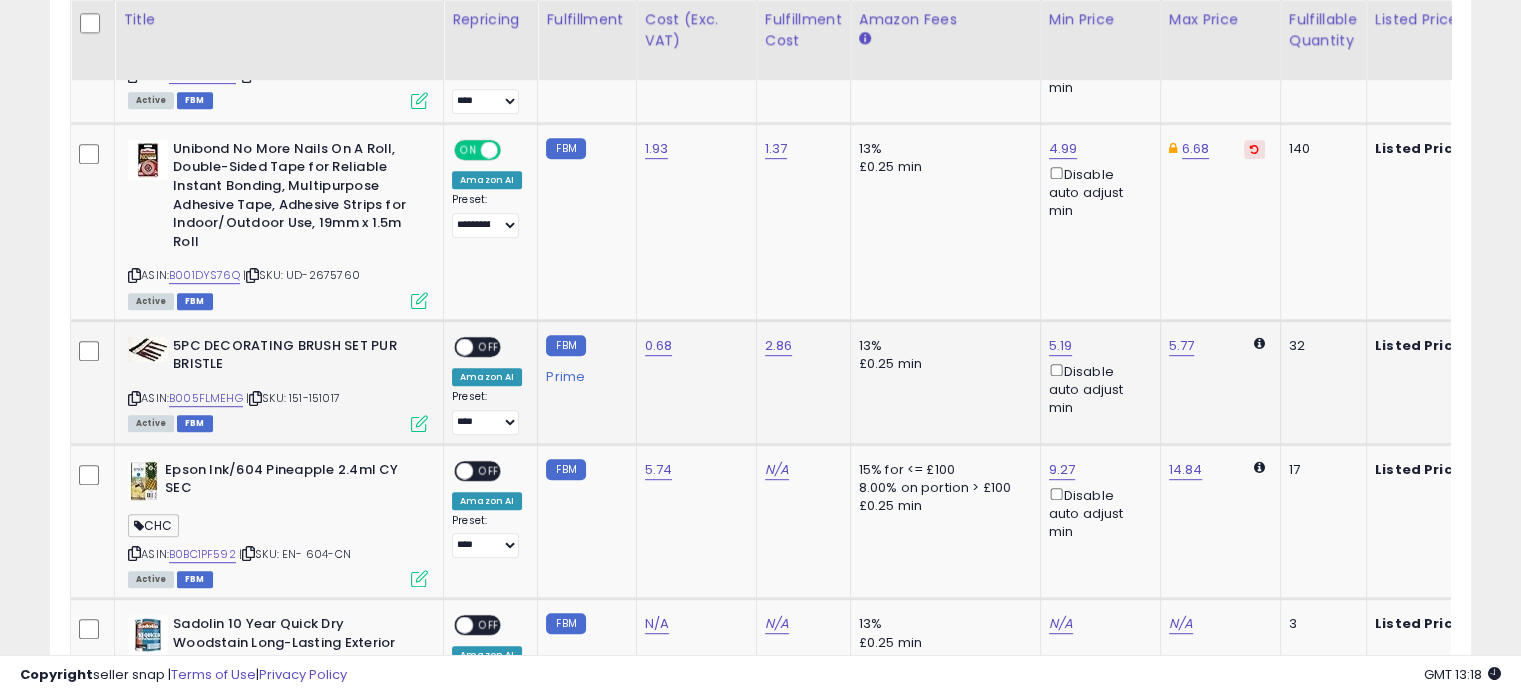click at bounding box center [419, 423] 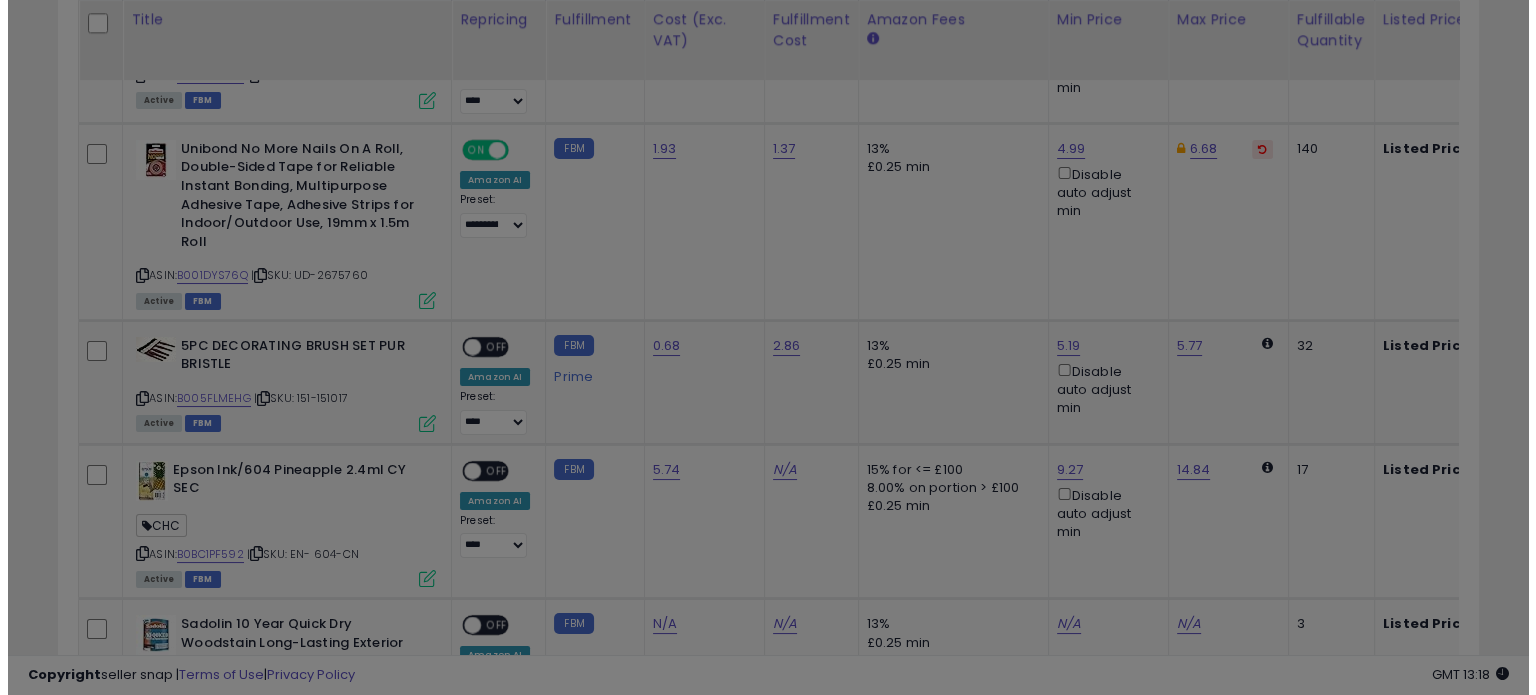 scroll, scrollTop: 999589, scrollLeft: 999168, axis: both 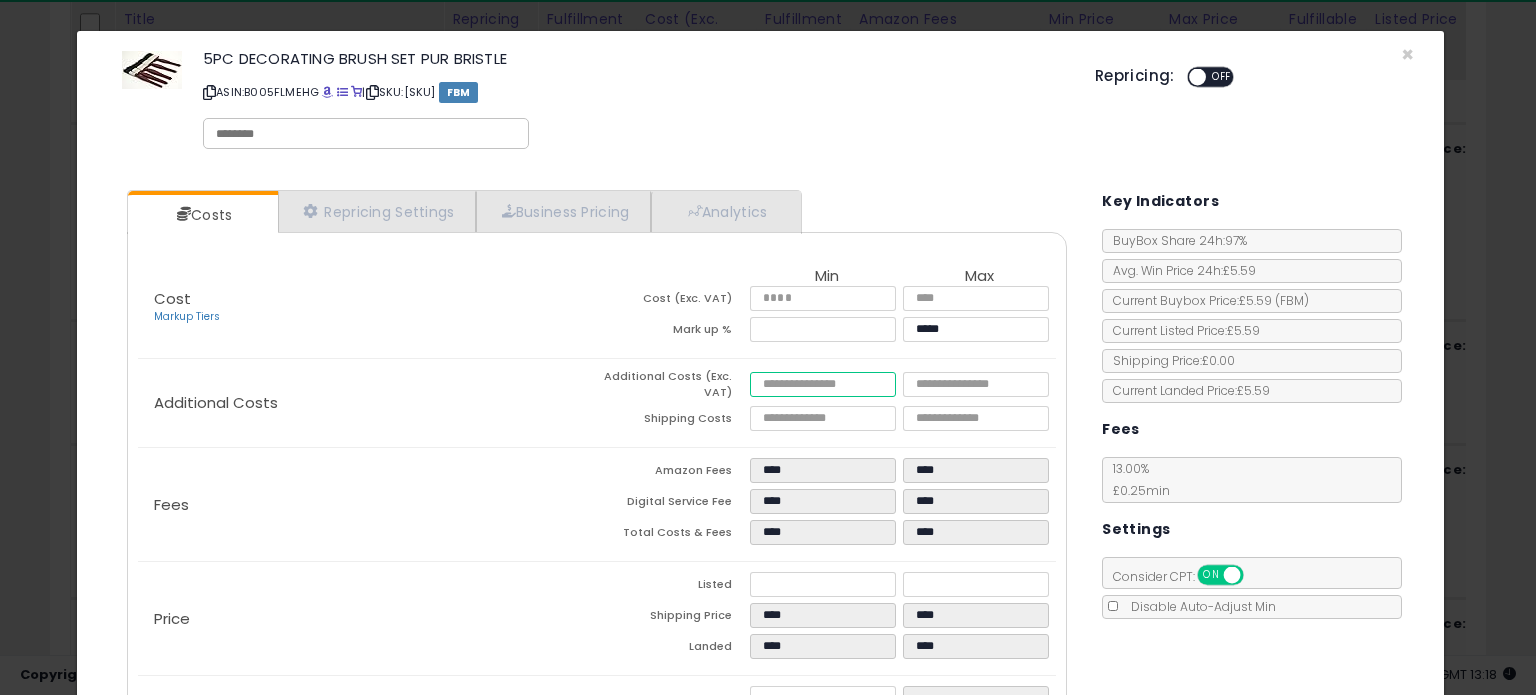 click at bounding box center [822, 384] 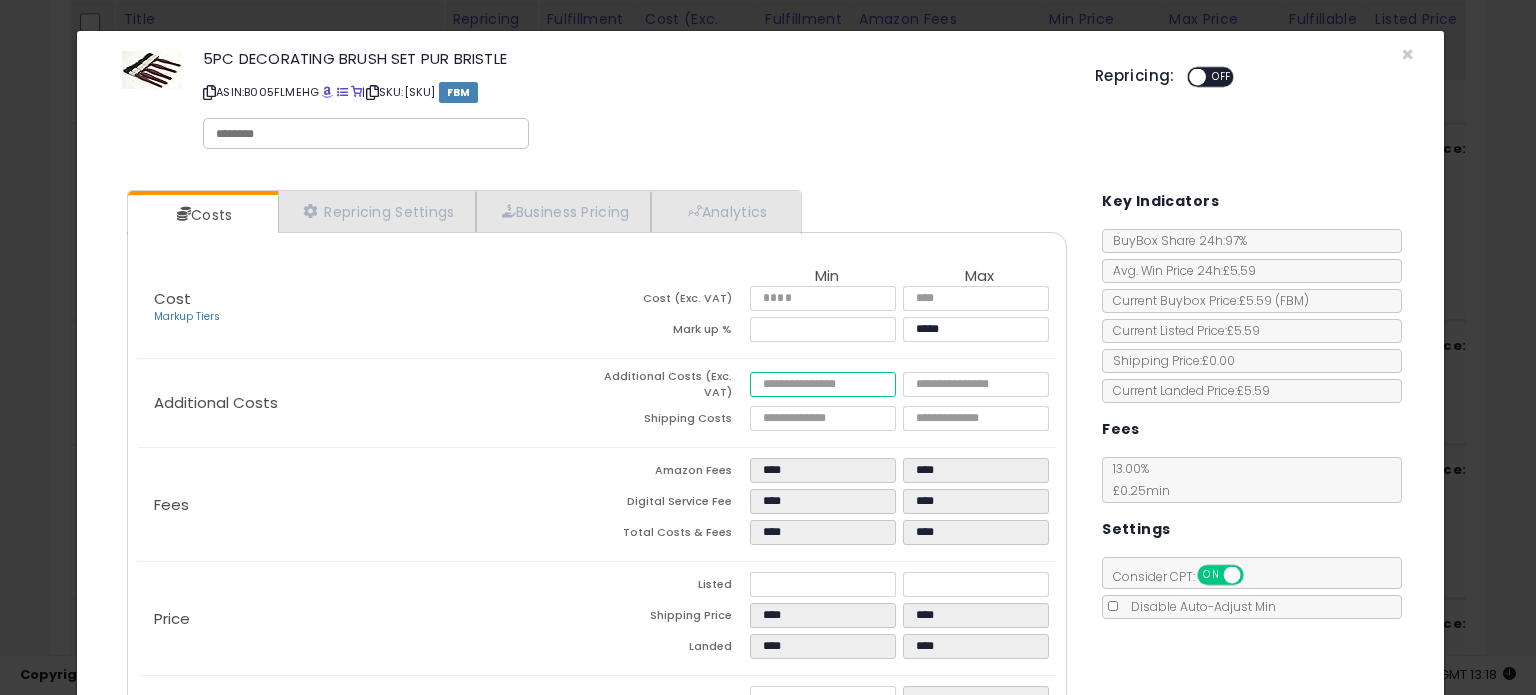 type on "*" 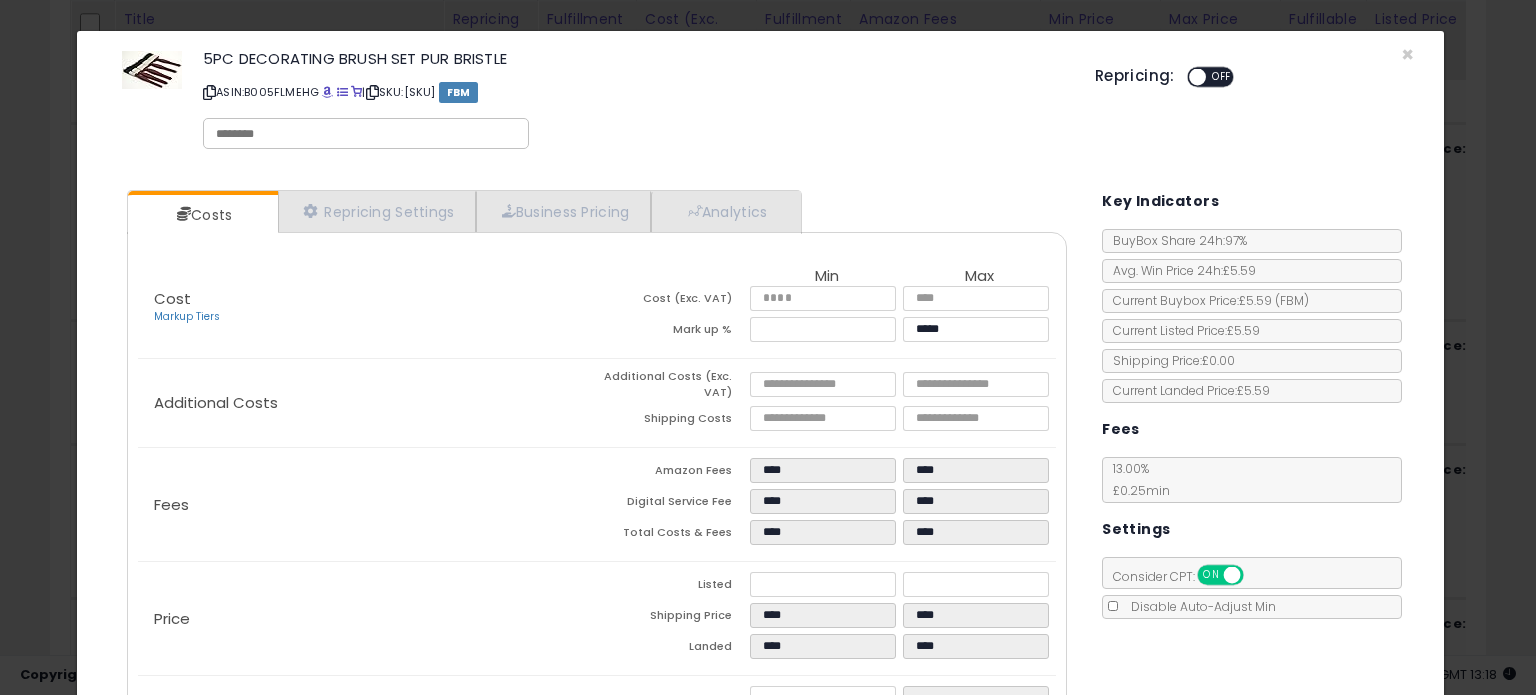type on "*****" 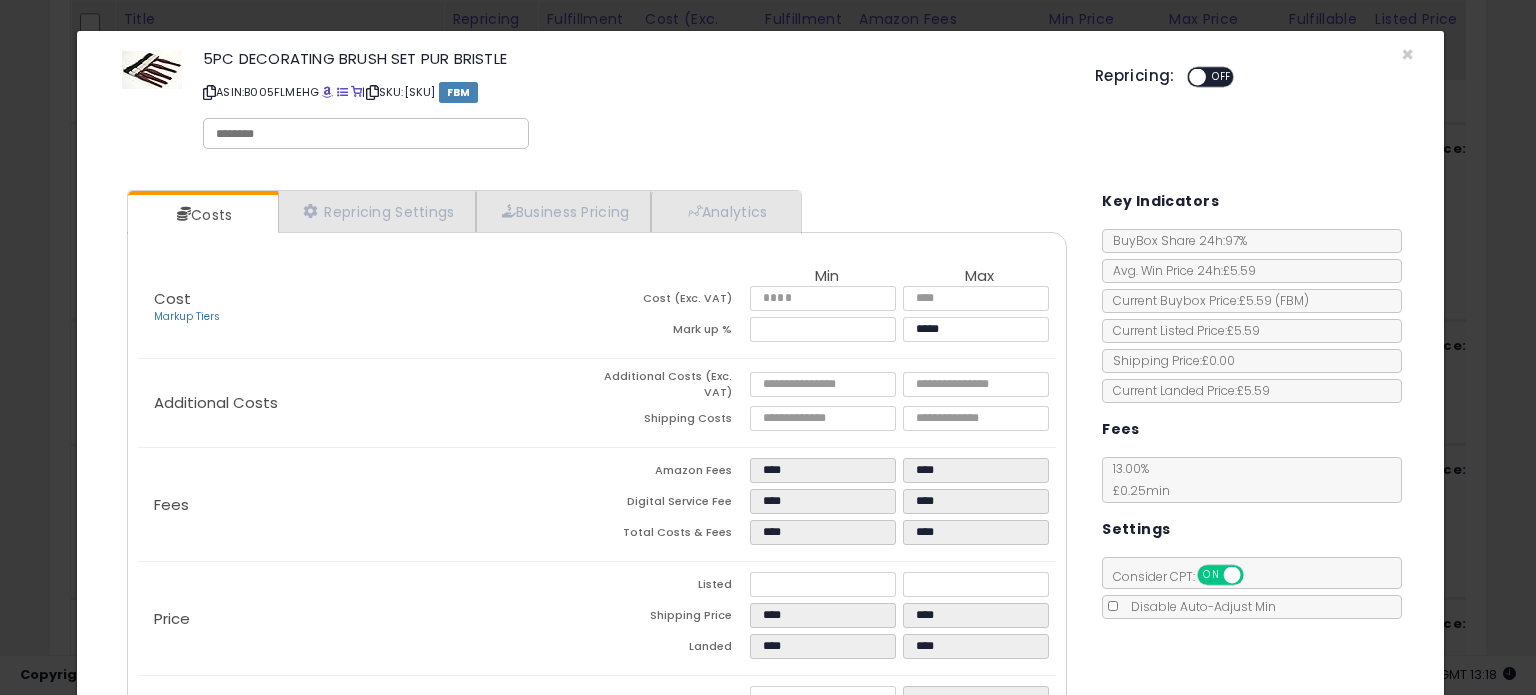 scroll, scrollTop: 100, scrollLeft: 0, axis: vertical 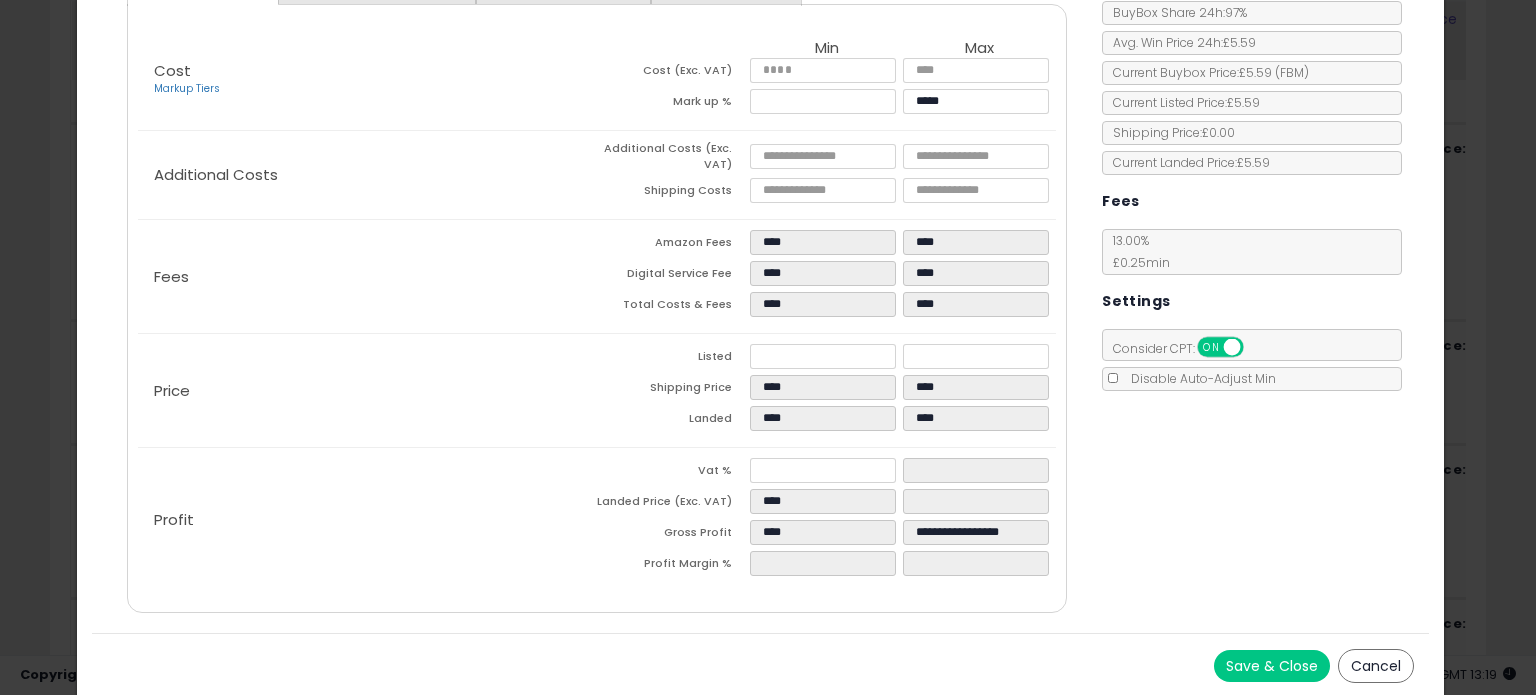 click on "Cancel" at bounding box center [1376, 666] 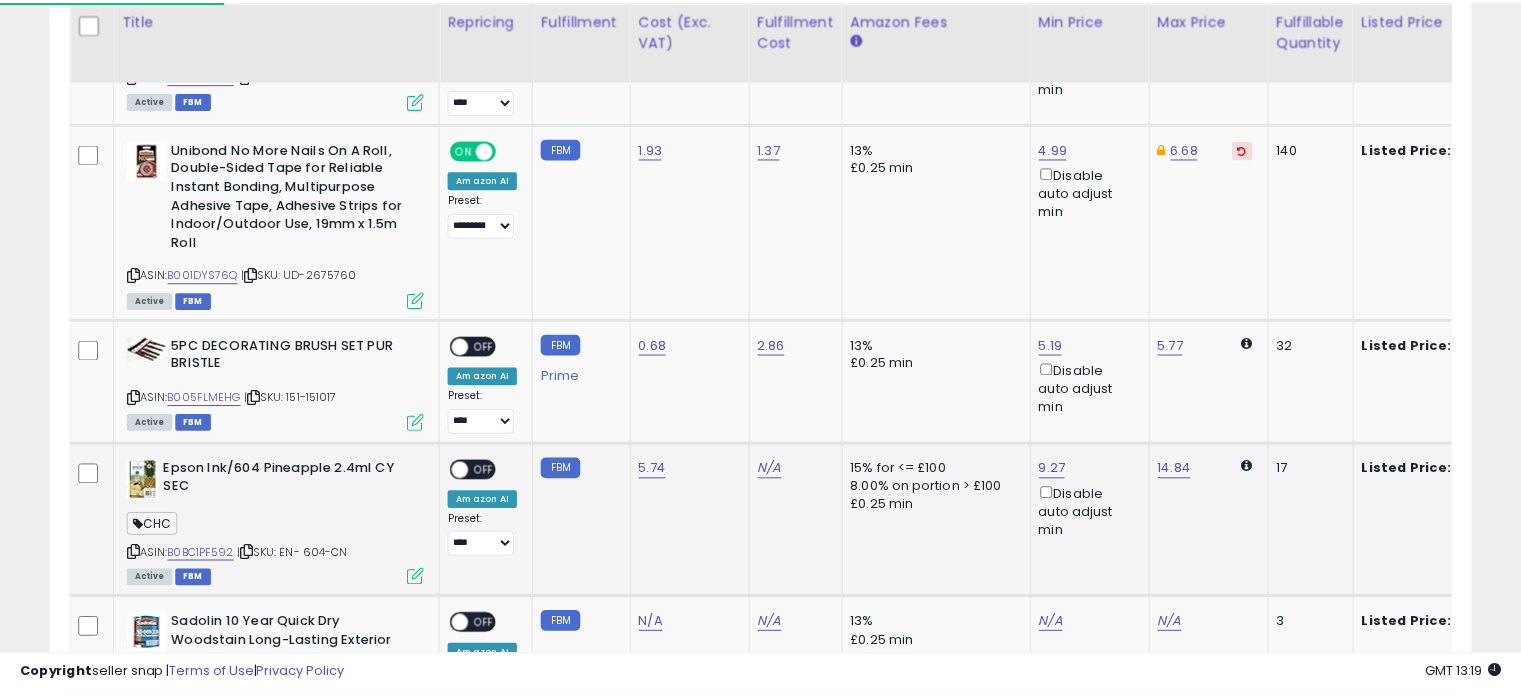 scroll, scrollTop: 409, scrollLeft: 822, axis: both 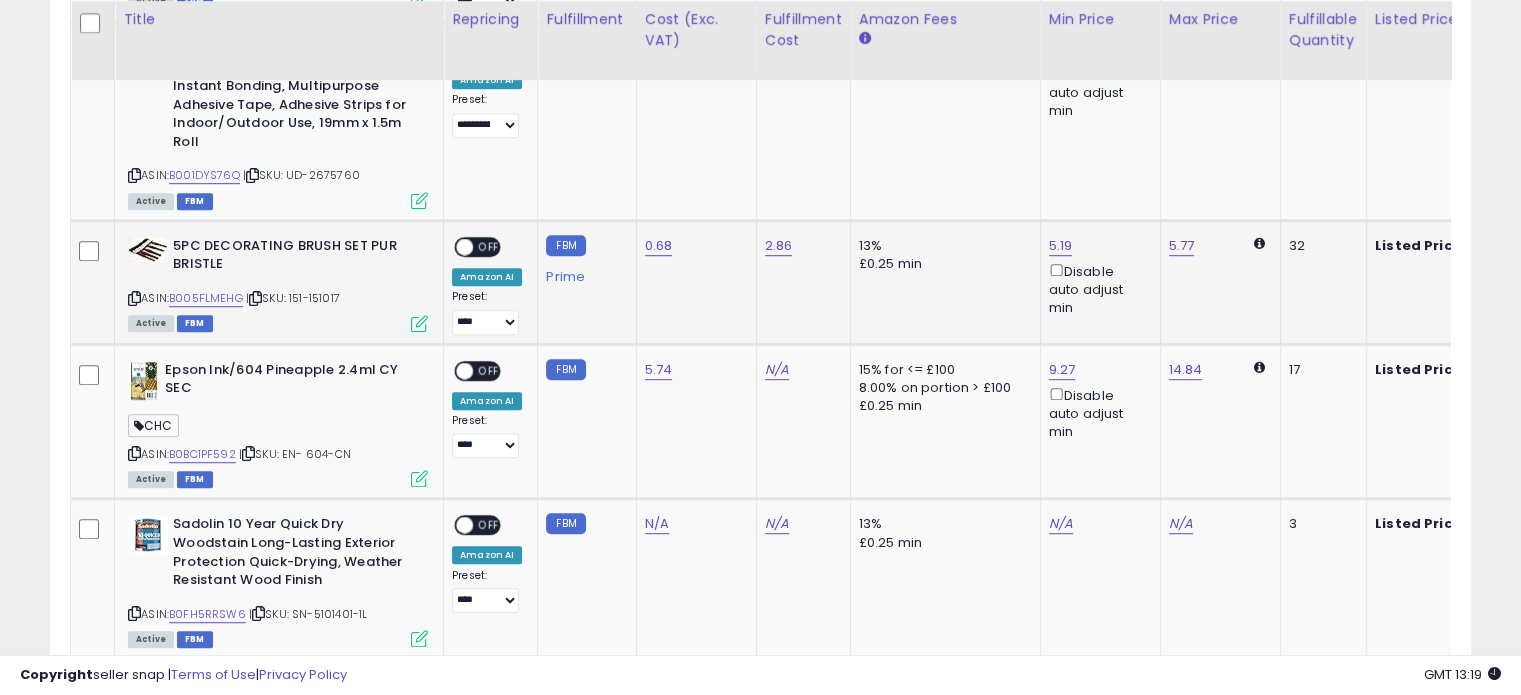click at bounding box center (419, 323) 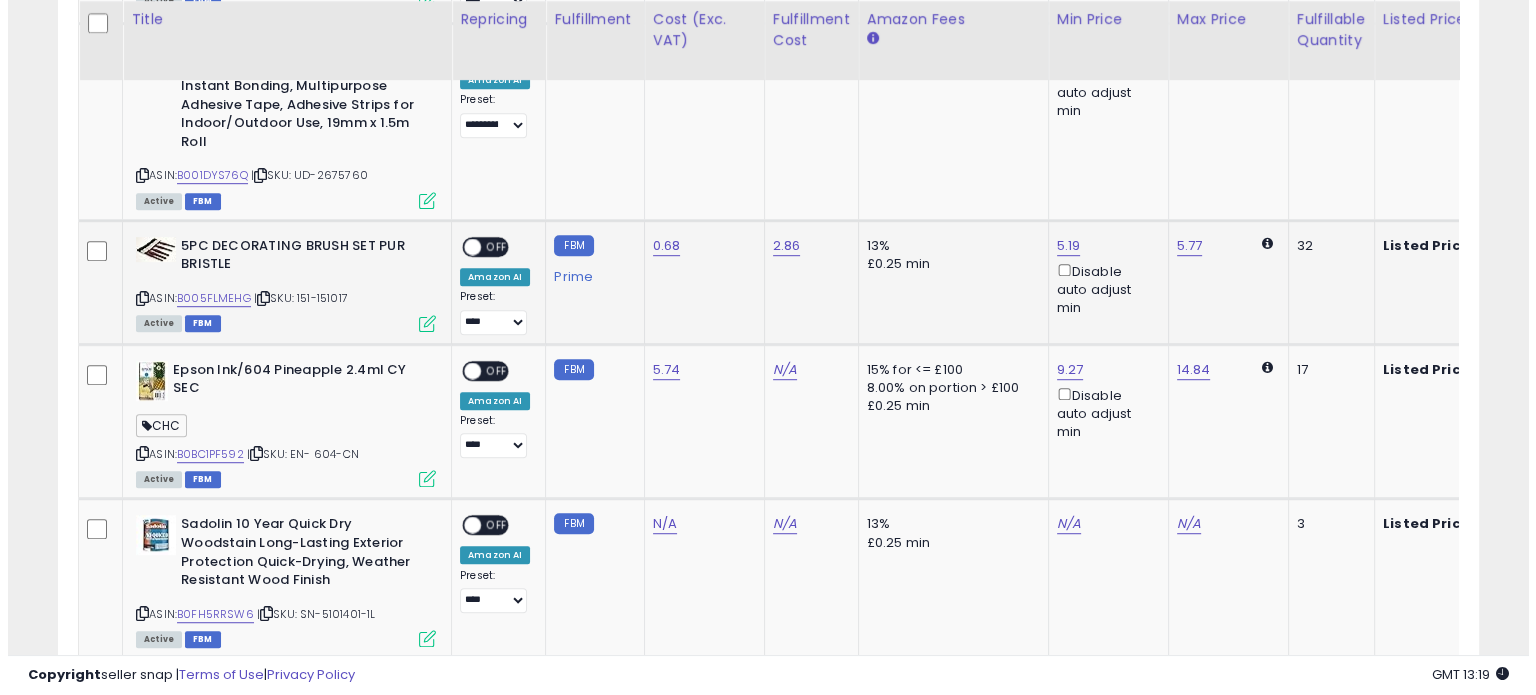 scroll, scrollTop: 999589, scrollLeft: 999168, axis: both 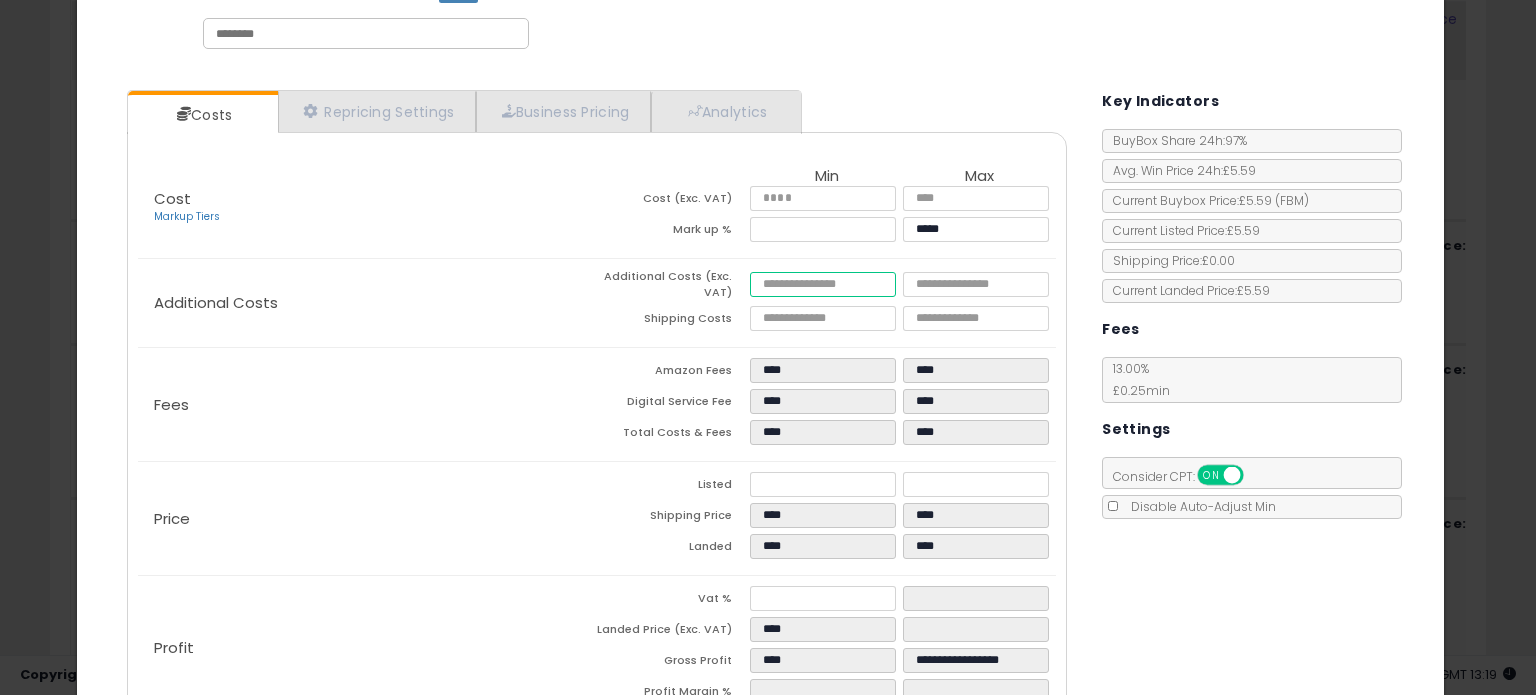 click at bounding box center (822, 284) 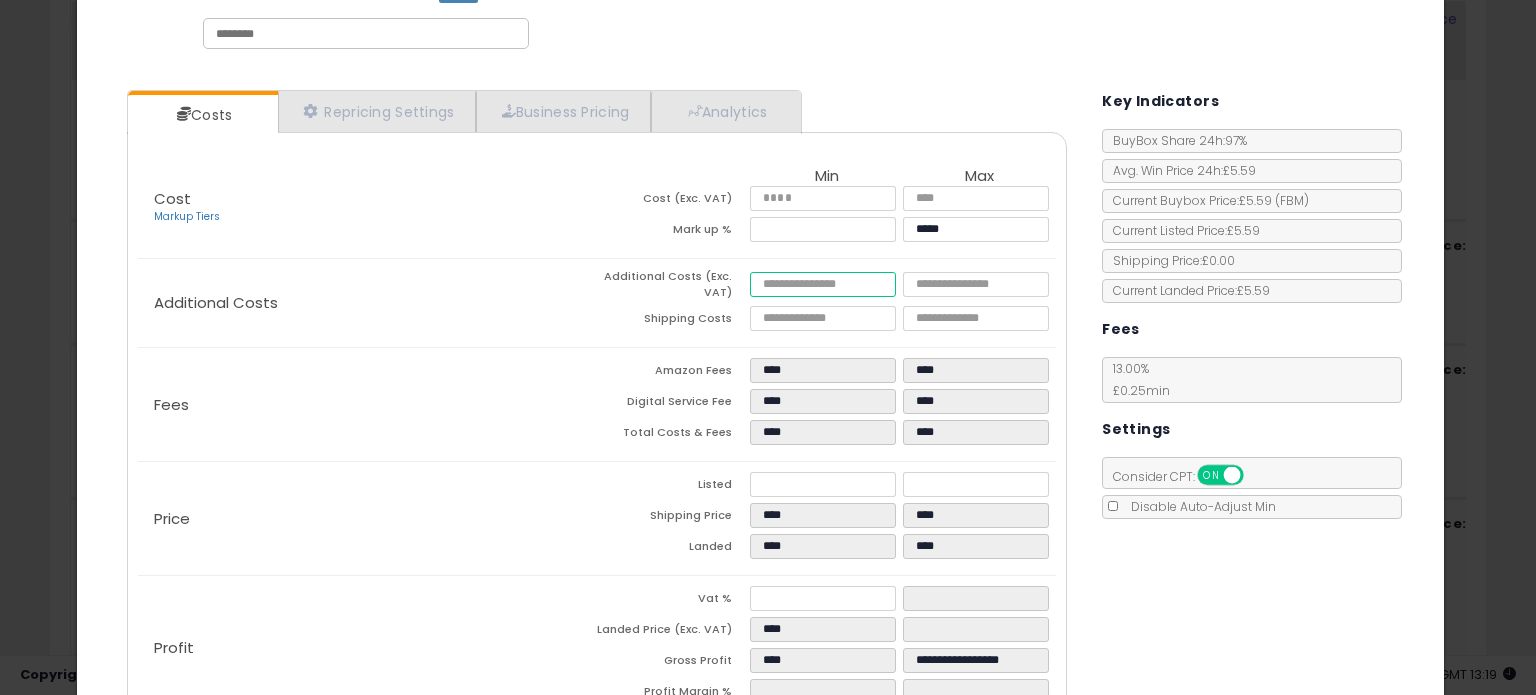 type on "*" 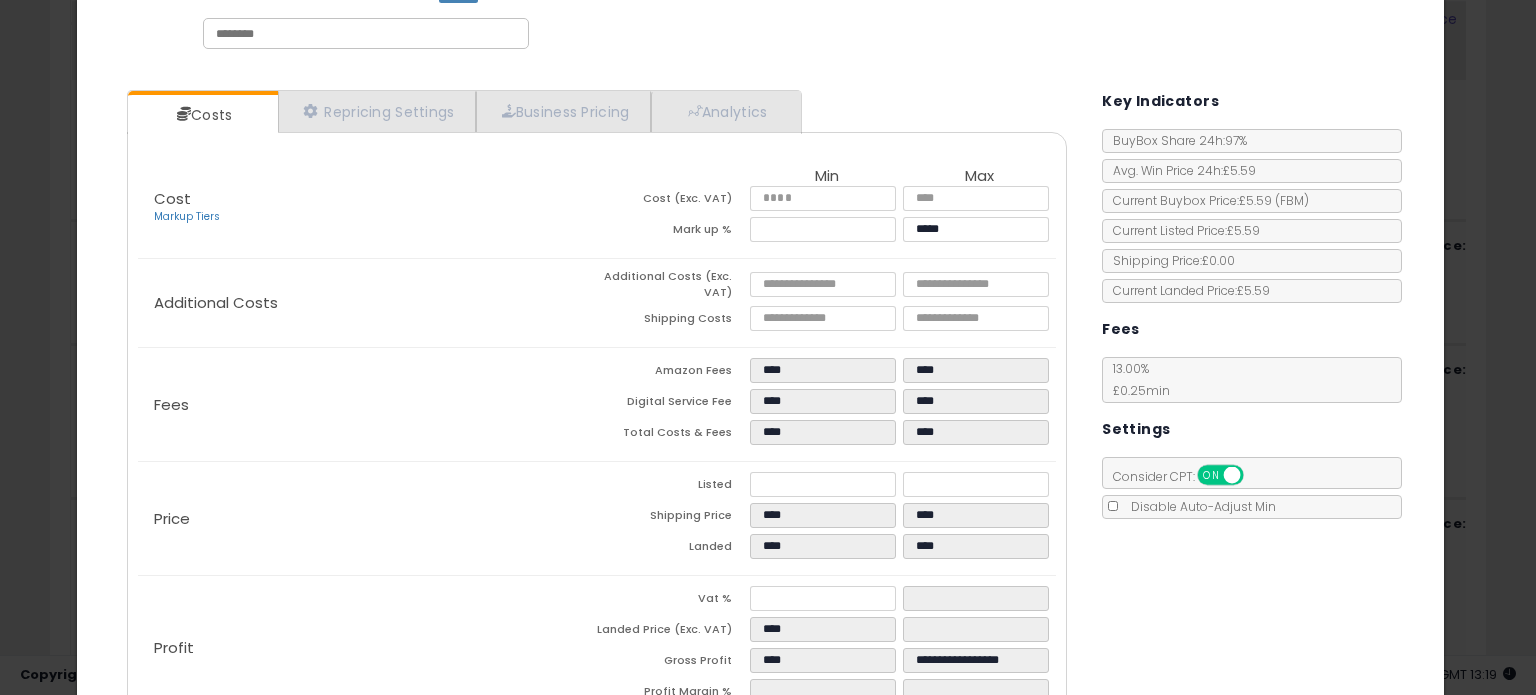 type on "*****" 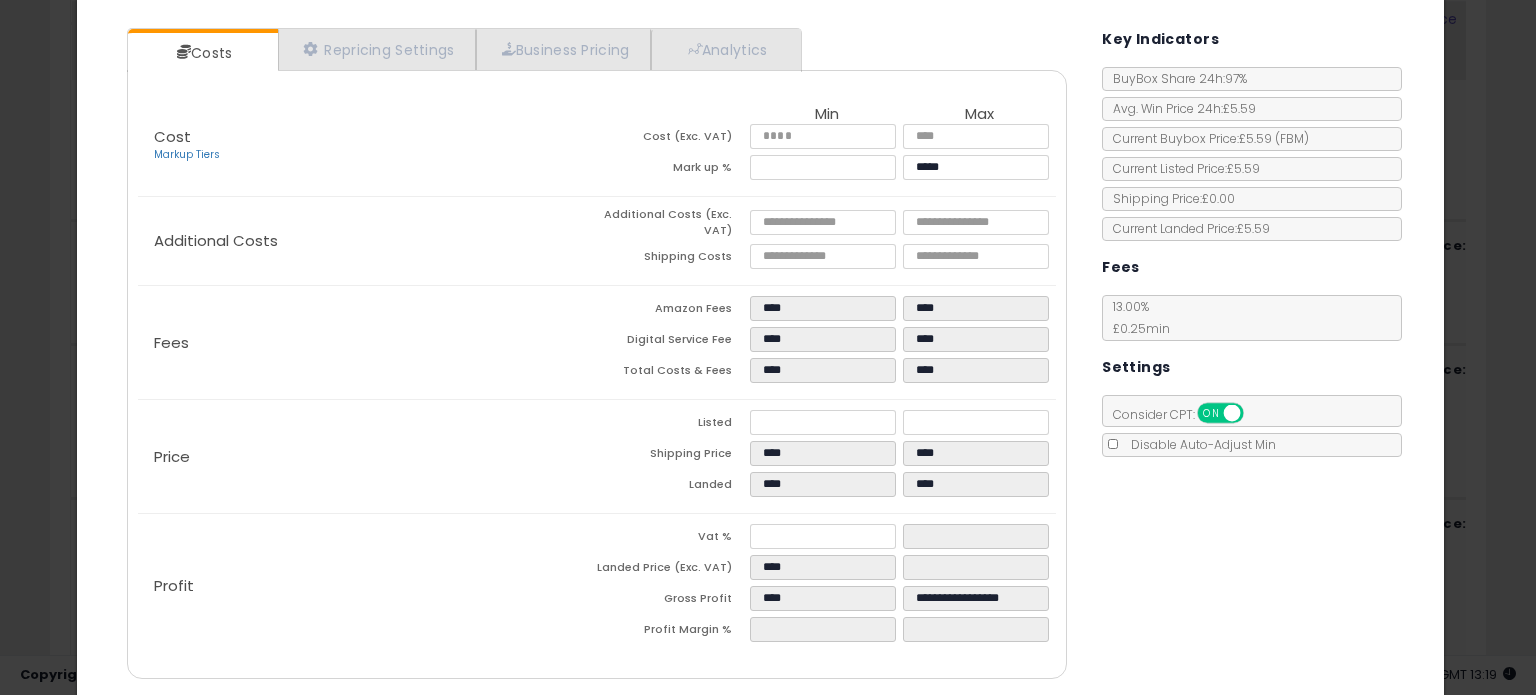 scroll, scrollTop: 228, scrollLeft: 0, axis: vertical 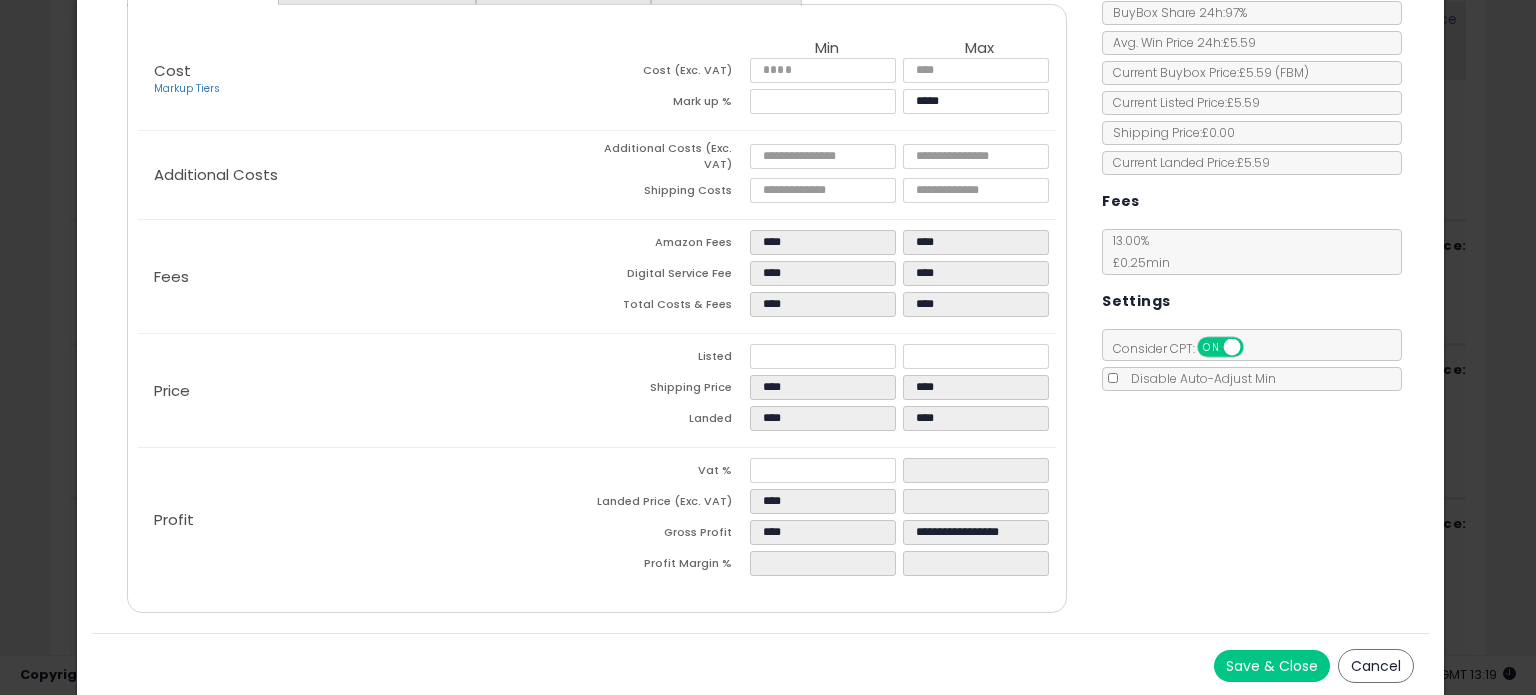 click on "Save & Close" at bounding box center (1272, 666) 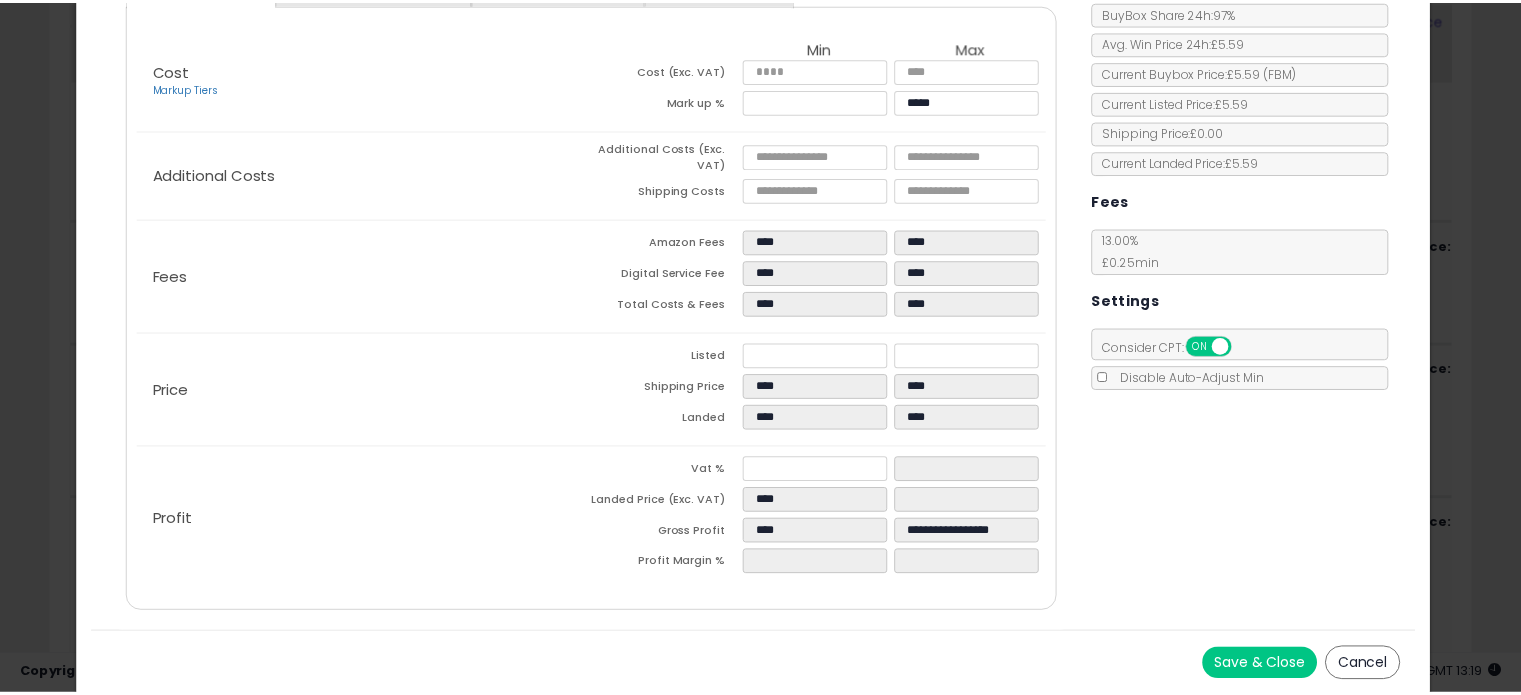 scroll, scrollTop: 0, scrollLeft: 0, axis: both 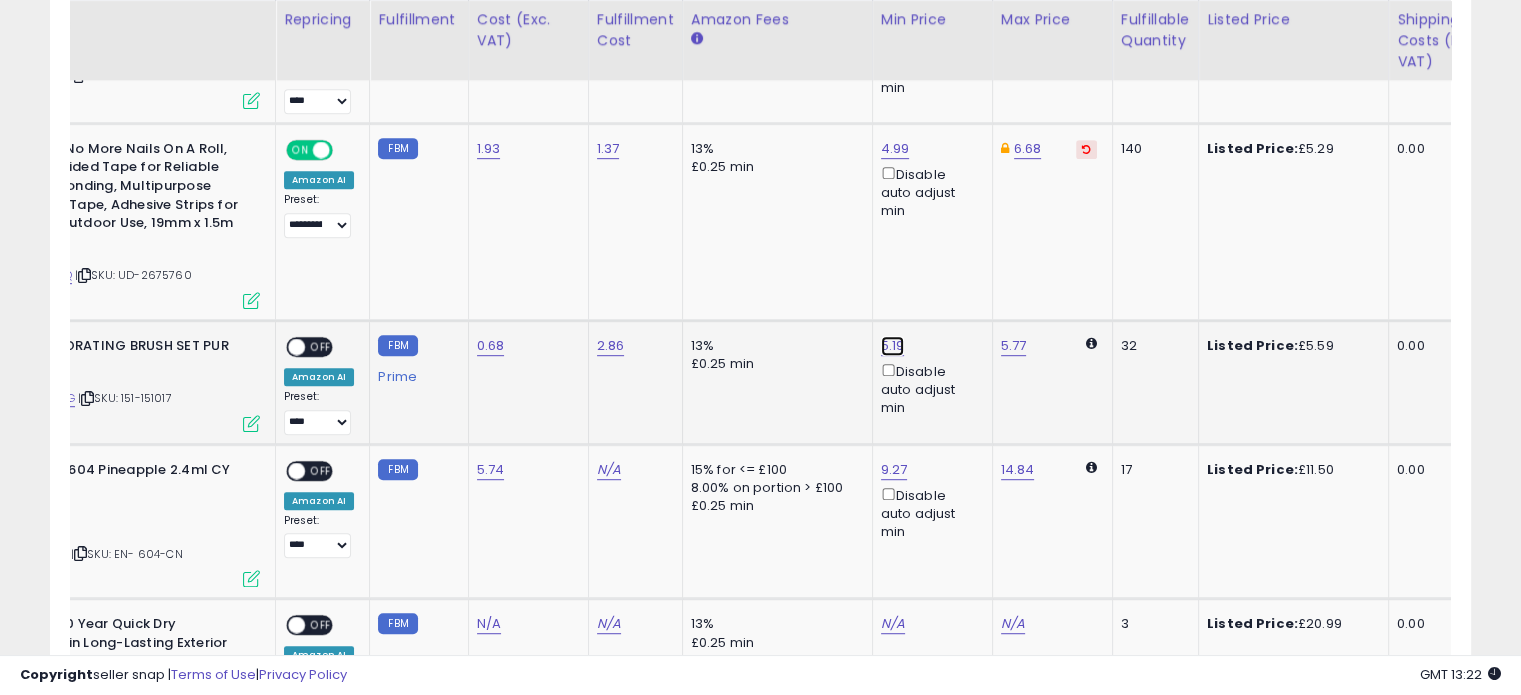 click on "5.19" at bounding box center [895, 25] 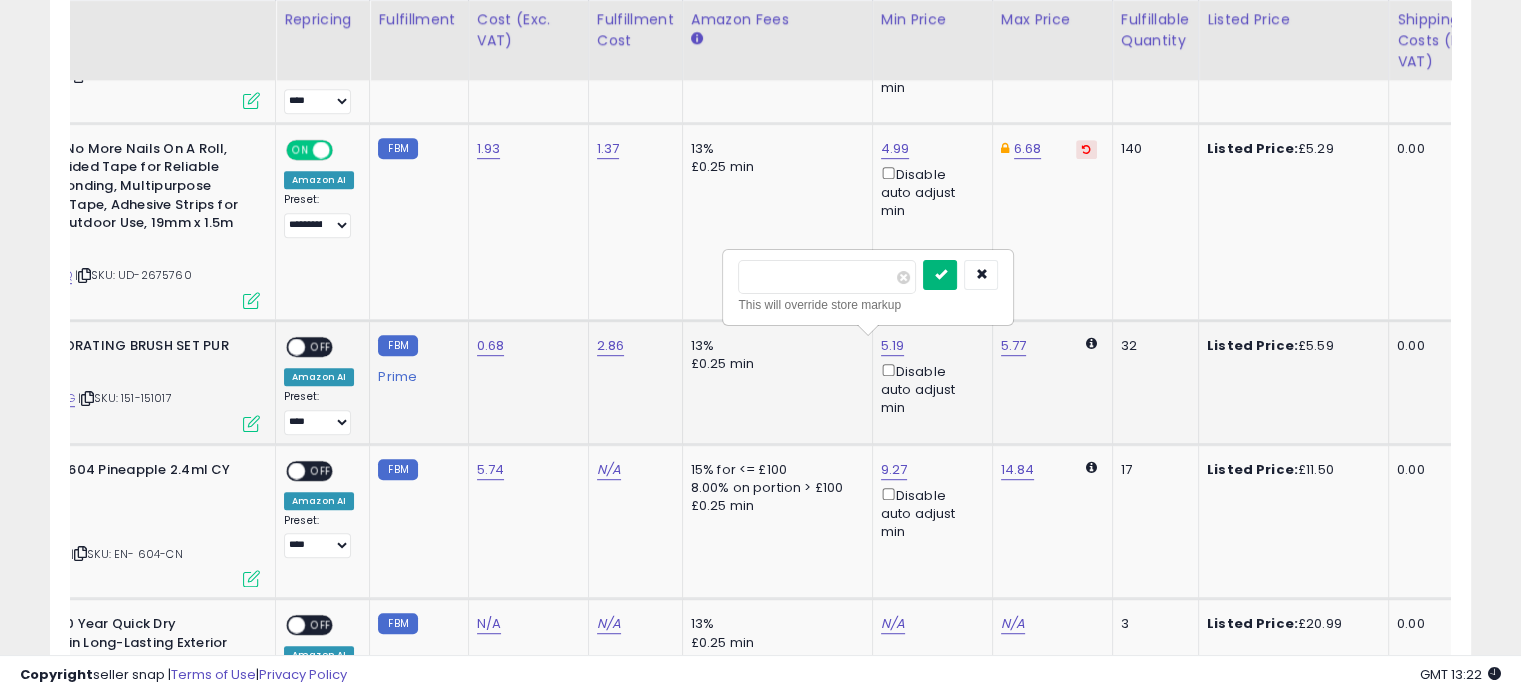 type on "****" 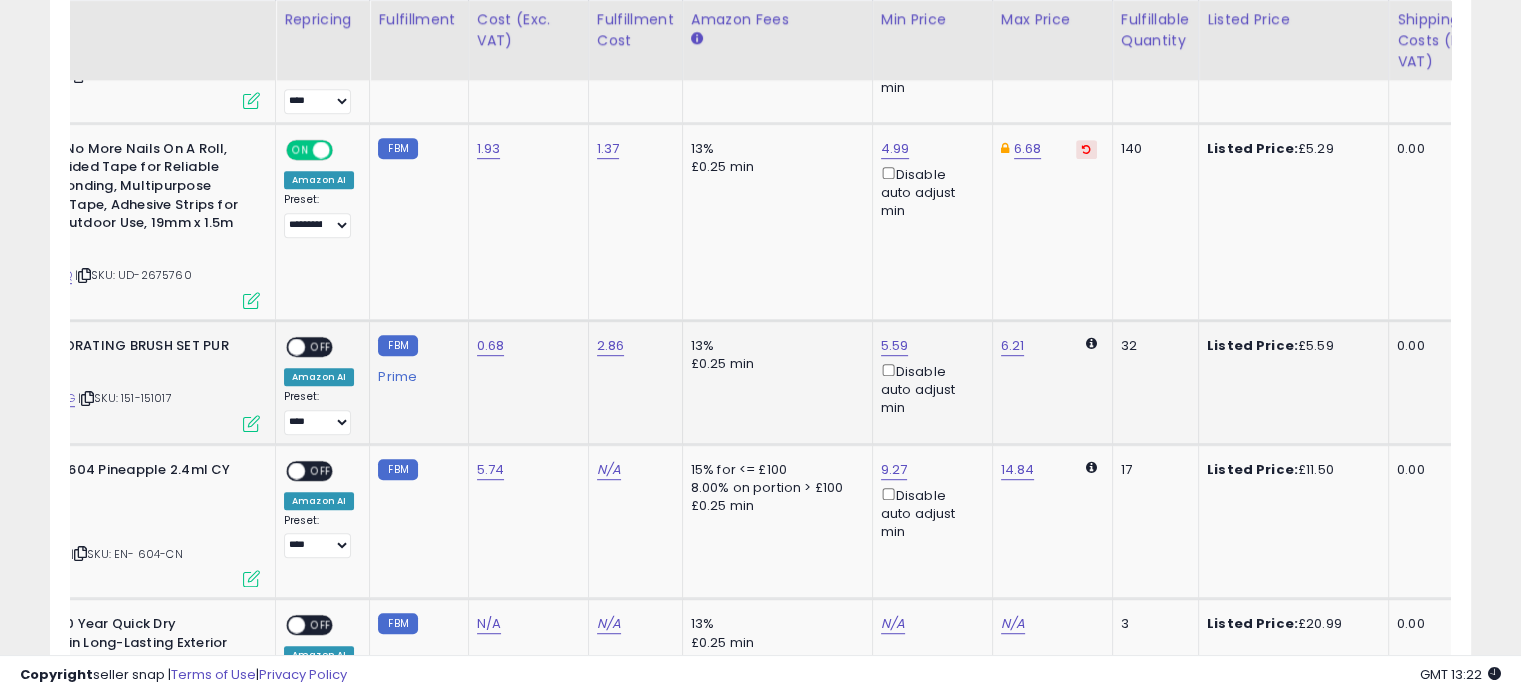 click at bounding box center (251, 423) 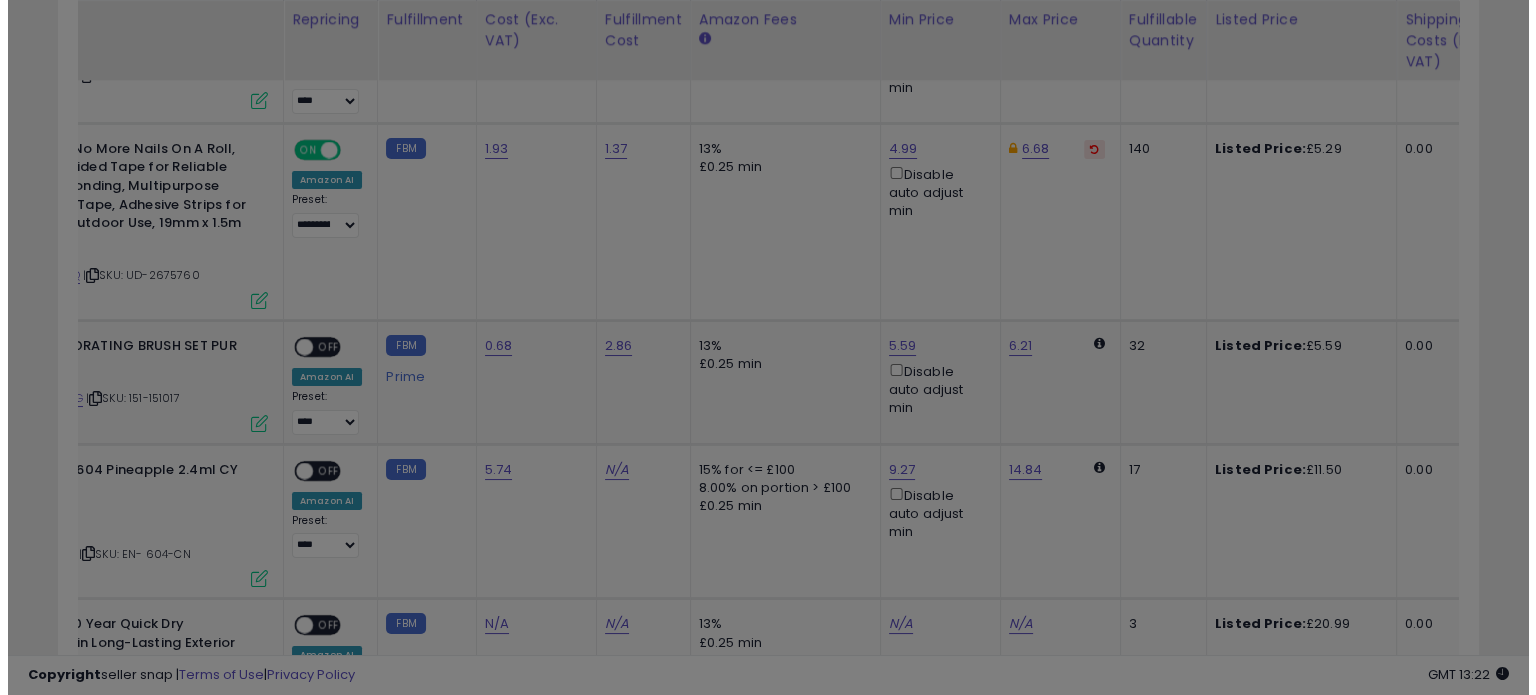 scroll, scrollTop: 999589, scrollLeft: 999168, axis: both 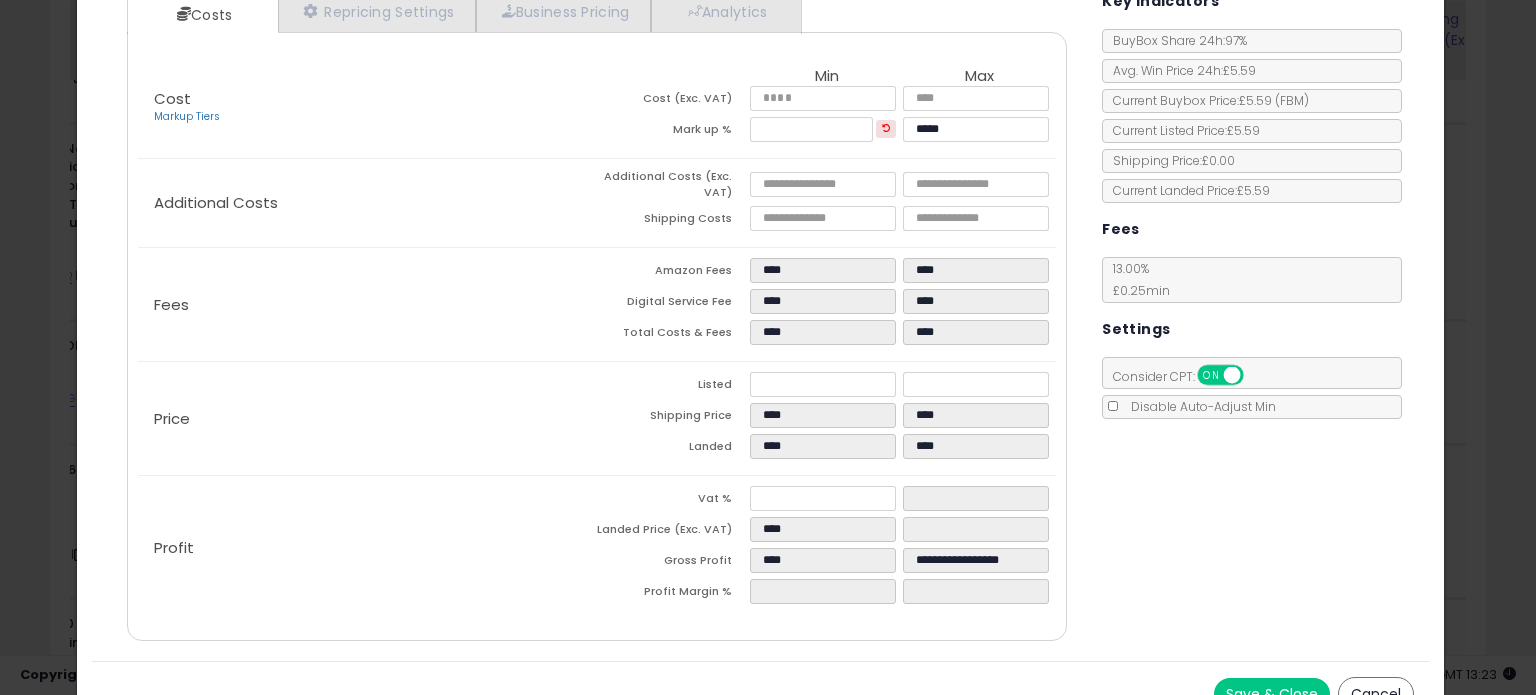 click on "Cancel" at bounding box center (1376, 694) 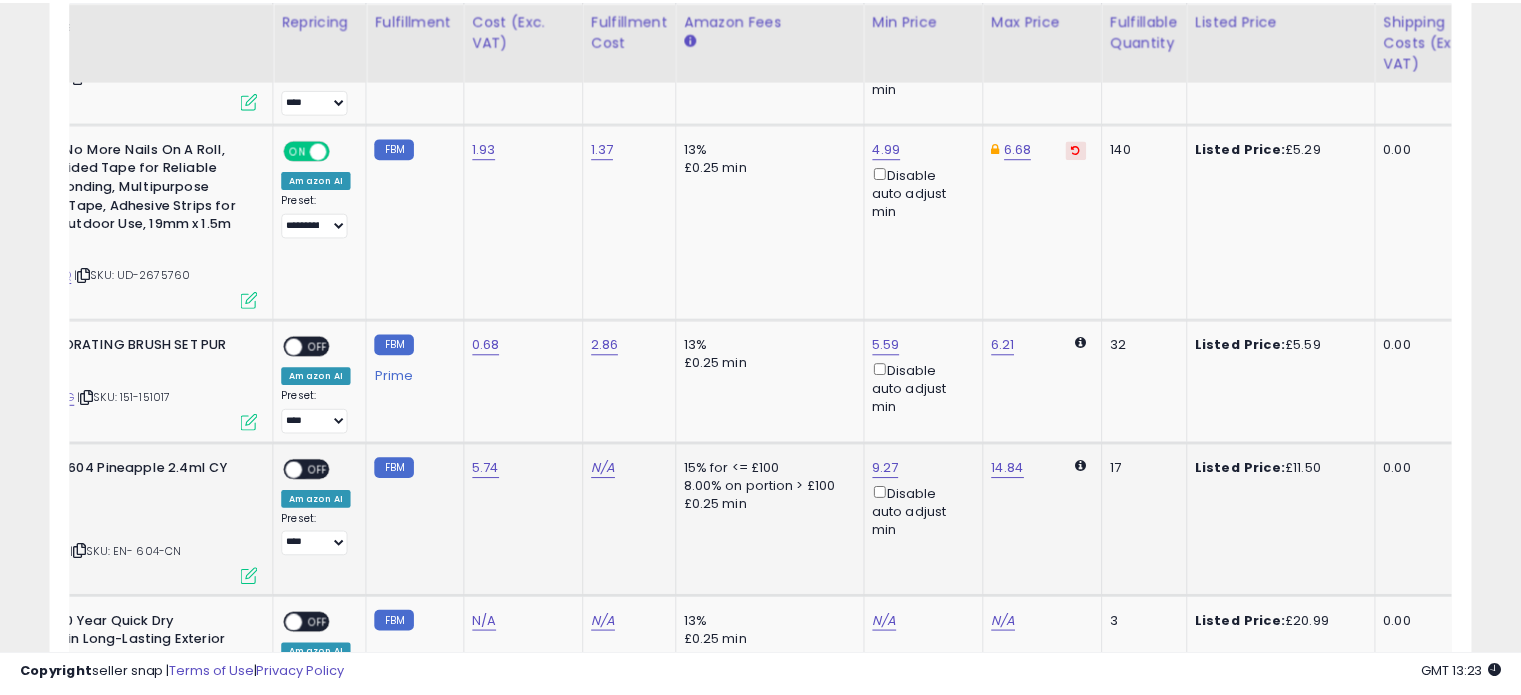 scroll, scrollTop: 409, scrollLeft: 822, axis: both 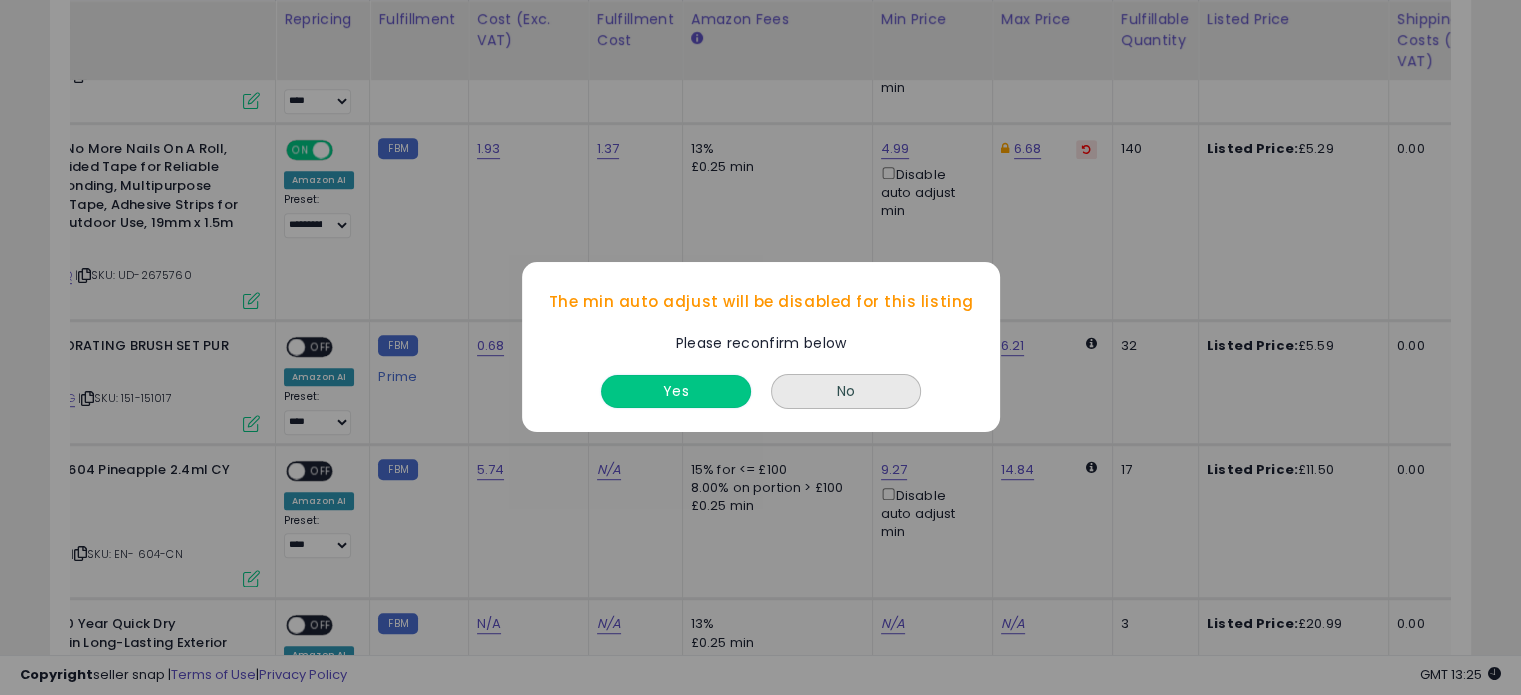 click on "Yes" at bounding box center [676, 392] 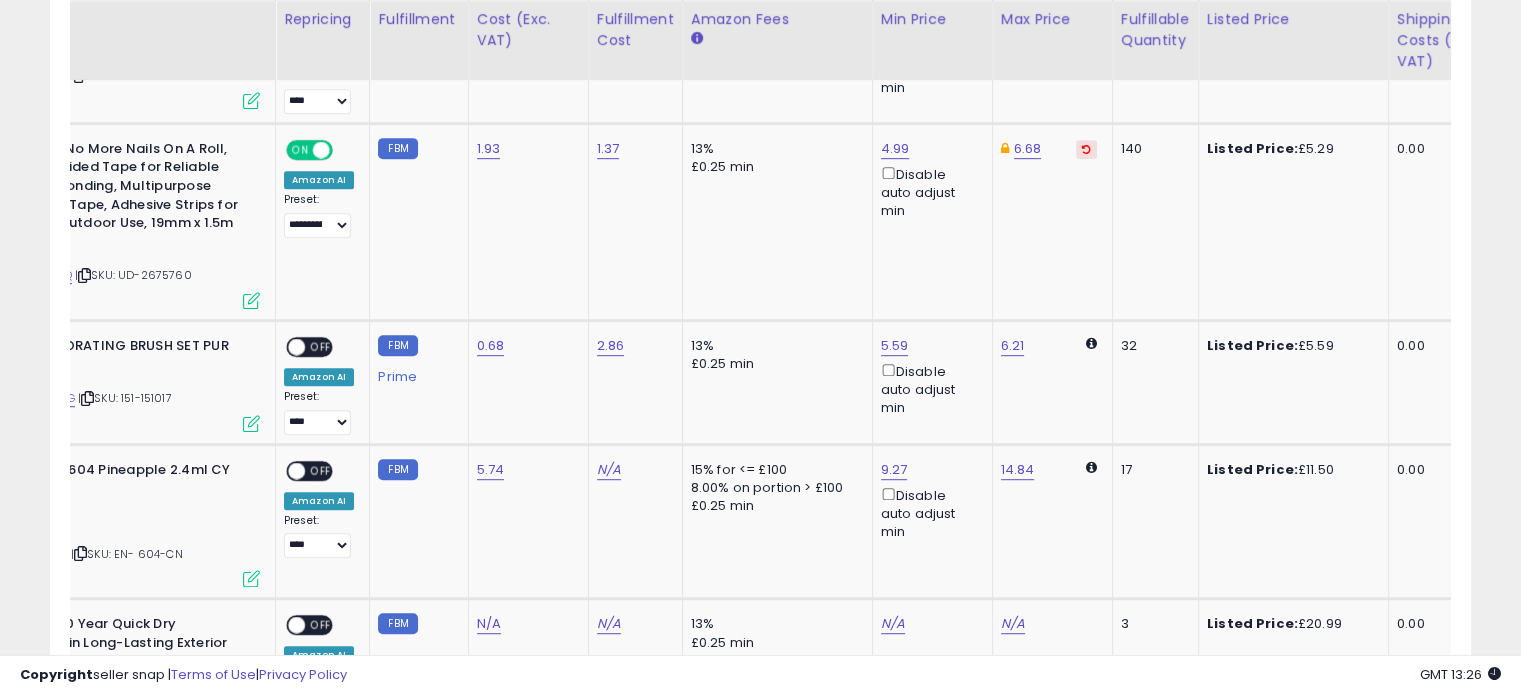 scroll, scrollTop: 0, scrollLeft: 128, axis: horizontal 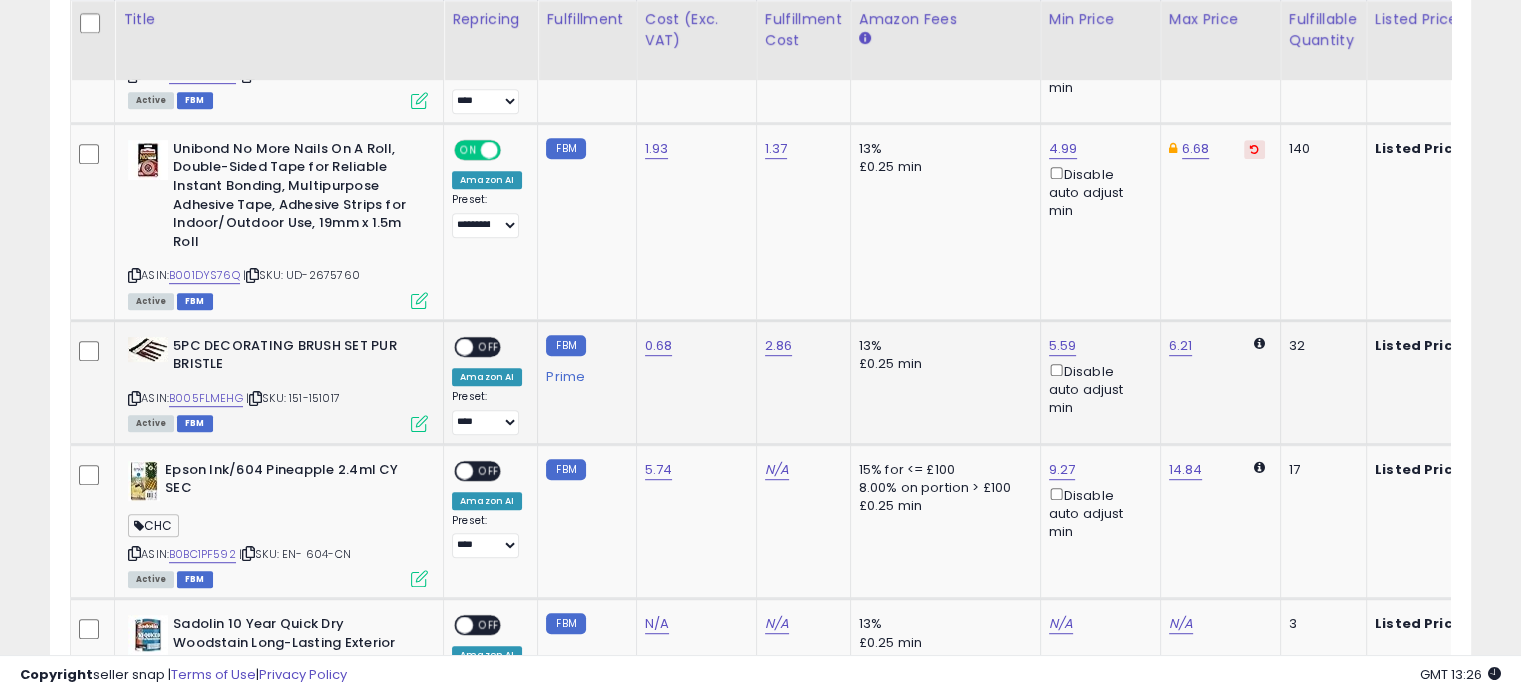 click at bounding box center [464, 347] 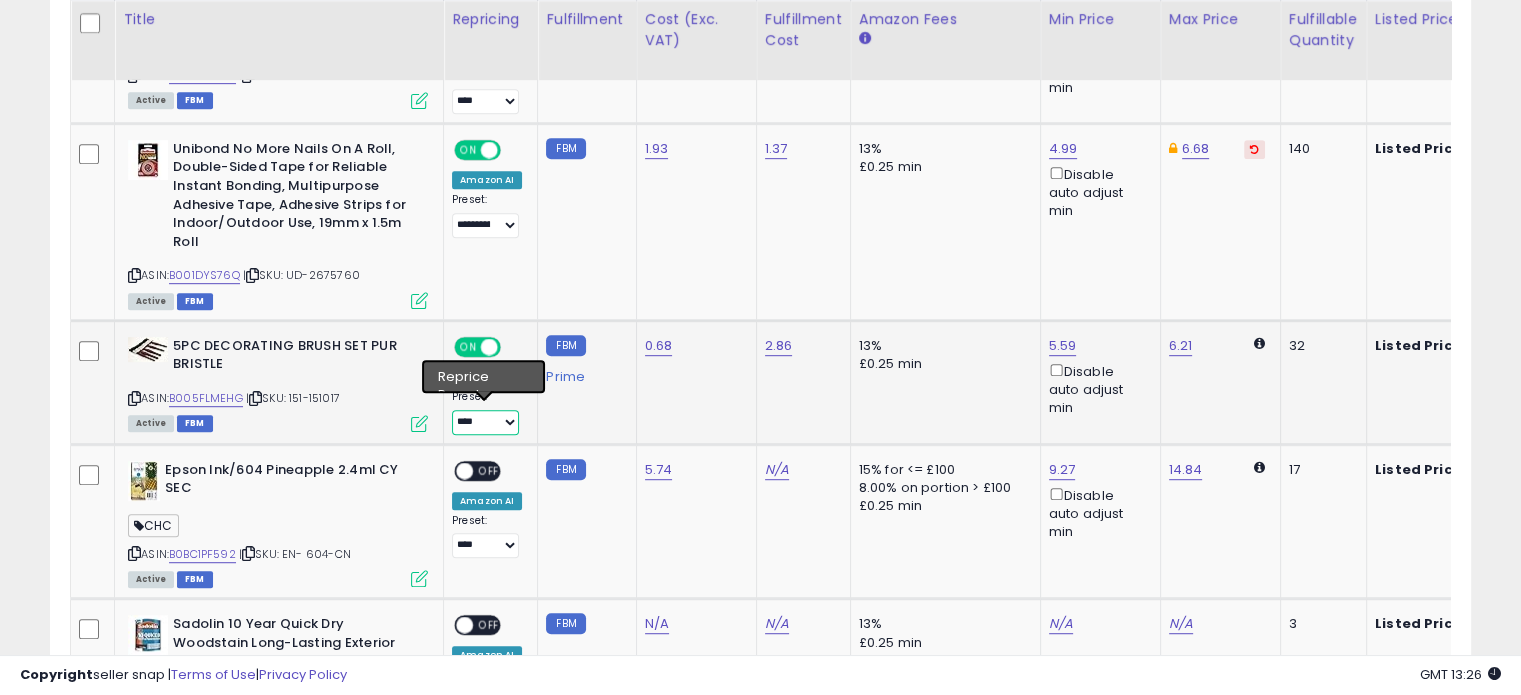 click on "**********" at bounding box center [485, 422] 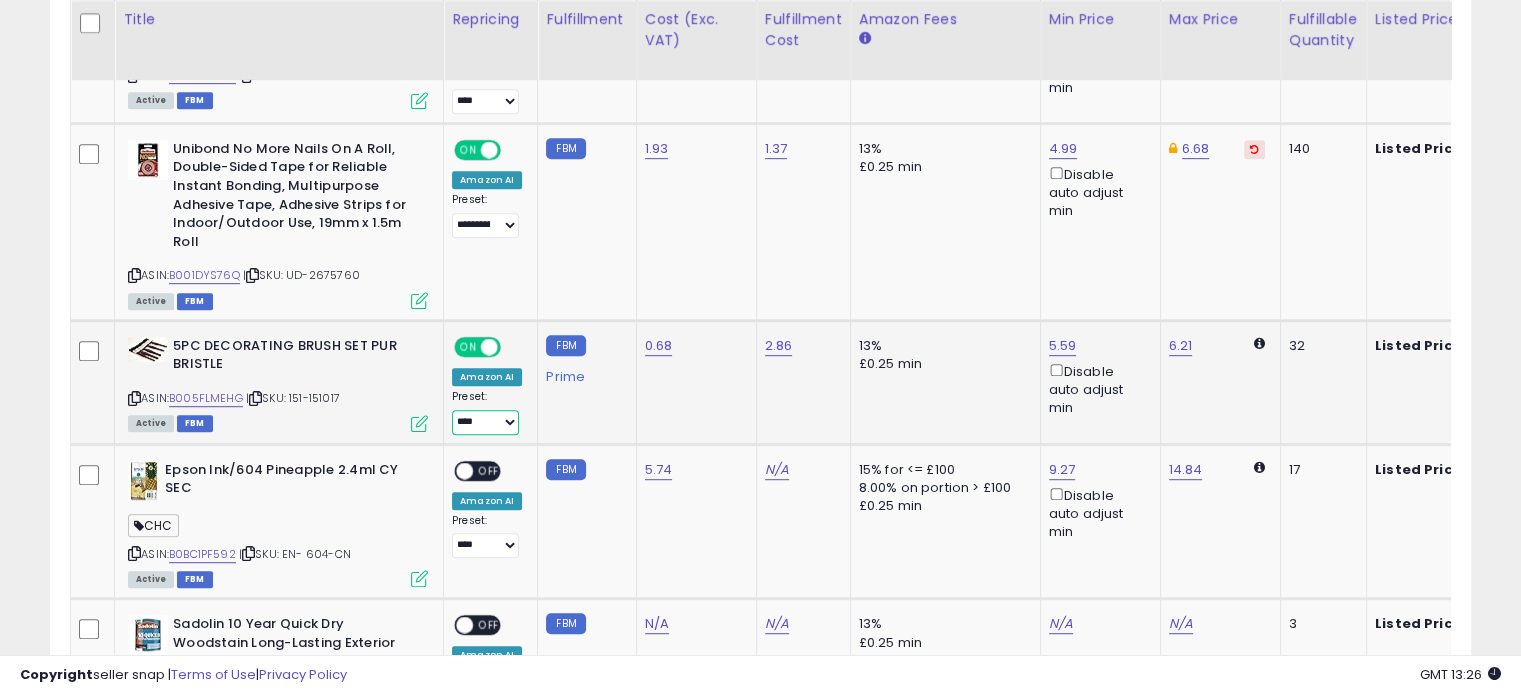 select on "**********" 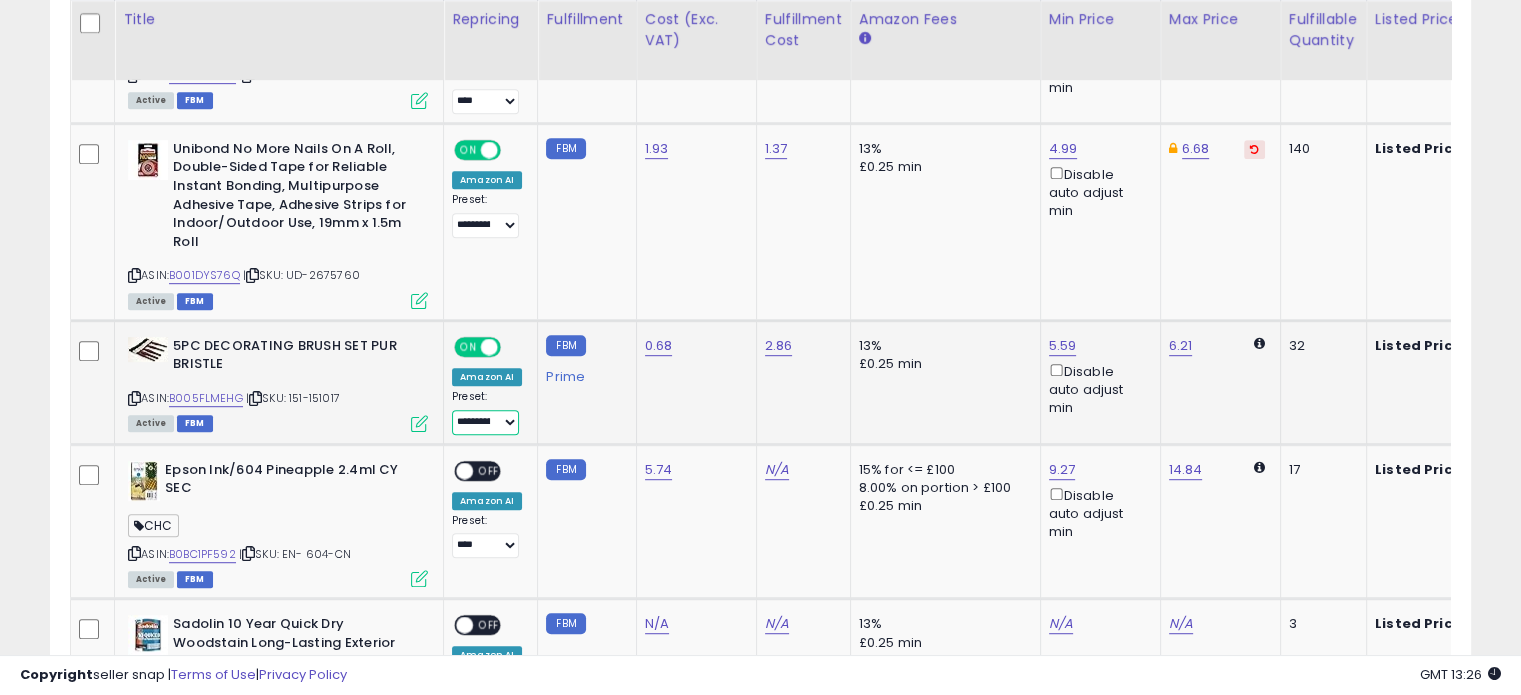 click on "**********" at bounding box center [485, 422] 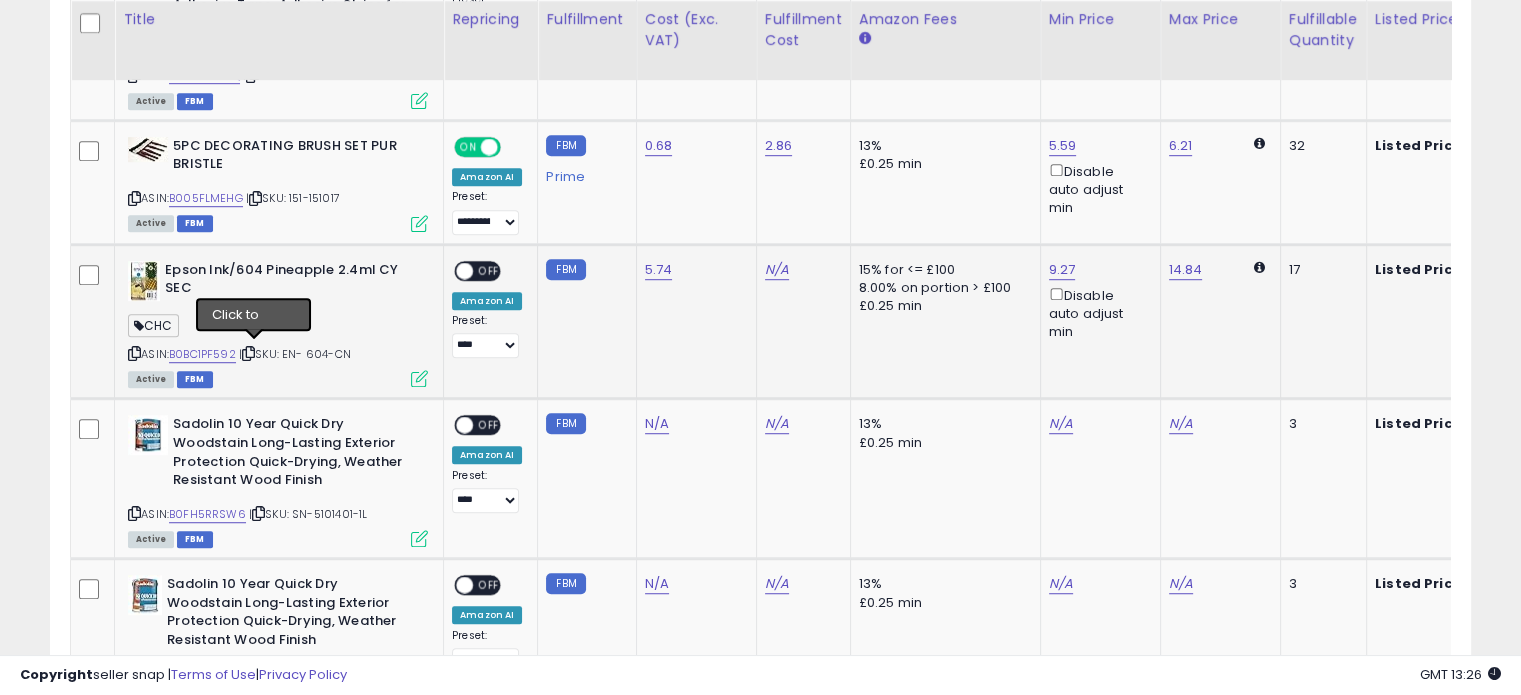 click at bounding box center [248, 353] 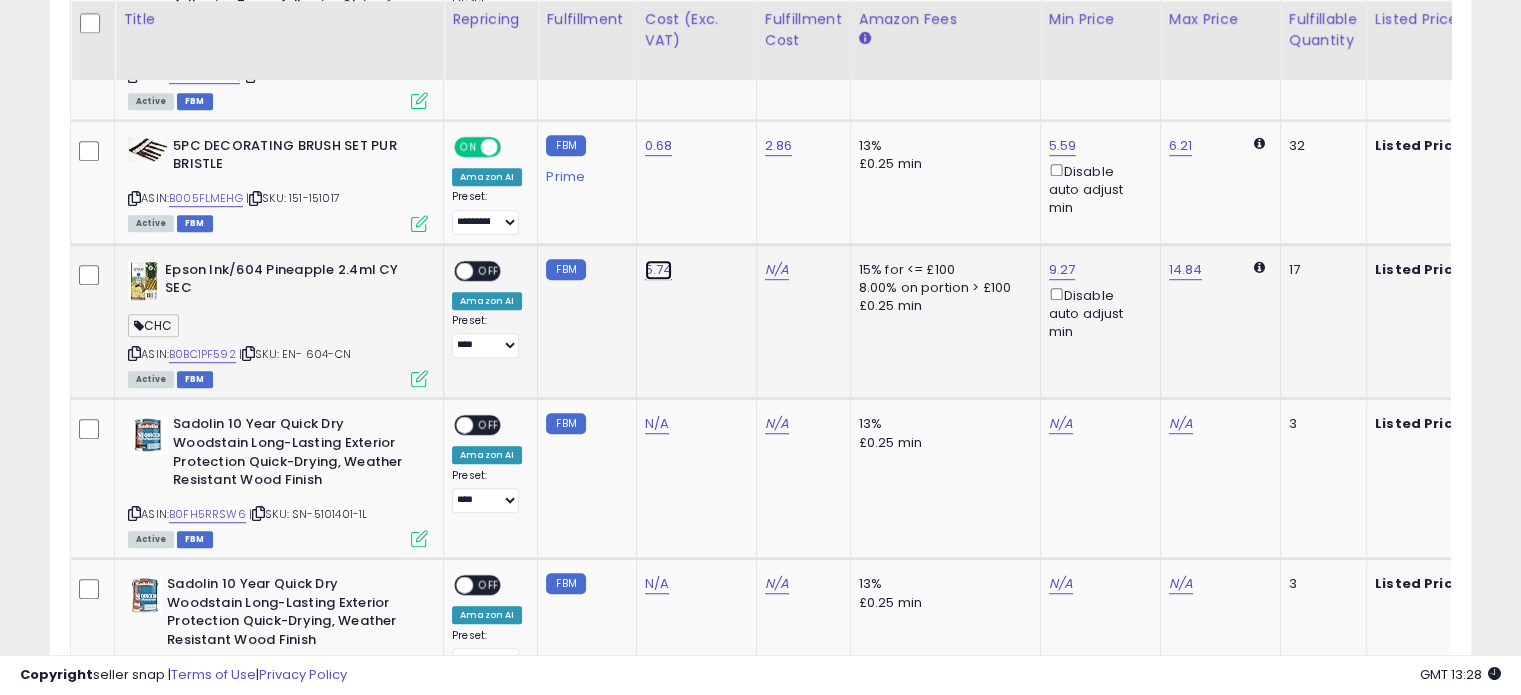 click on "5.74" at bounding box center (658, -175) 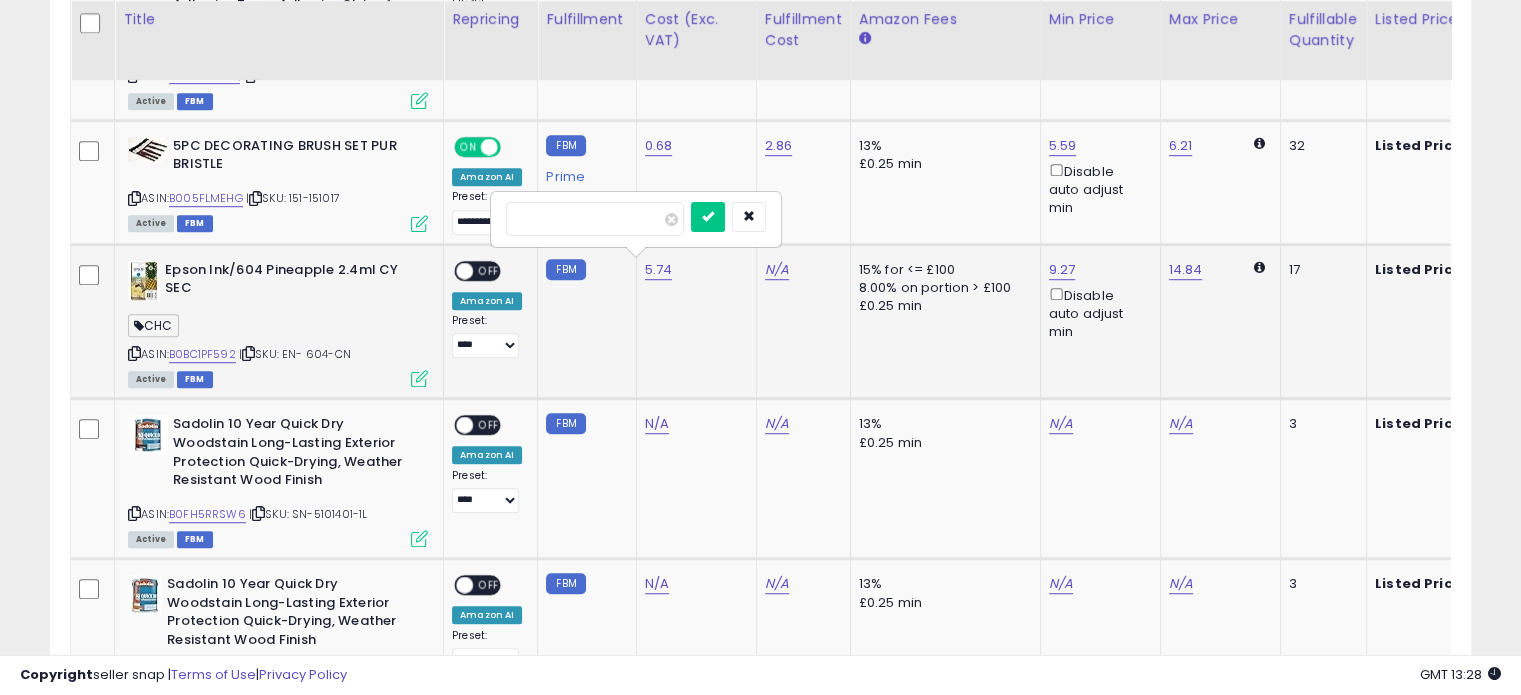 type on "*" 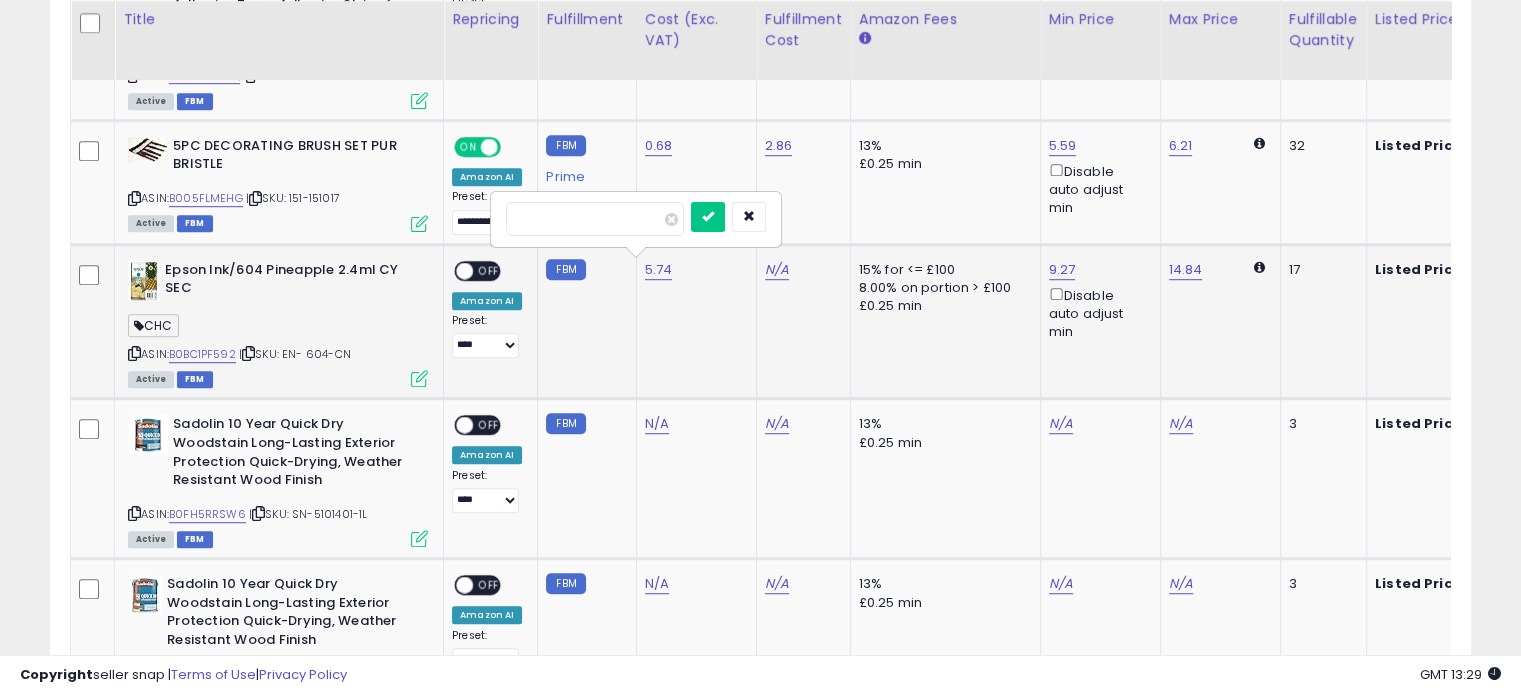 type on "****" 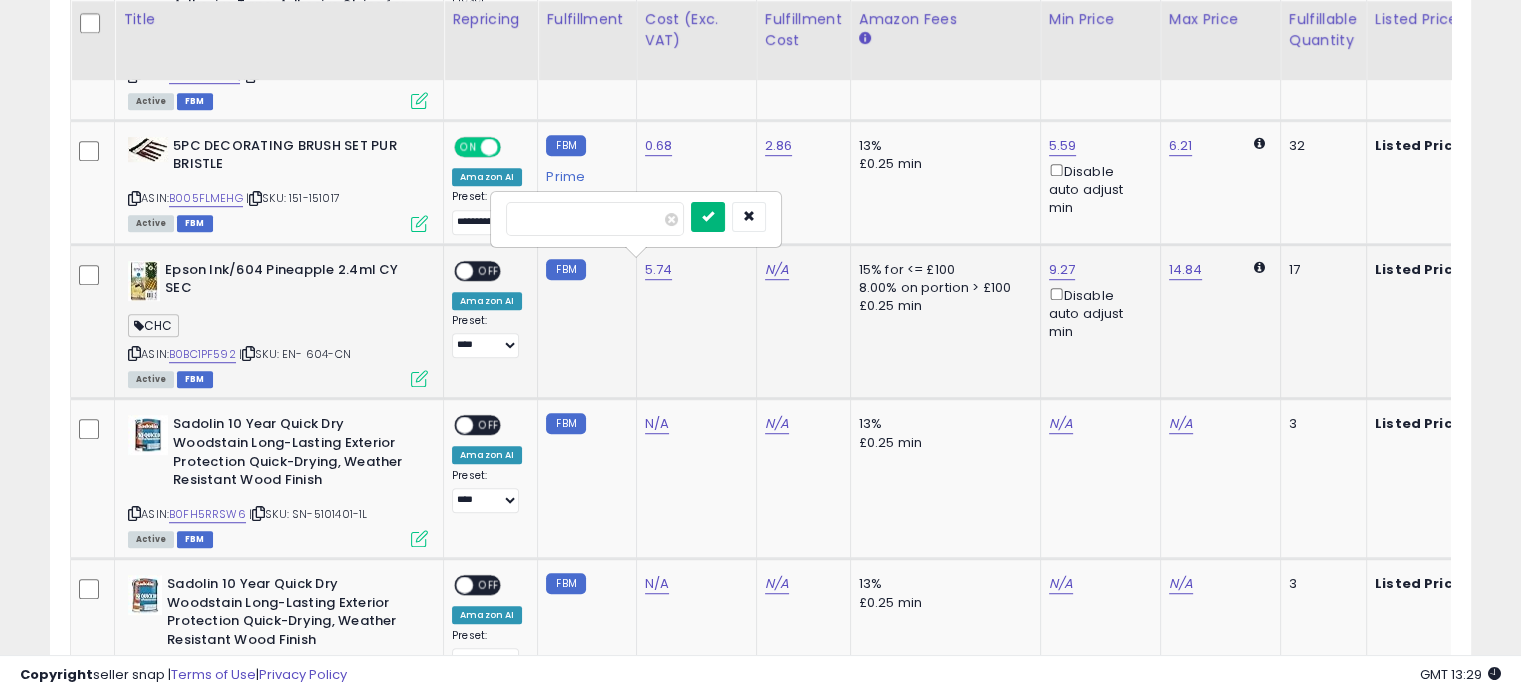 click at bounding box center [708, 216] 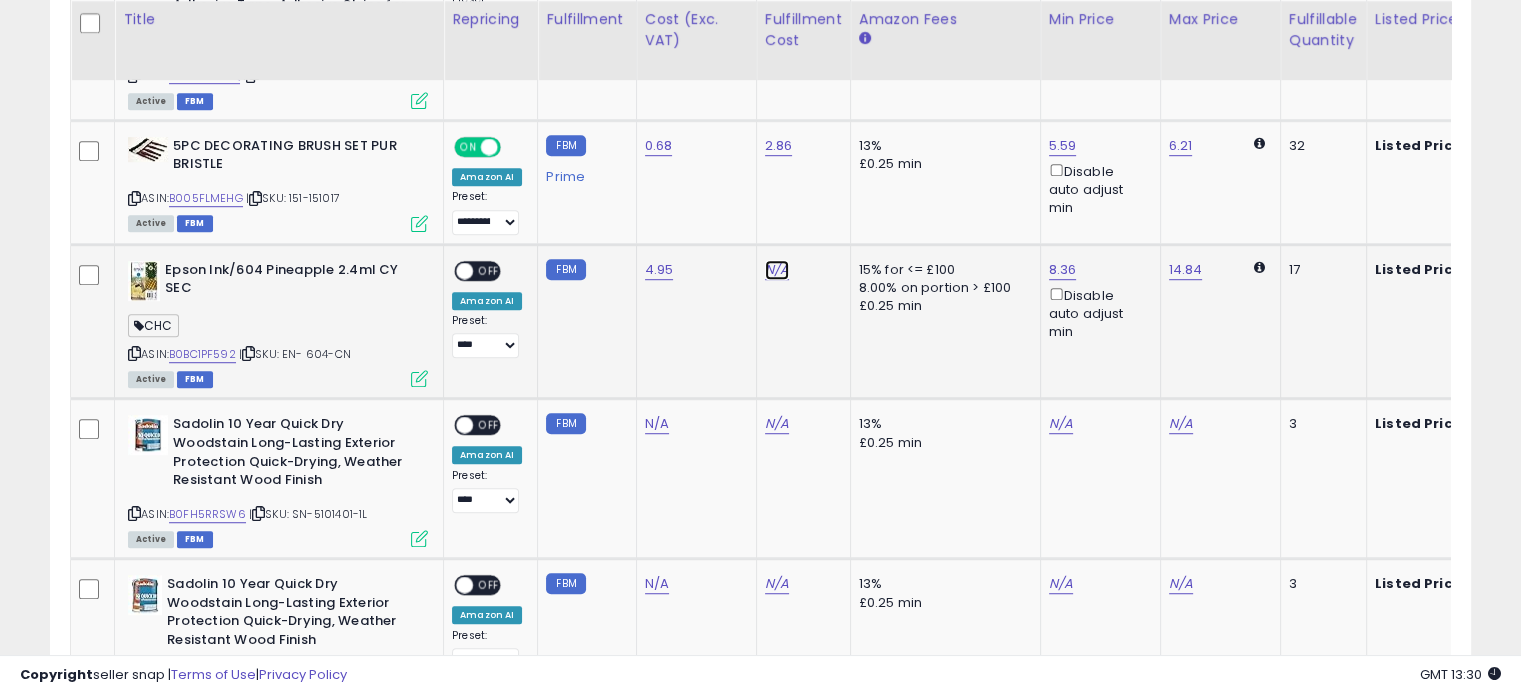click on "N/A" at bounding box center (777, 270) 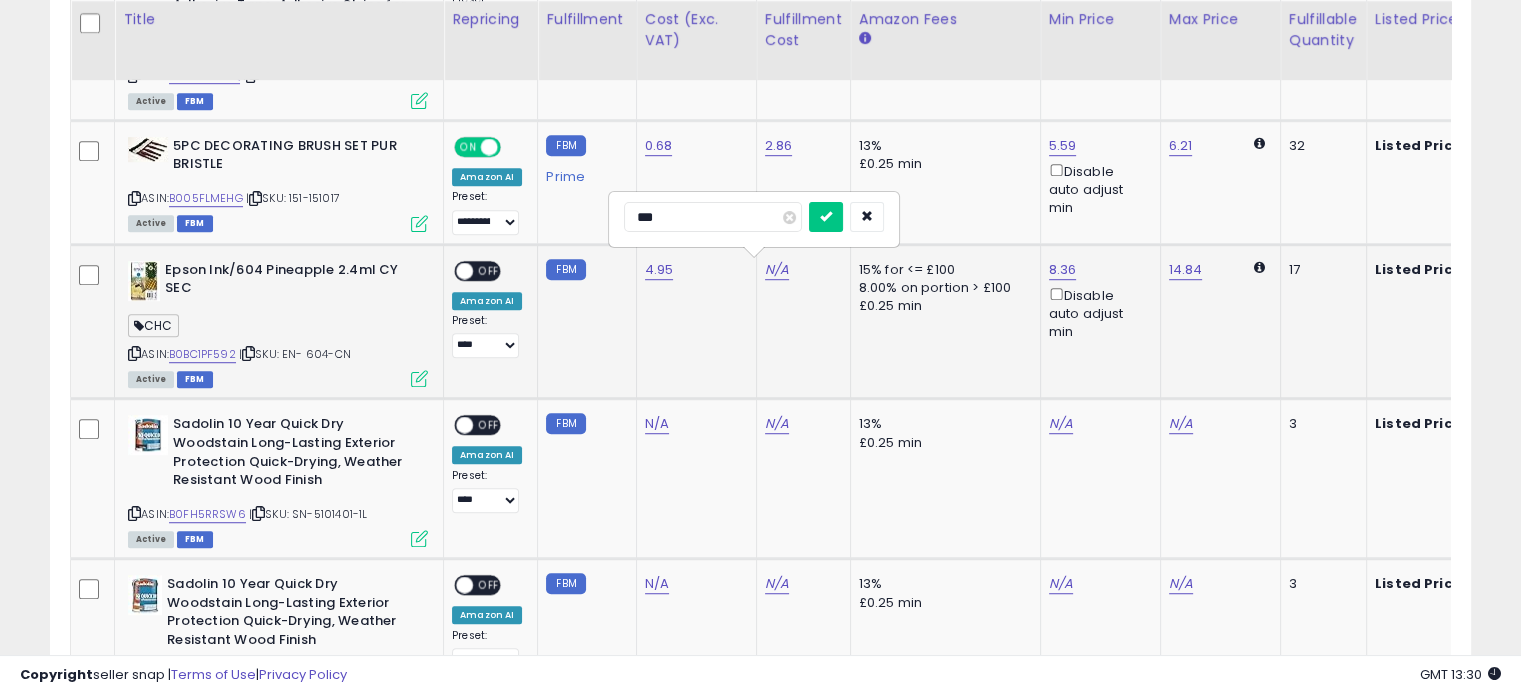 type on "****" 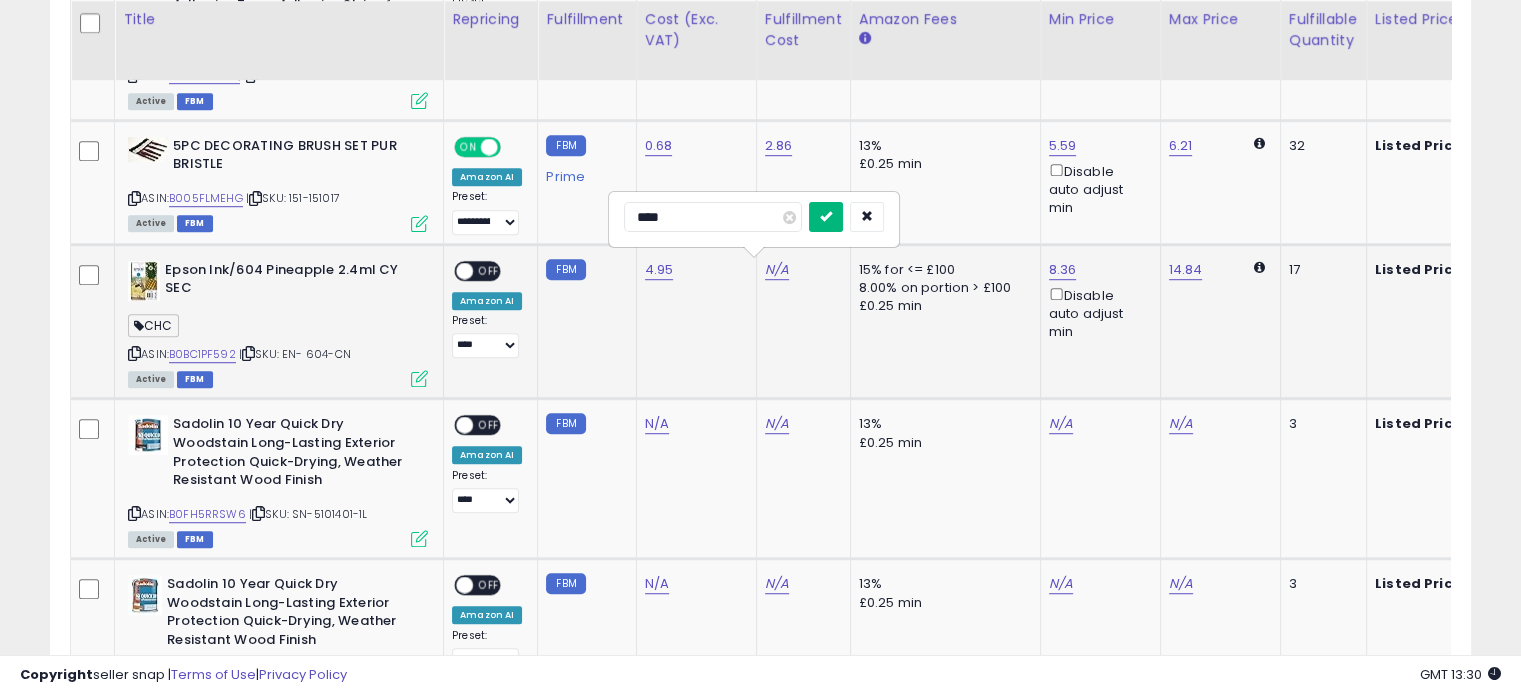 click at bounding box center [826, 217] 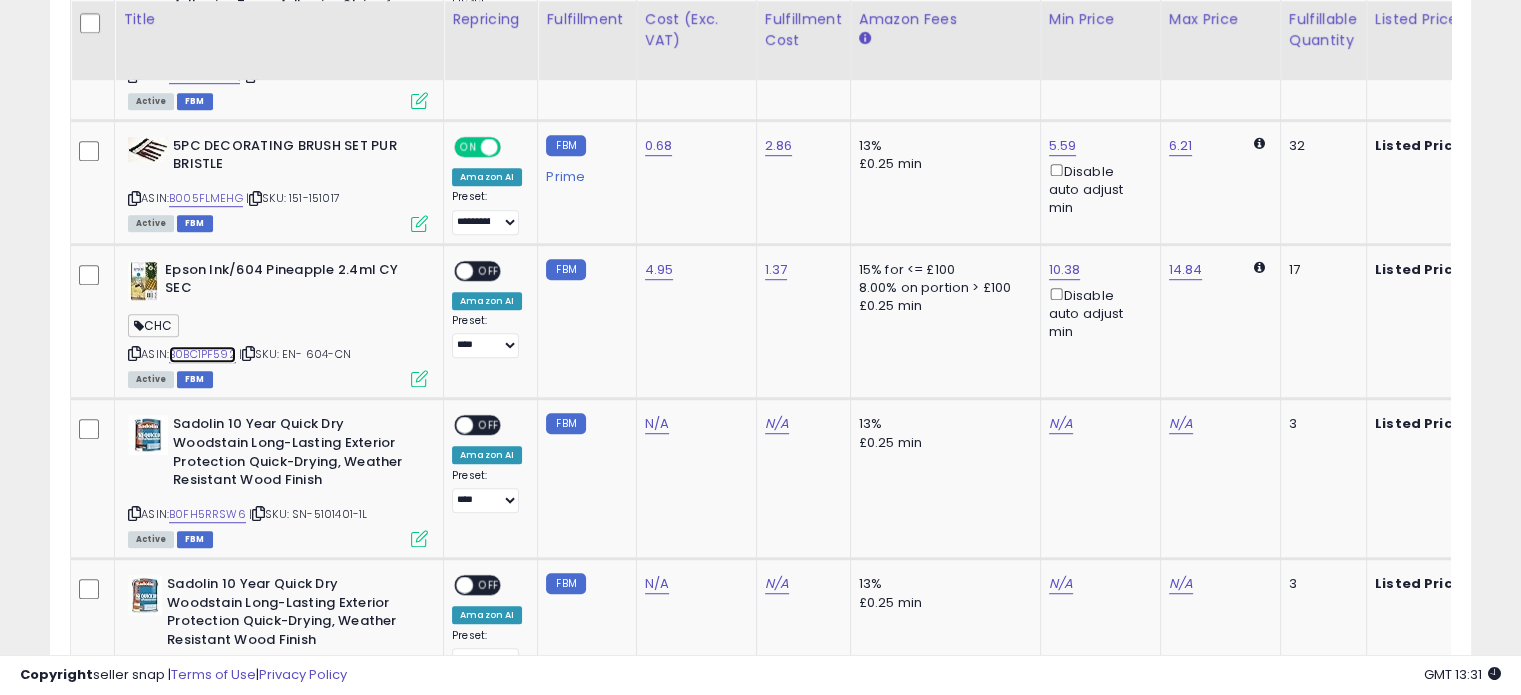 scroll, scrollTop: 0, scrollLeft: 48, axis: horizontal 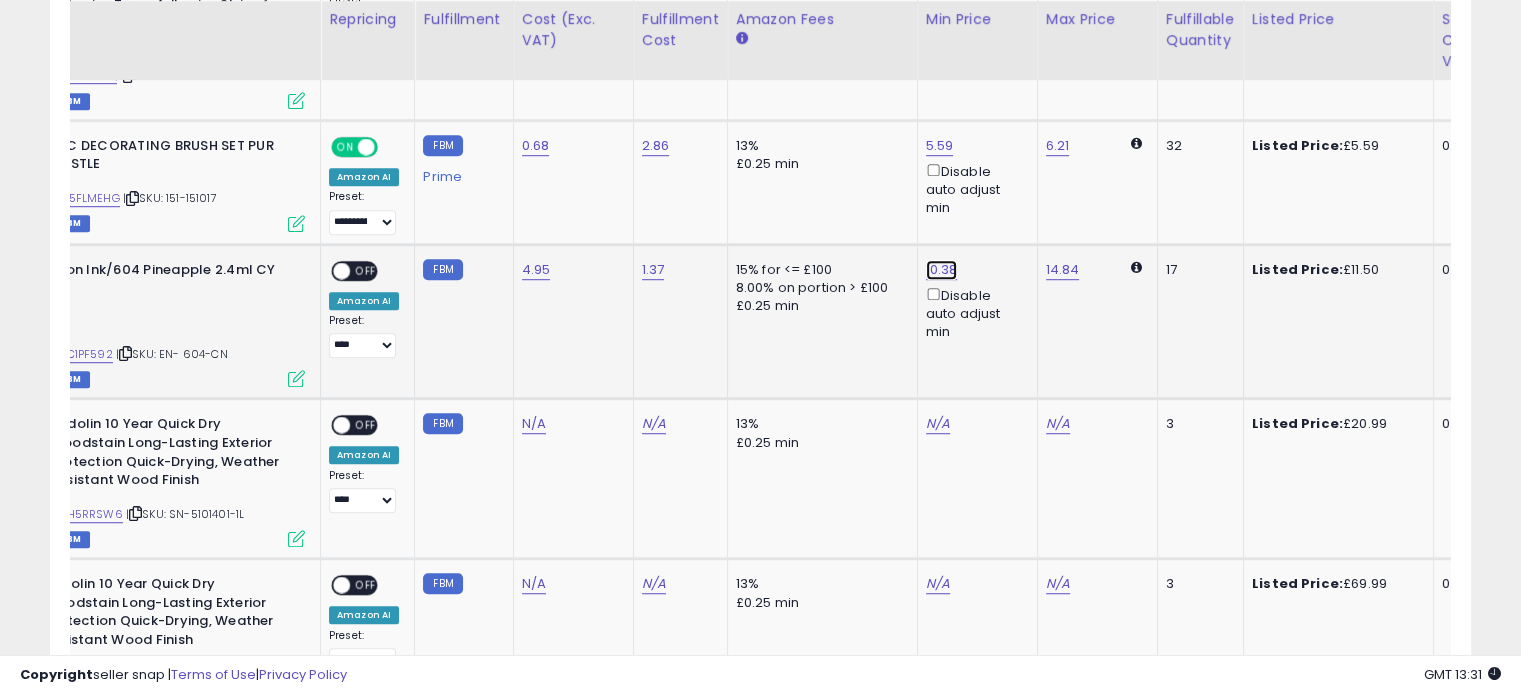 click on "10.38" at bounding box center [940, -175] 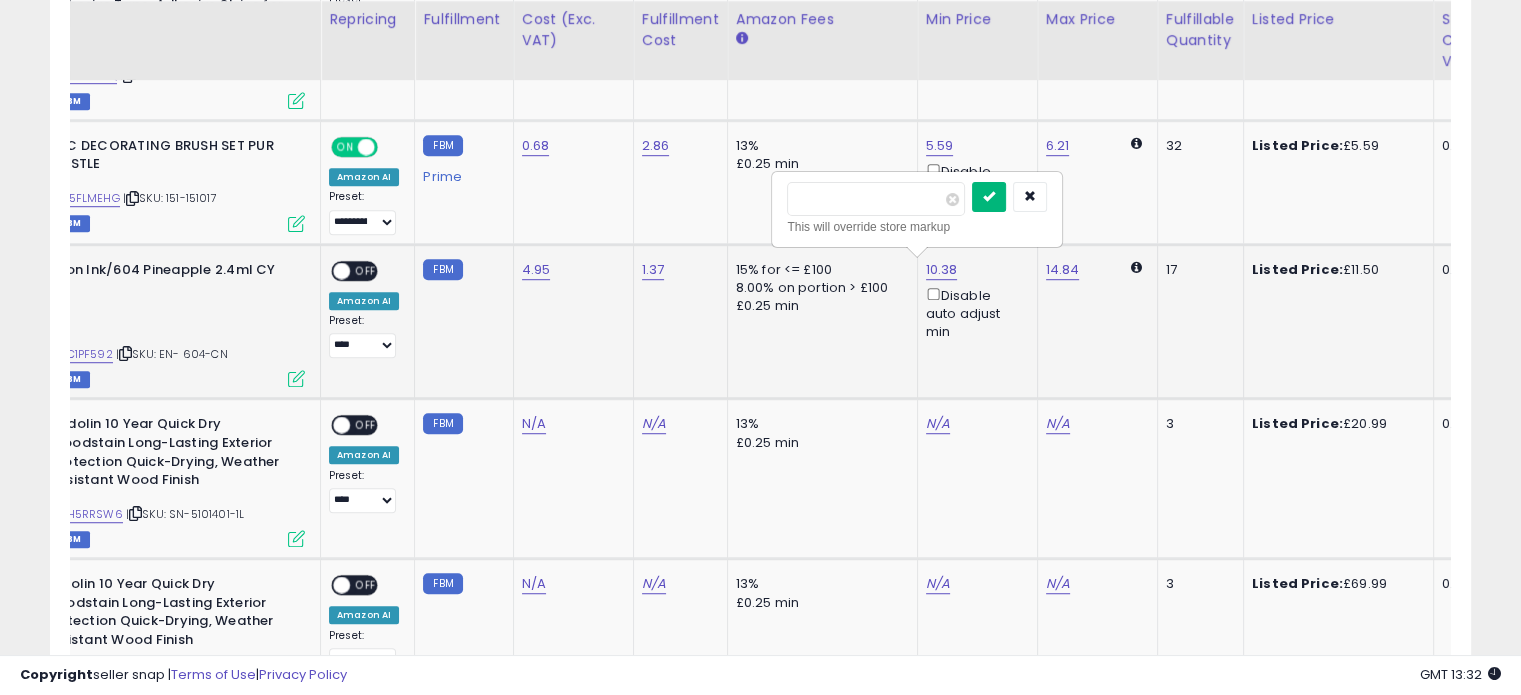 type on "*****" 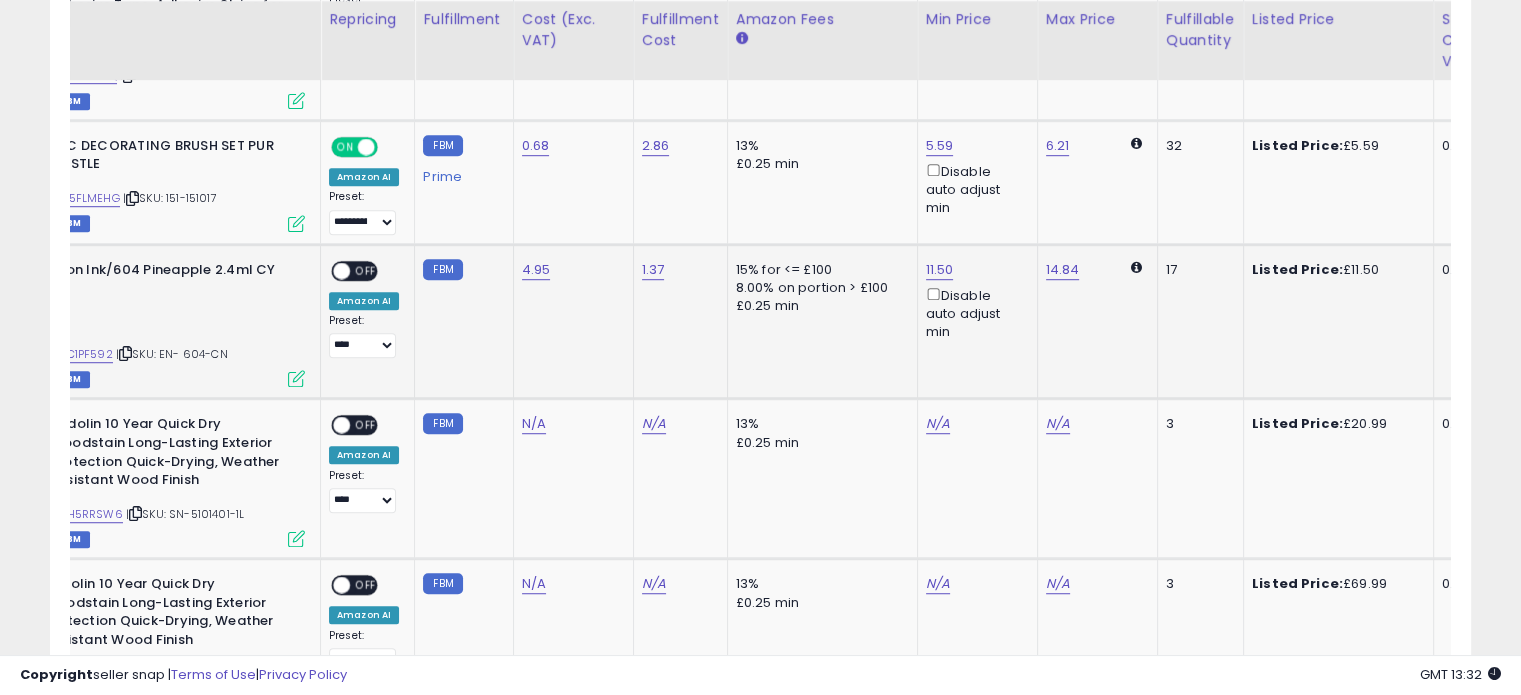 click at bounding box center (296, 378) 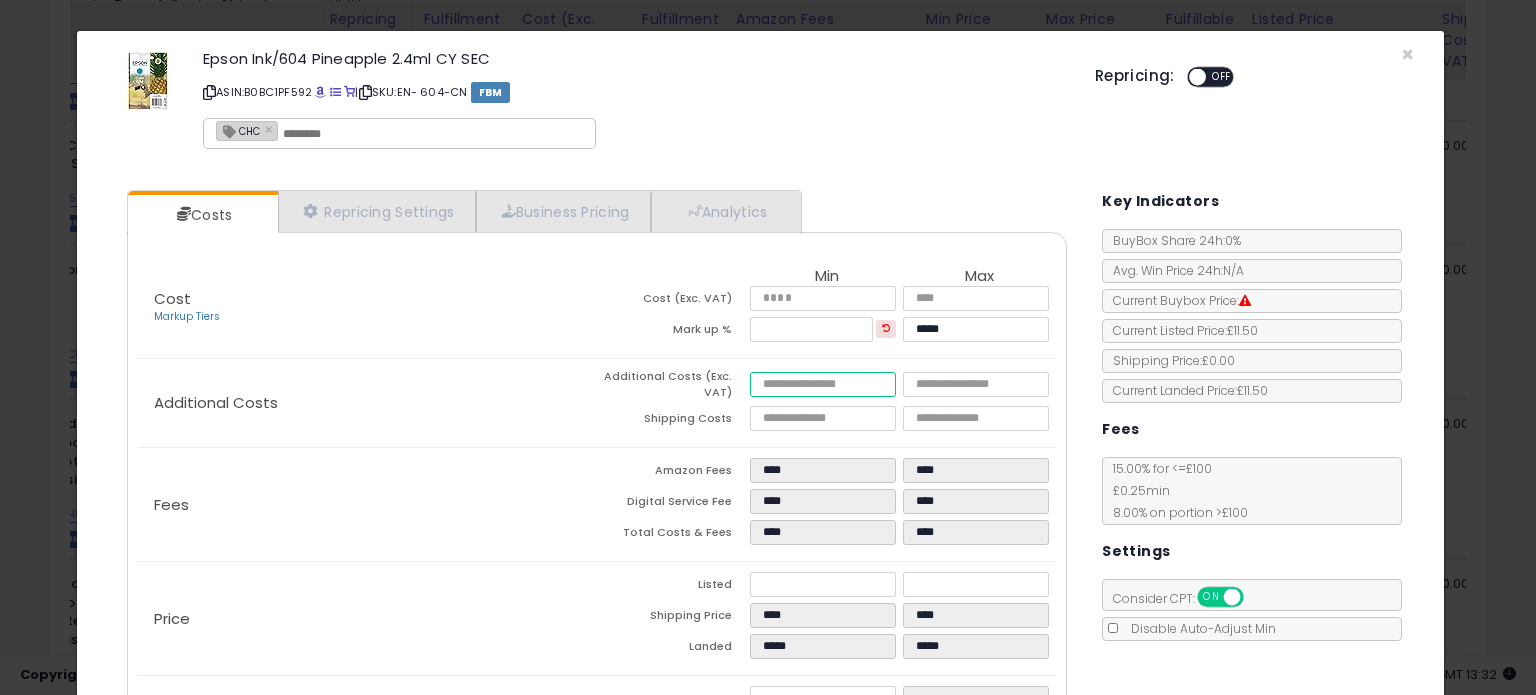 click at bounding box center [822, 384] 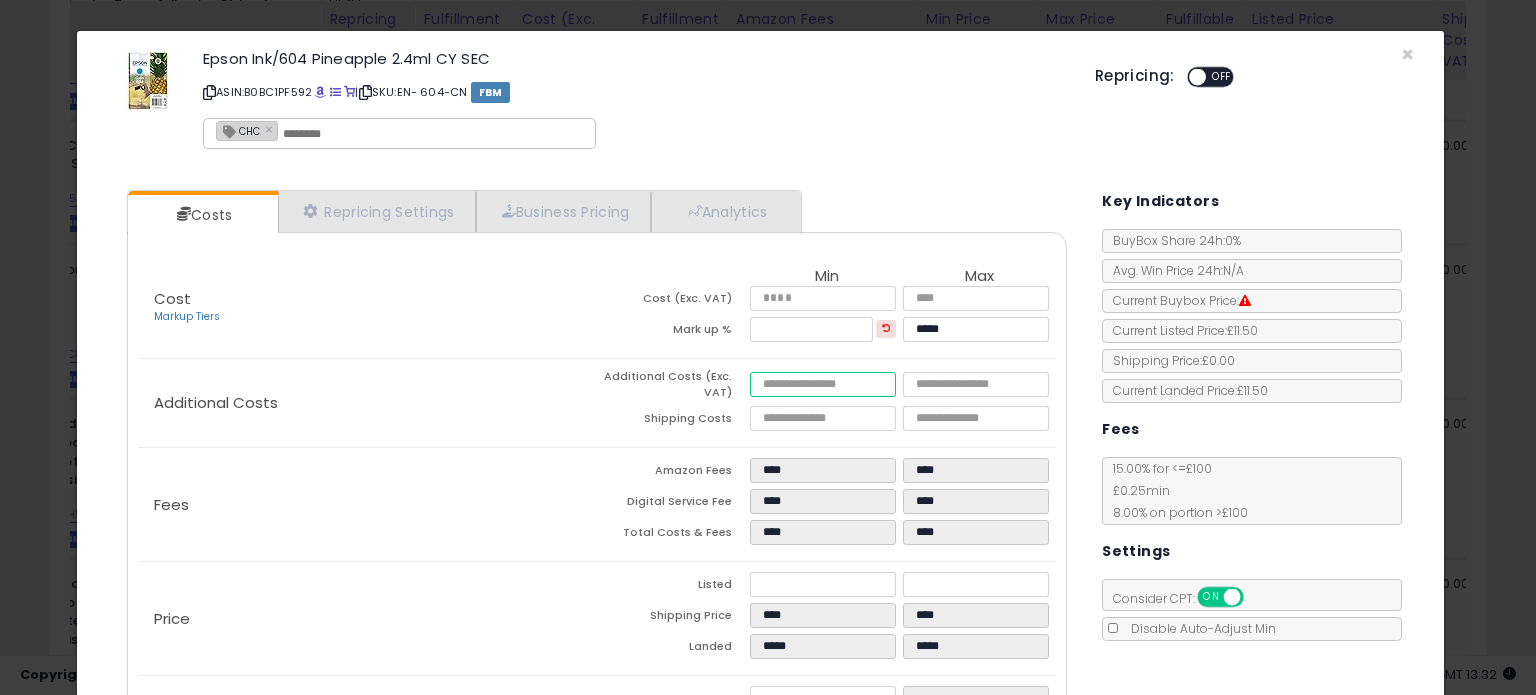 type on "*" 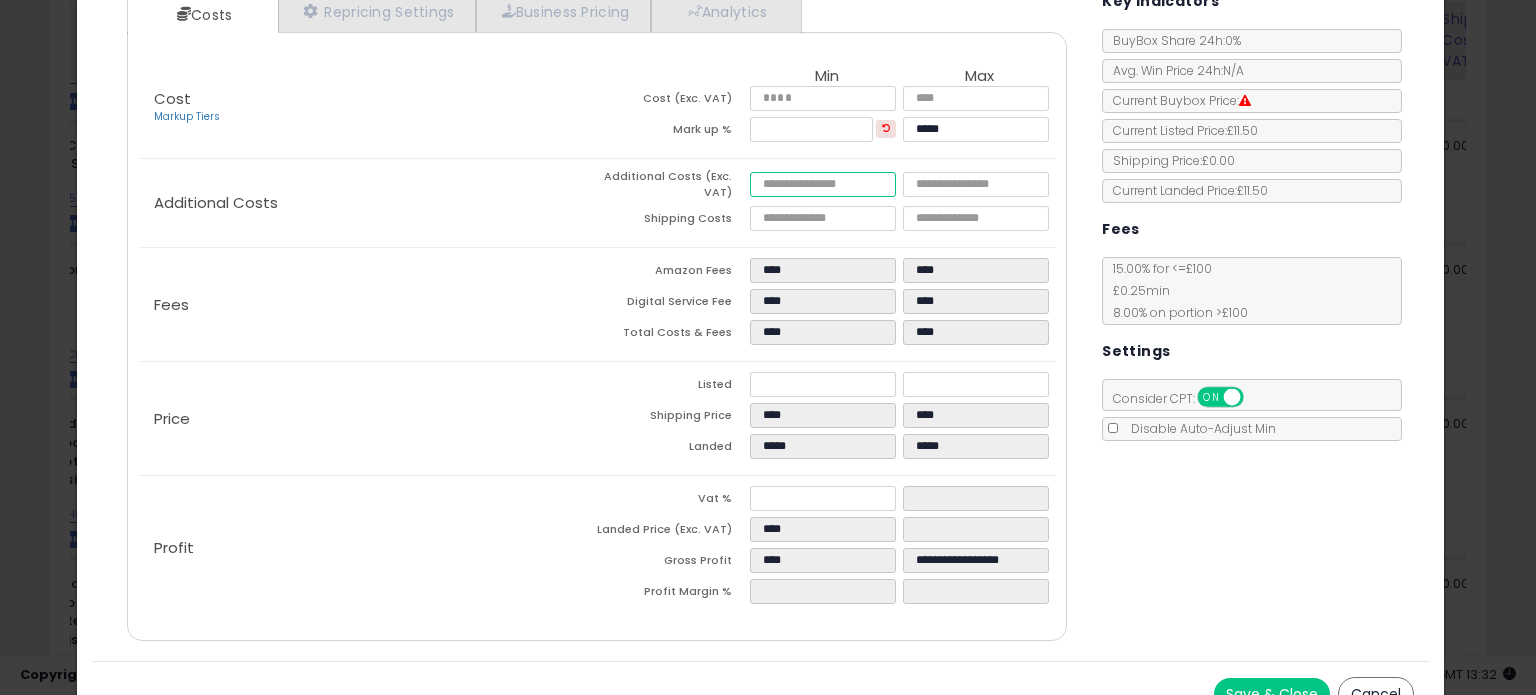 type on "****" 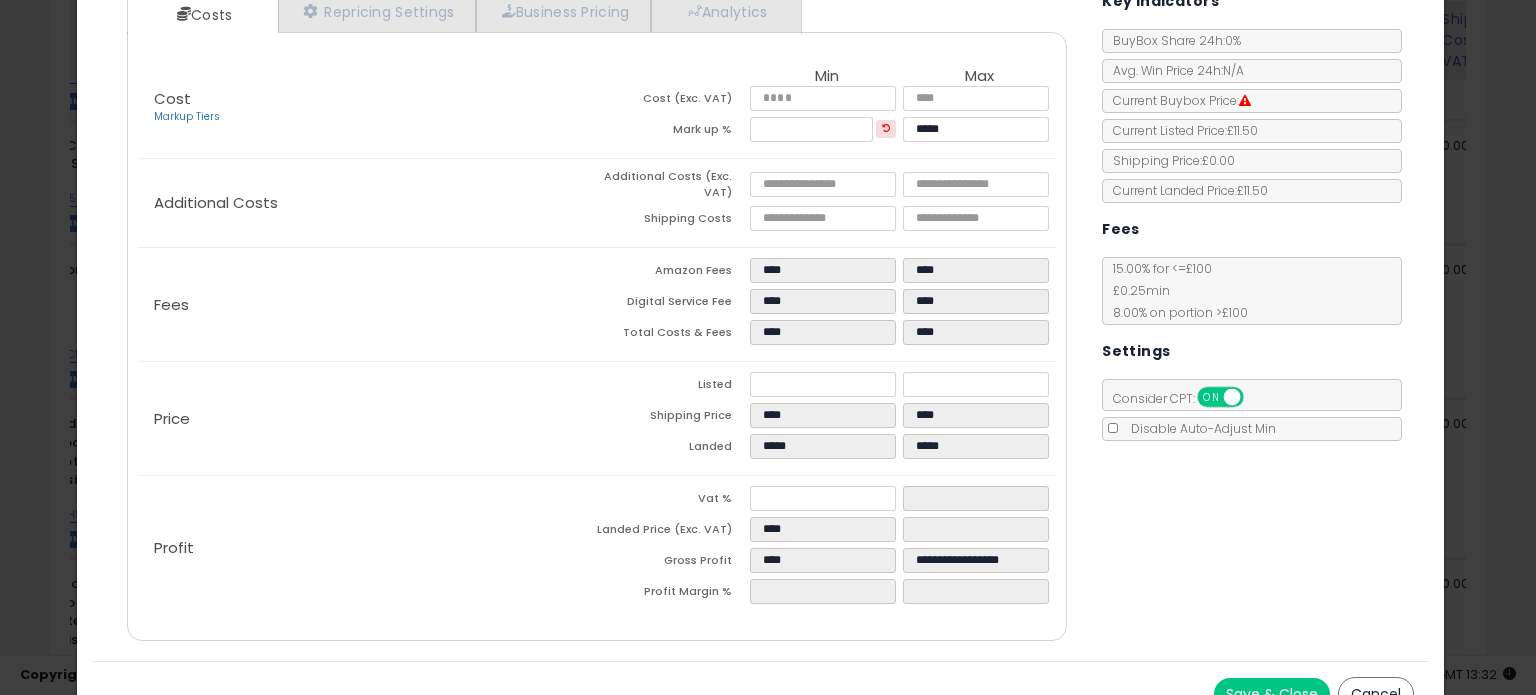 type on "*****" 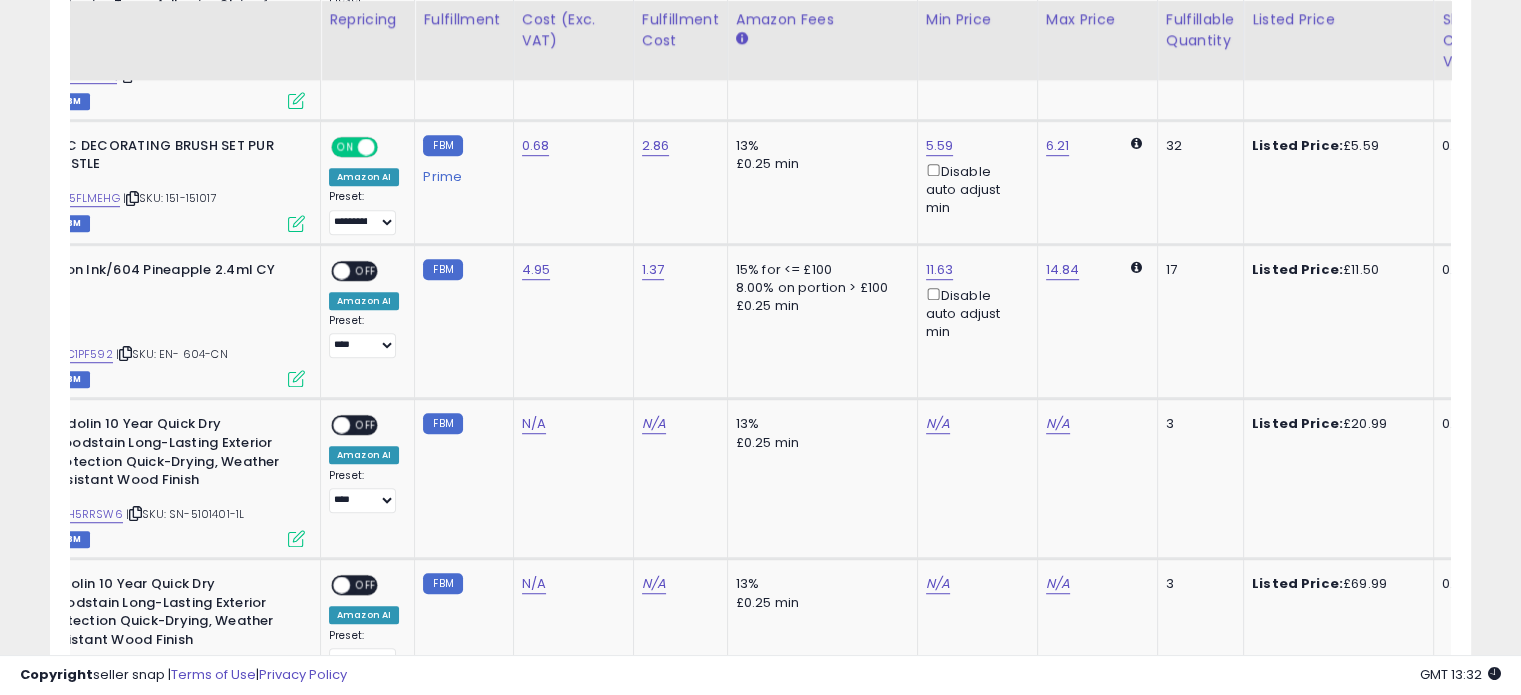 scroll, scrollTop: 0, scrollLeft: 0, axis: both 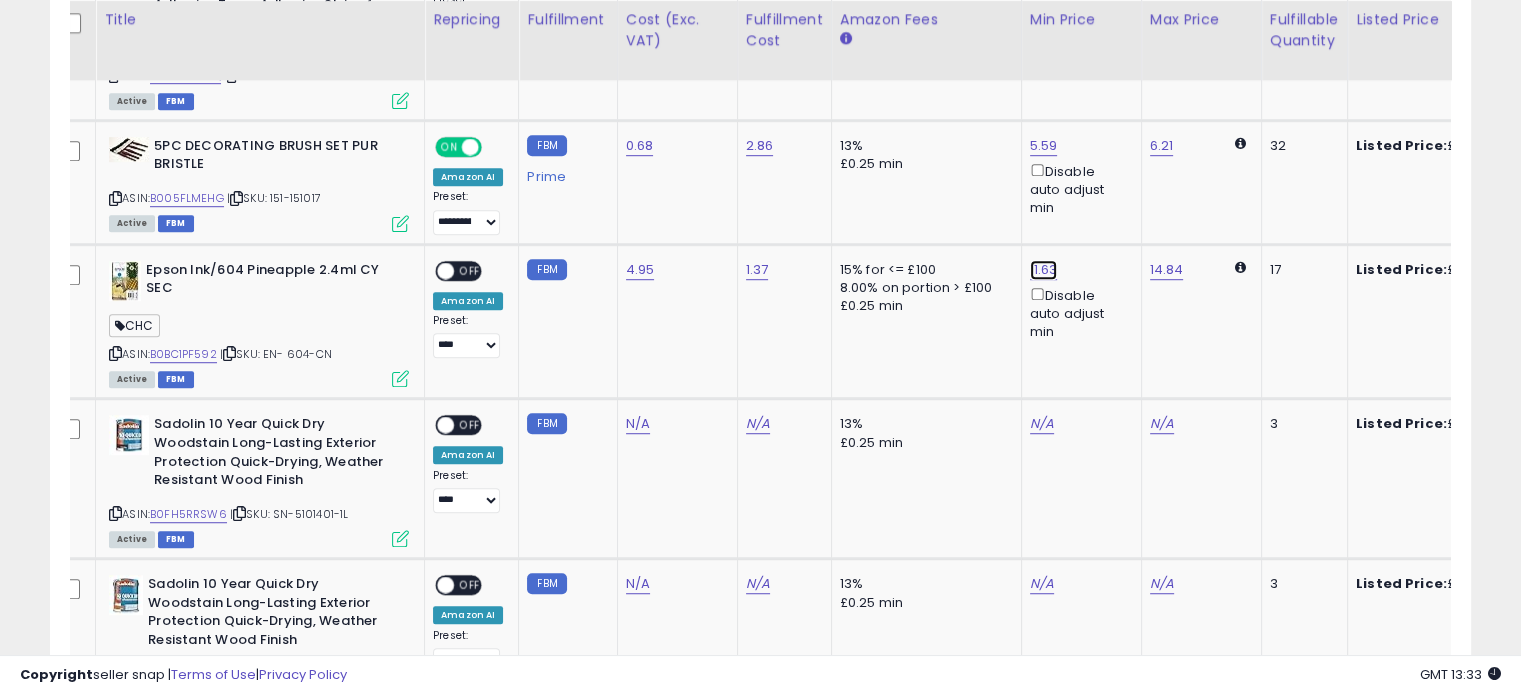 click on "11.63" at bounding box center (1044, -175) 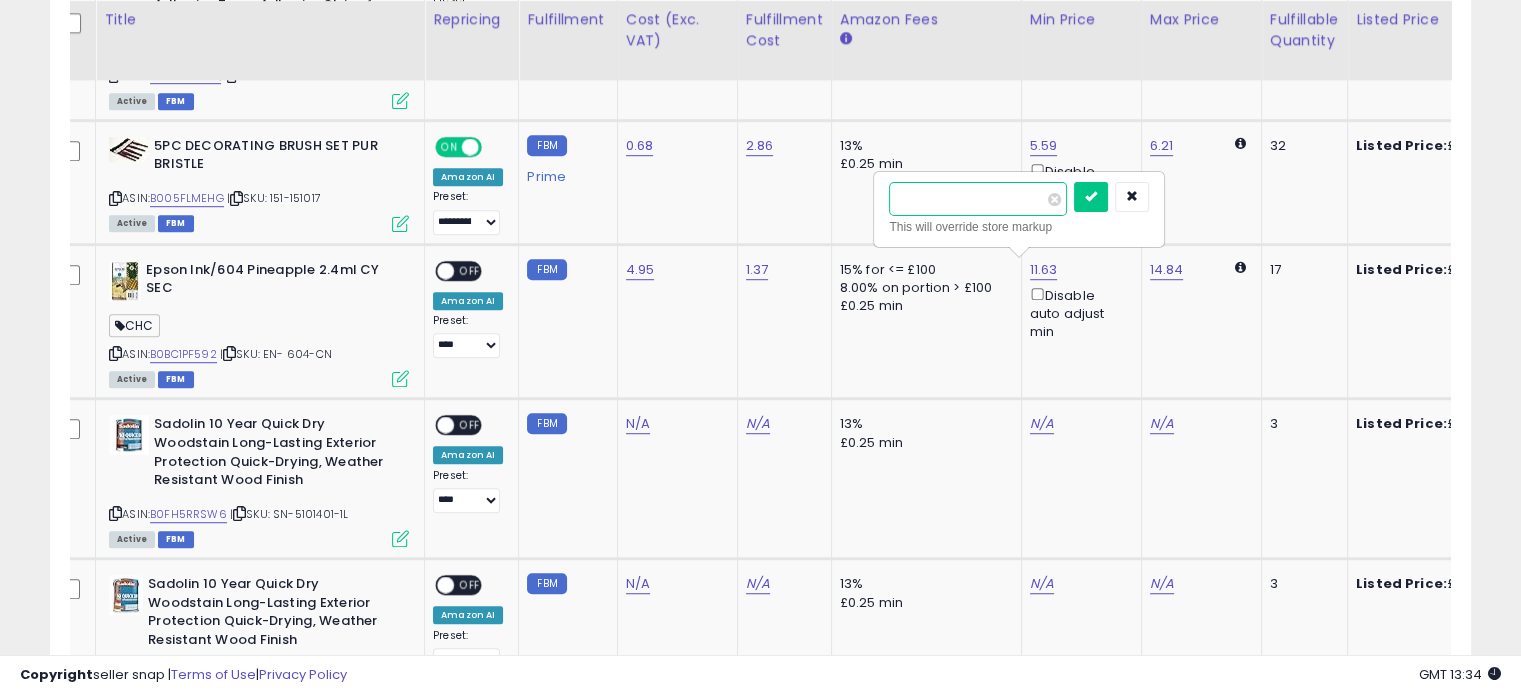 scroll, scrollTop: 0, scrollLeft: 68, axis: horizontal 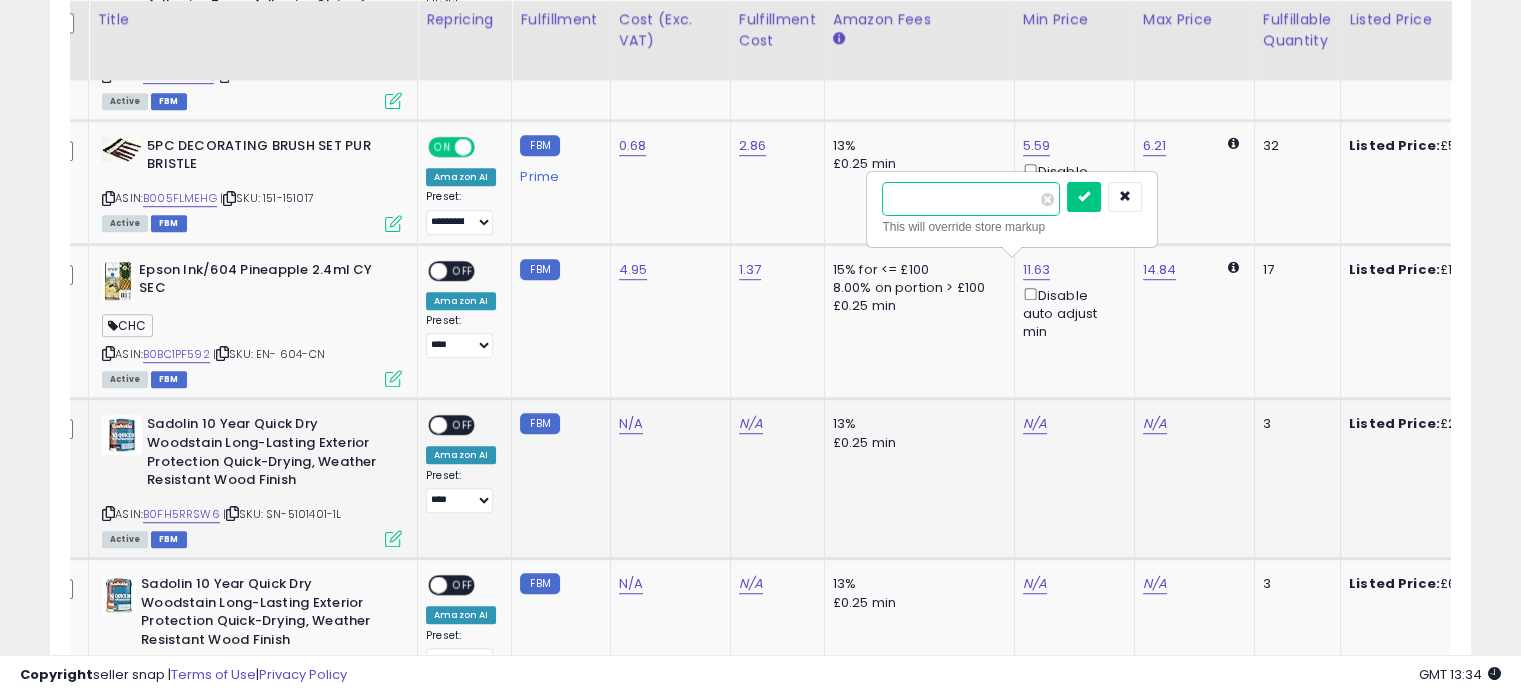 type on "*****" 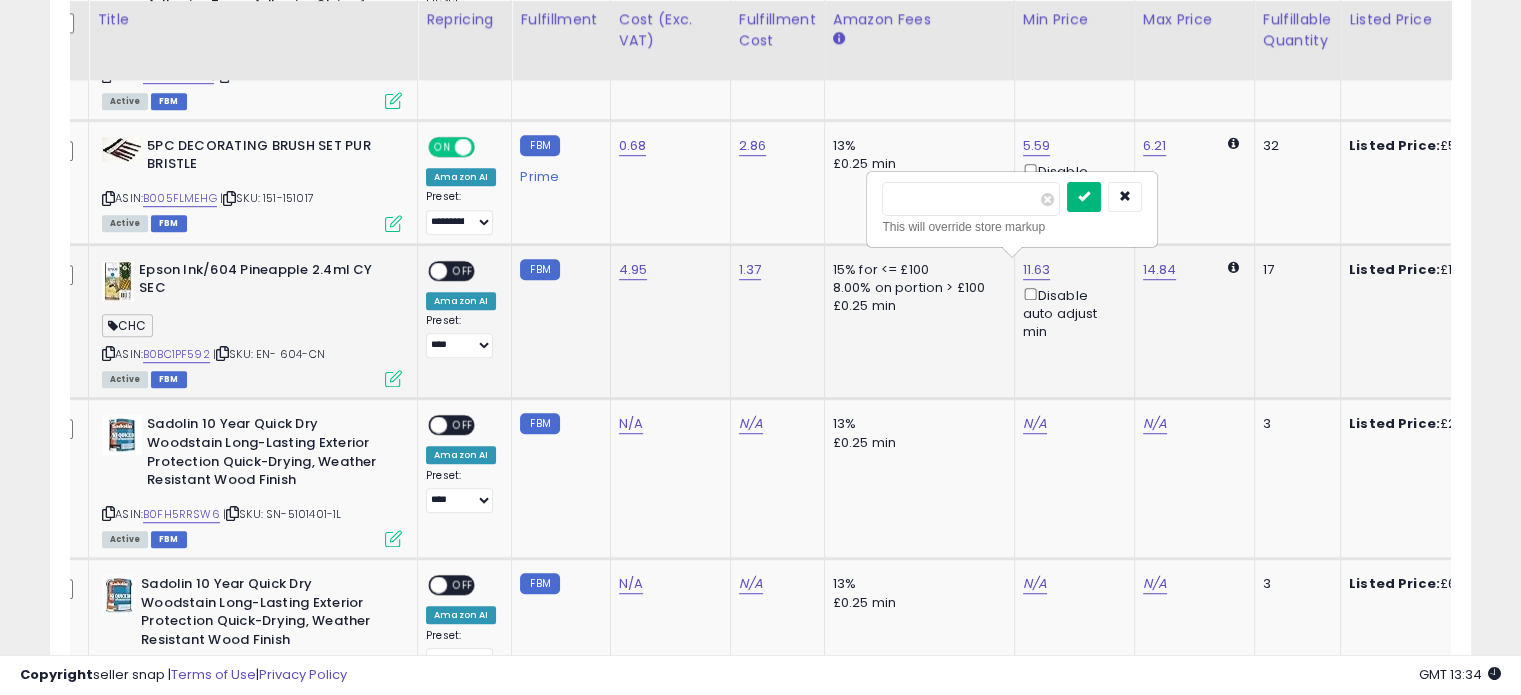 click at bounding box center (1084, 196) 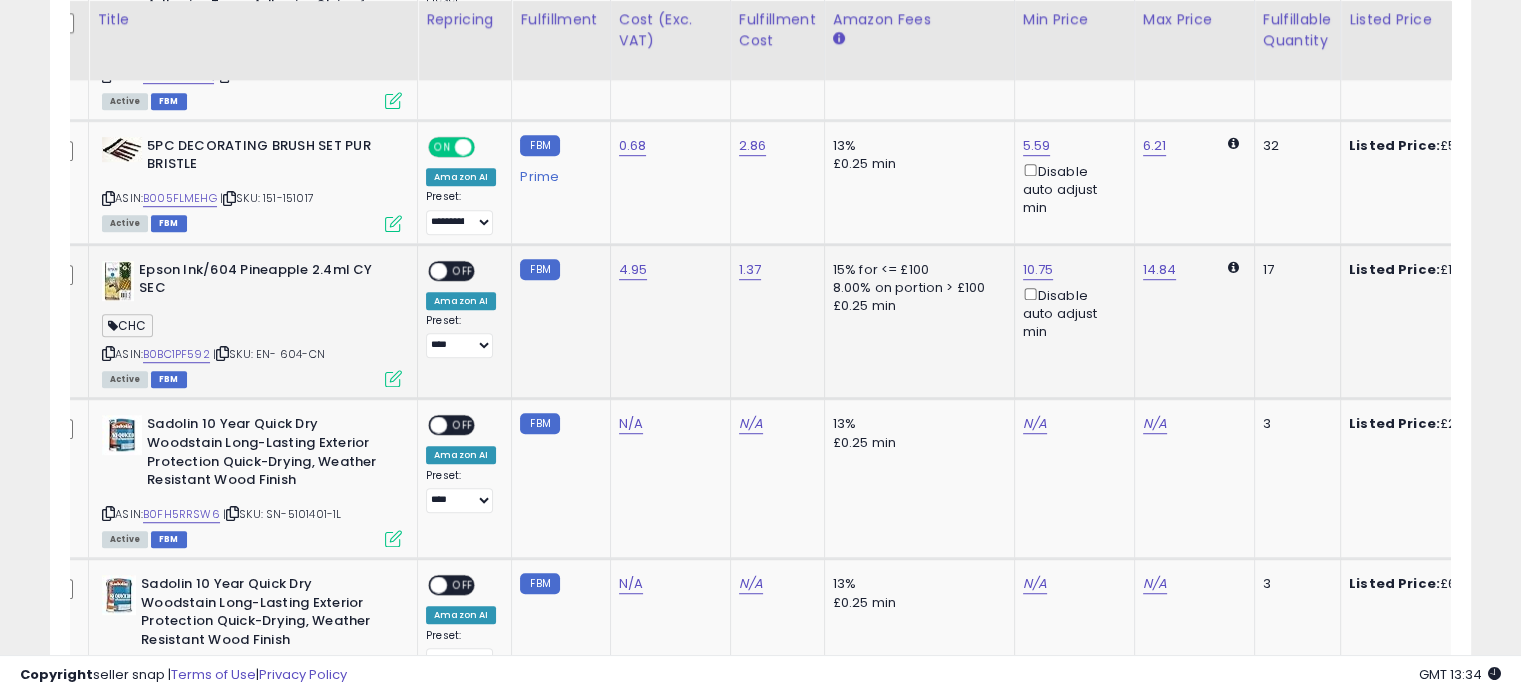 click at bounding box center (393, 378) 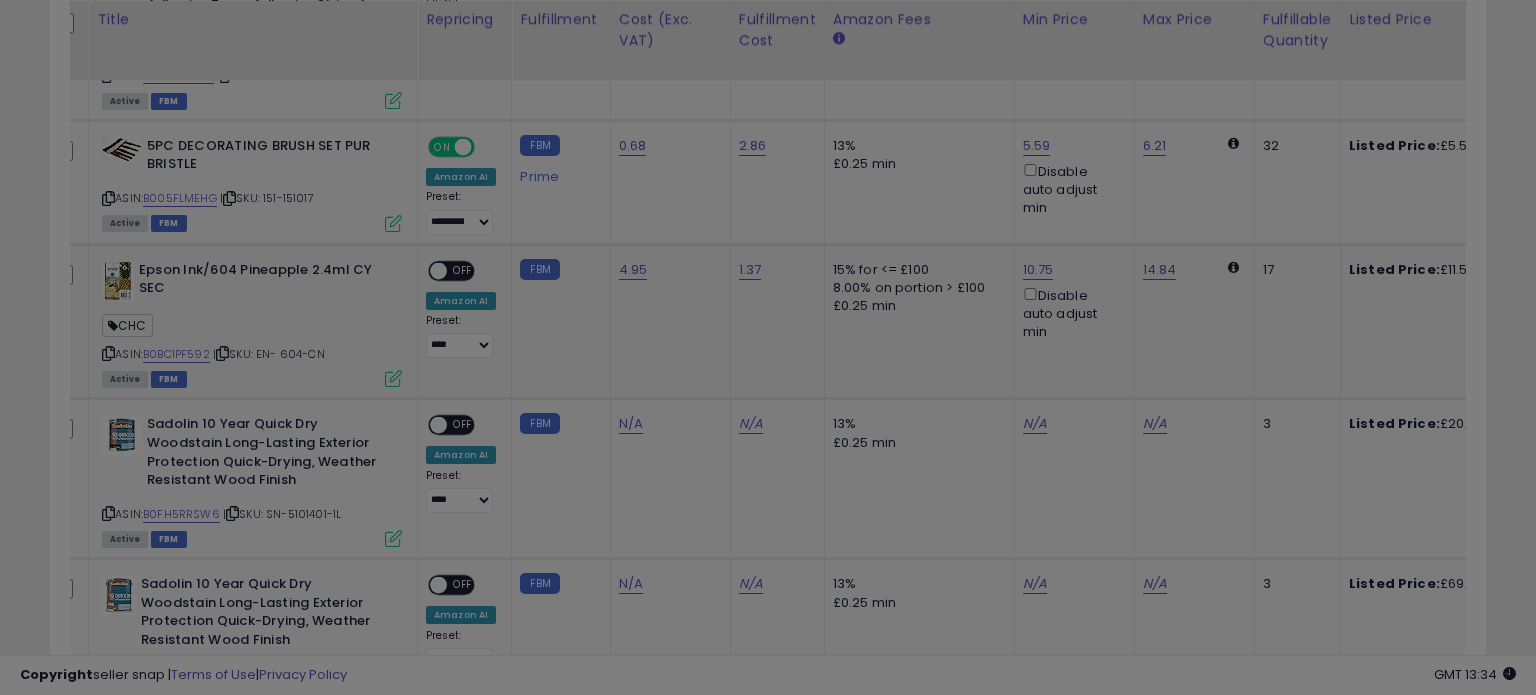 scroll, scrollTop: 999589, scrollLeft: 999168, axis: both 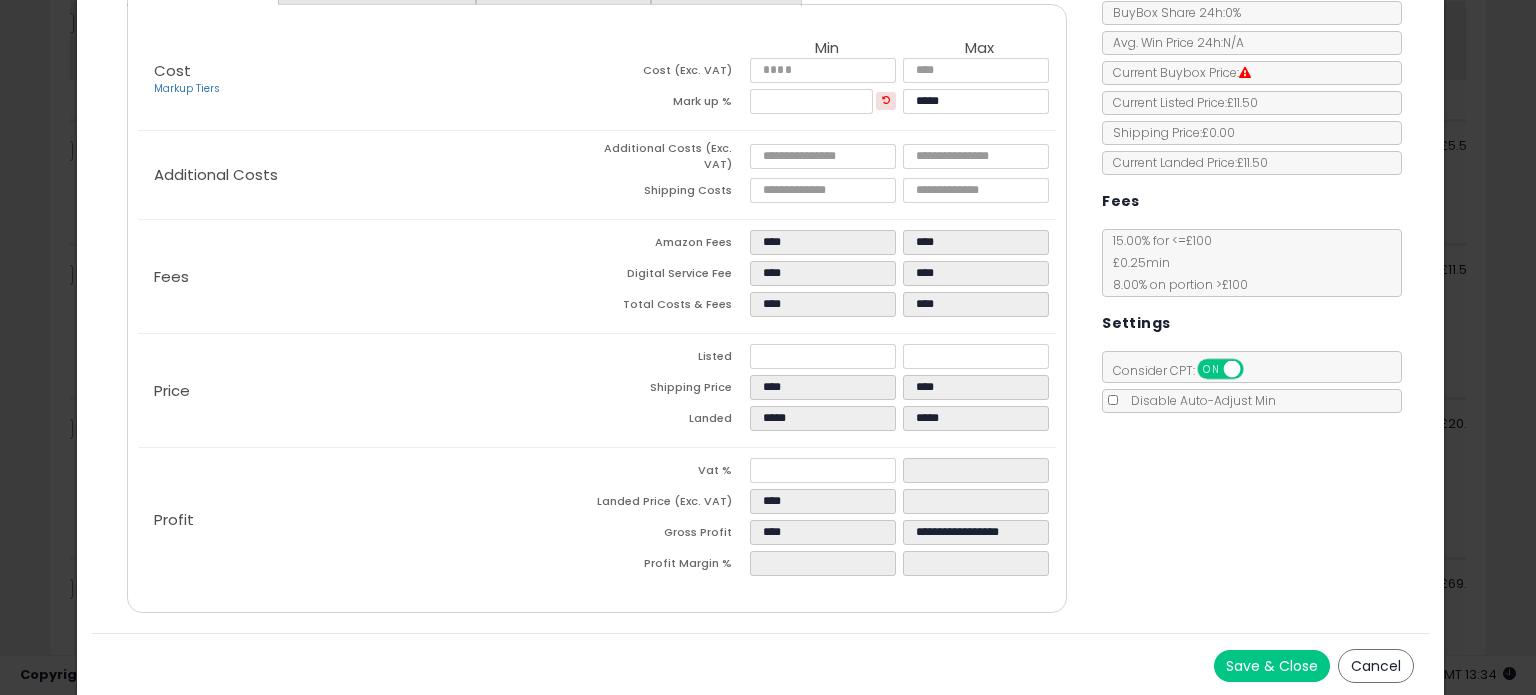 click on "Cancel" at bounding box center (1376, 666) 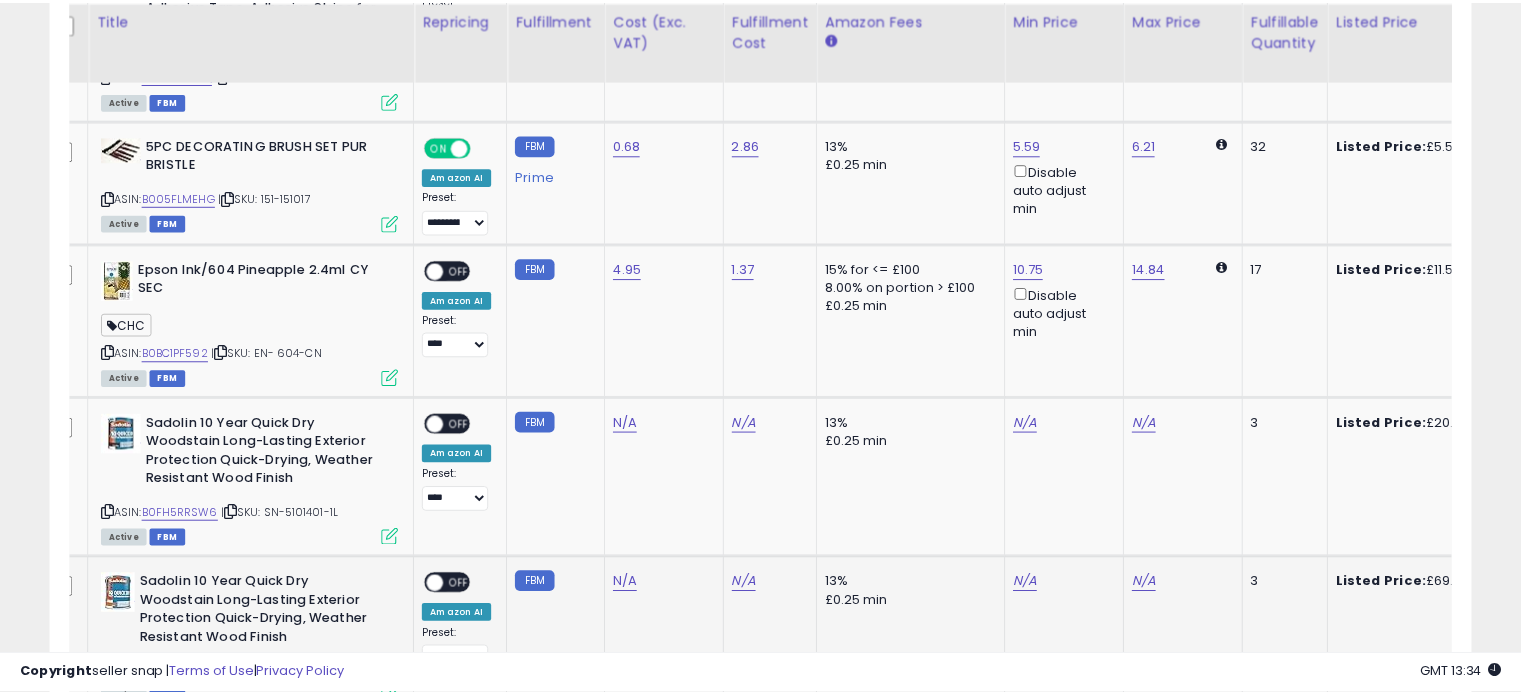 scroll, scrollTop: 409, scrollLeft: 822, axis: both 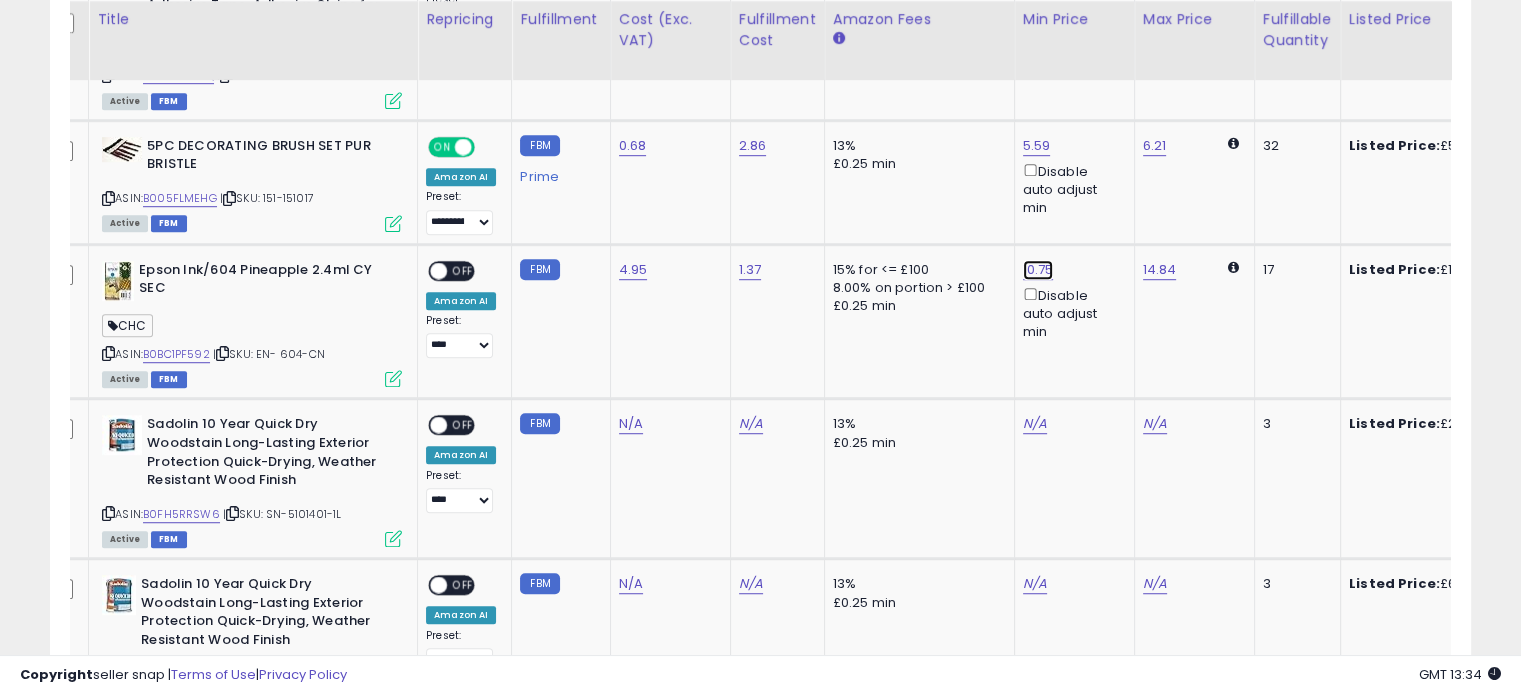 click on "10.75" at bounding box center [1037, -175] 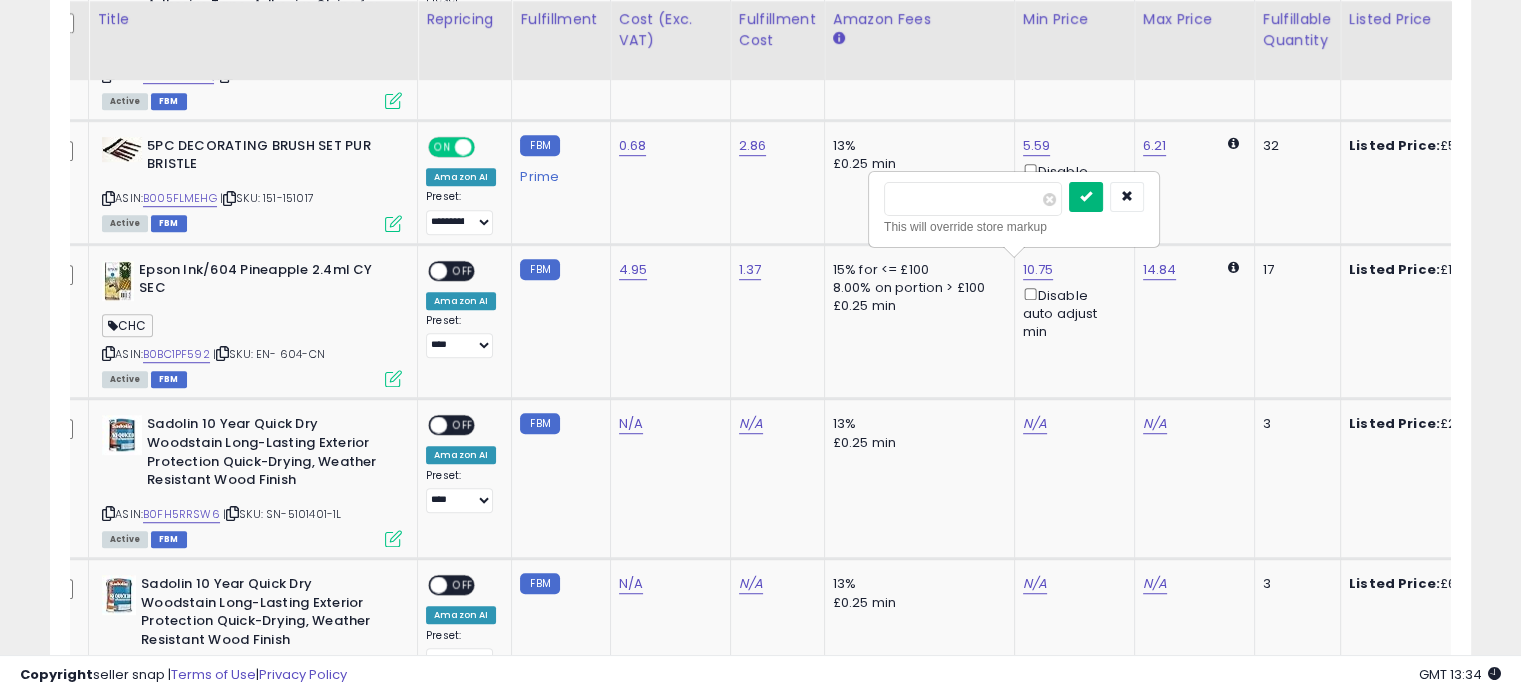 type on "*****" 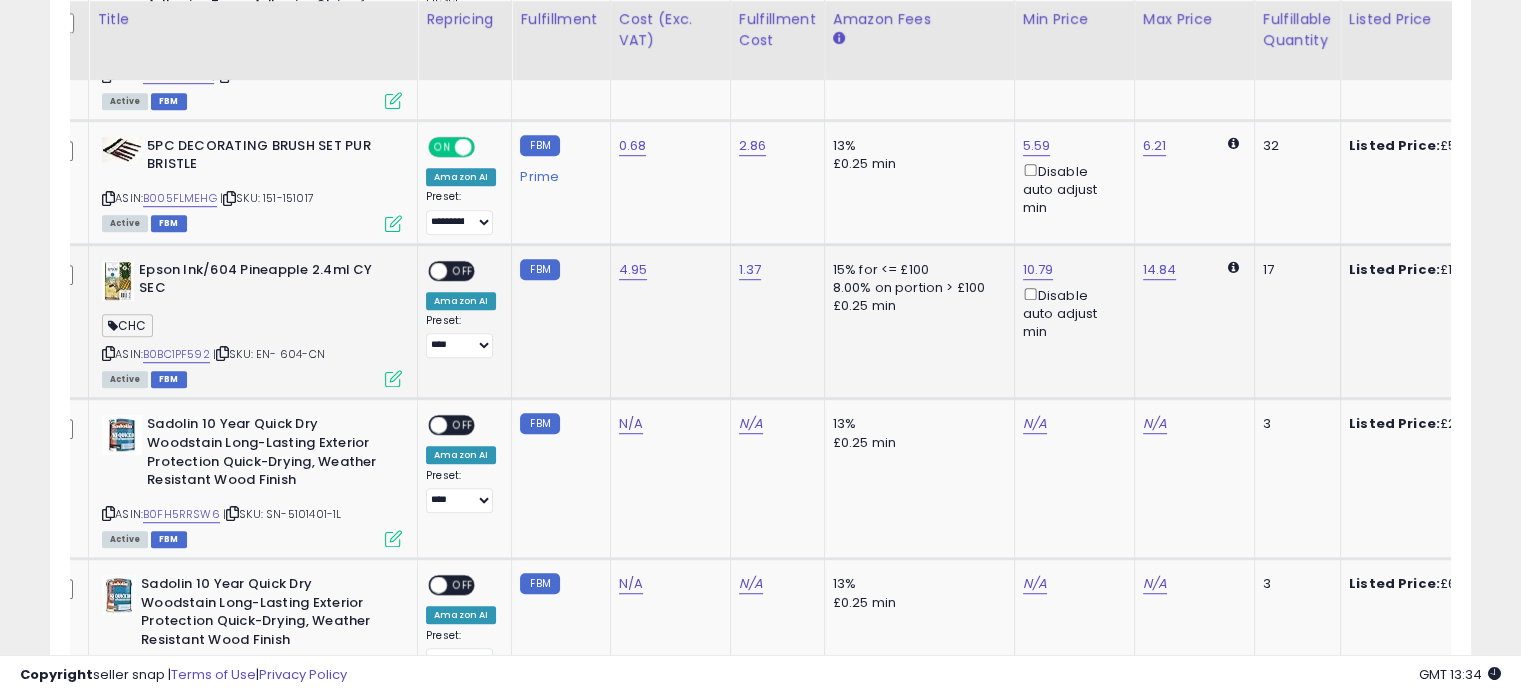 click at bounding box center [393, 378] 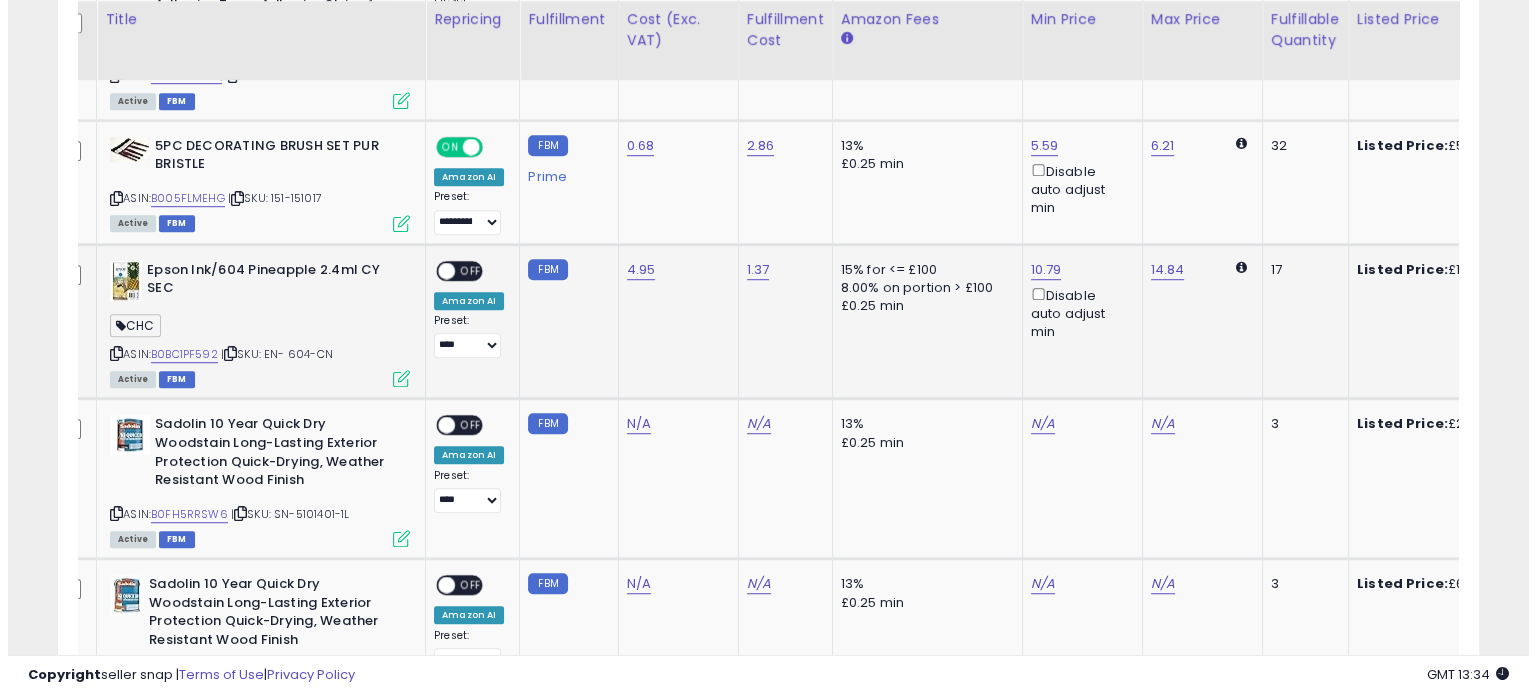 scroll, scrollTop: 999589, scrollLeft: 999168, axis: both 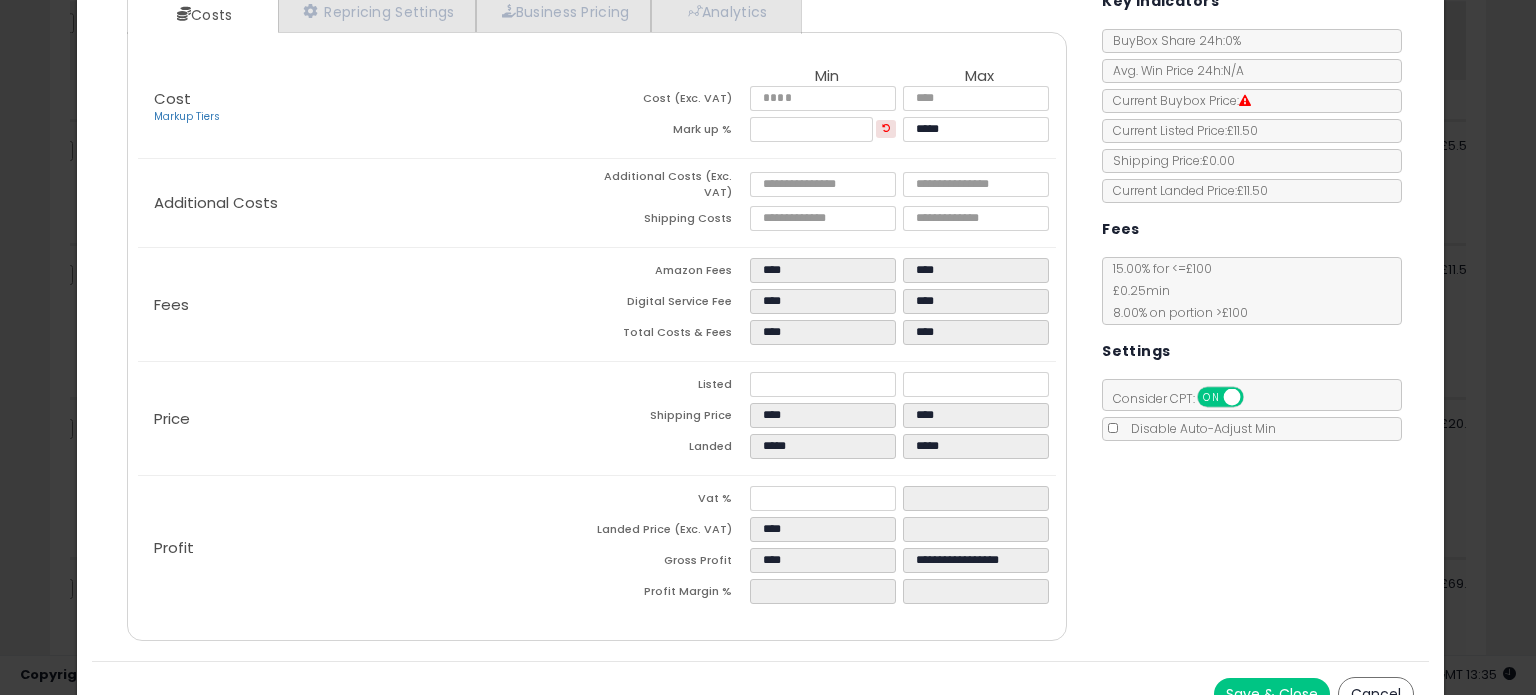 click on "Cancel" at bounding box center (1376, 694) 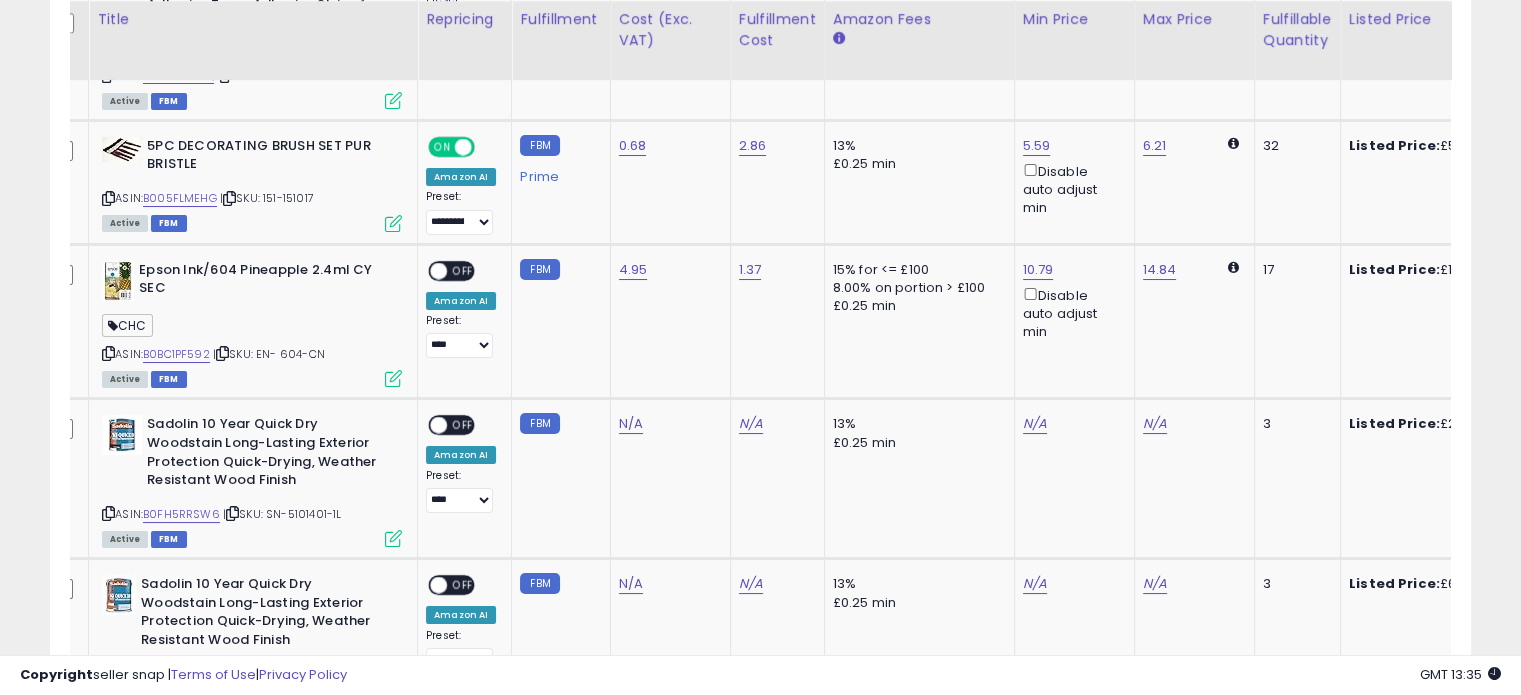 scroll, scrollTop: 409, scrollLeft: 822, axis: both 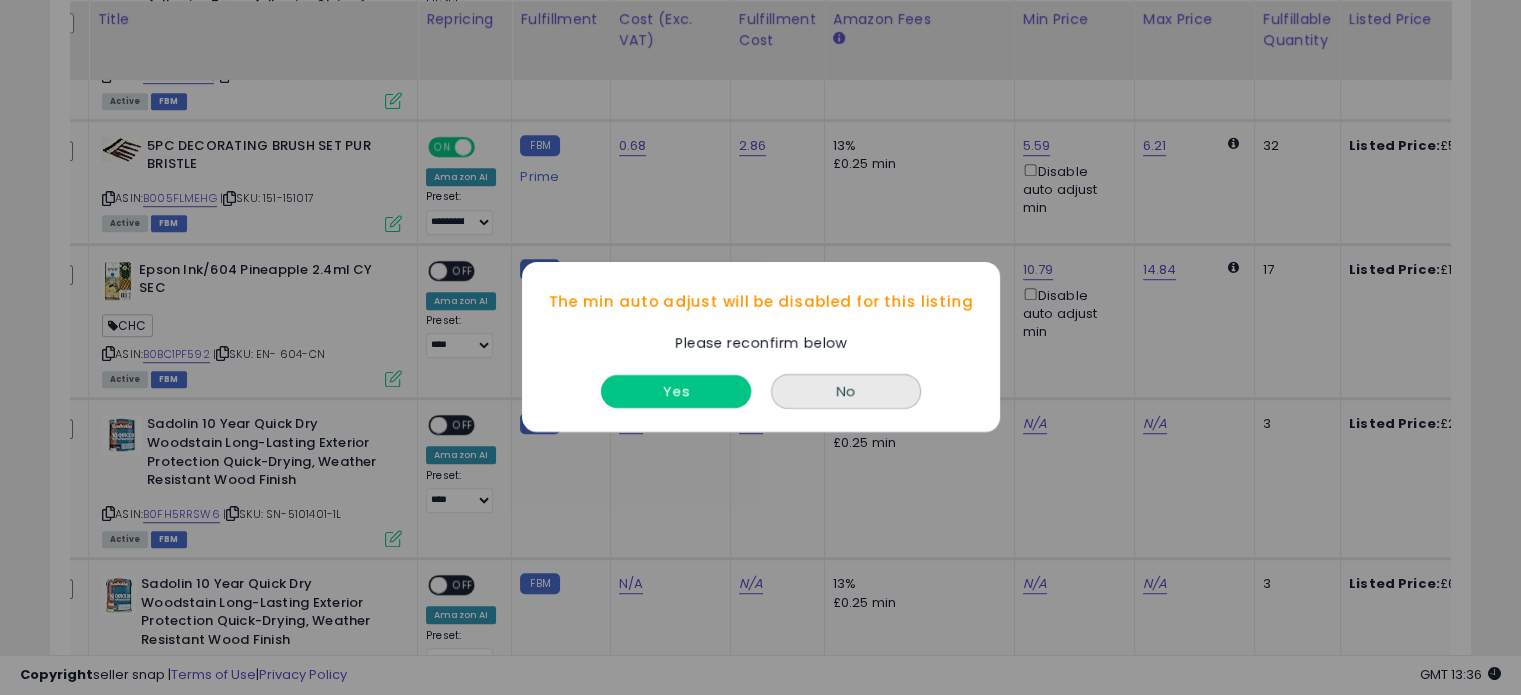 click on "Yes" at bounding box center (676, 392) 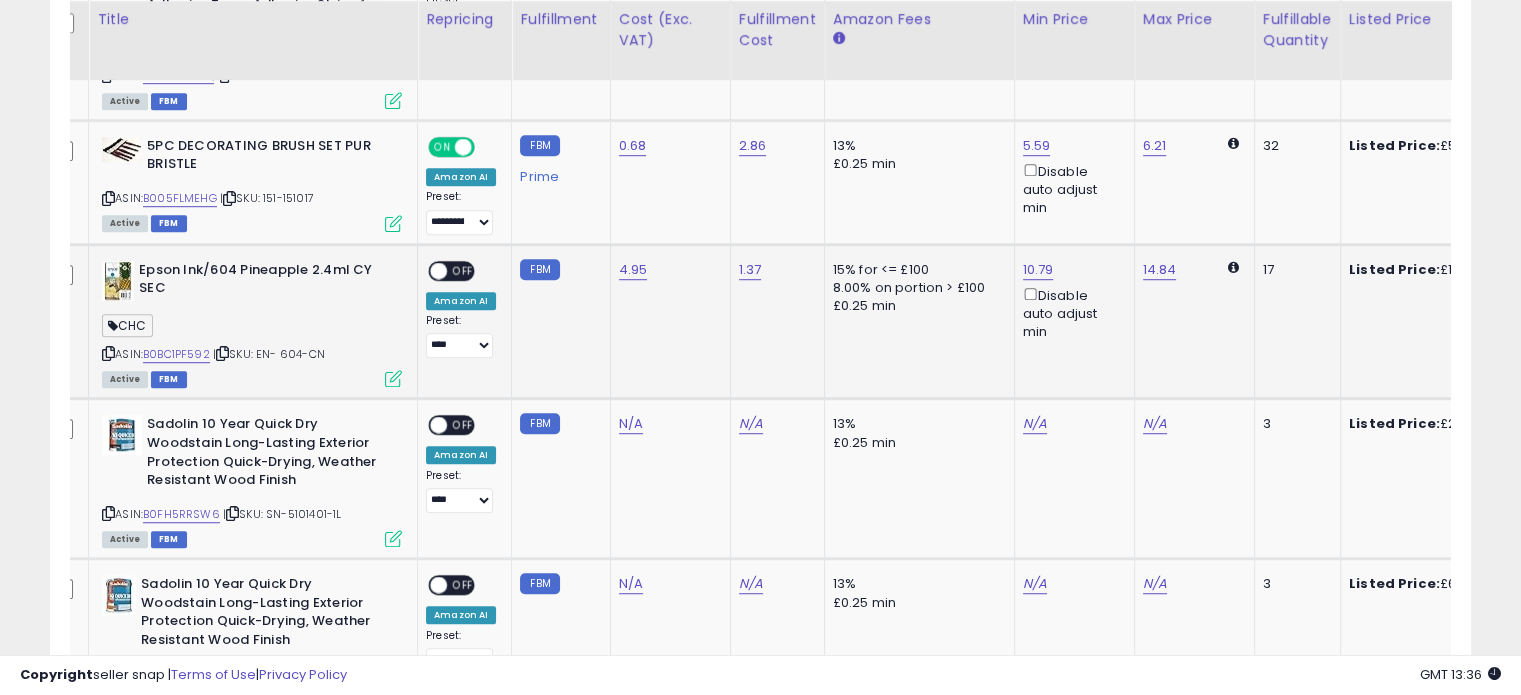 click at bounding box center (438, 270) 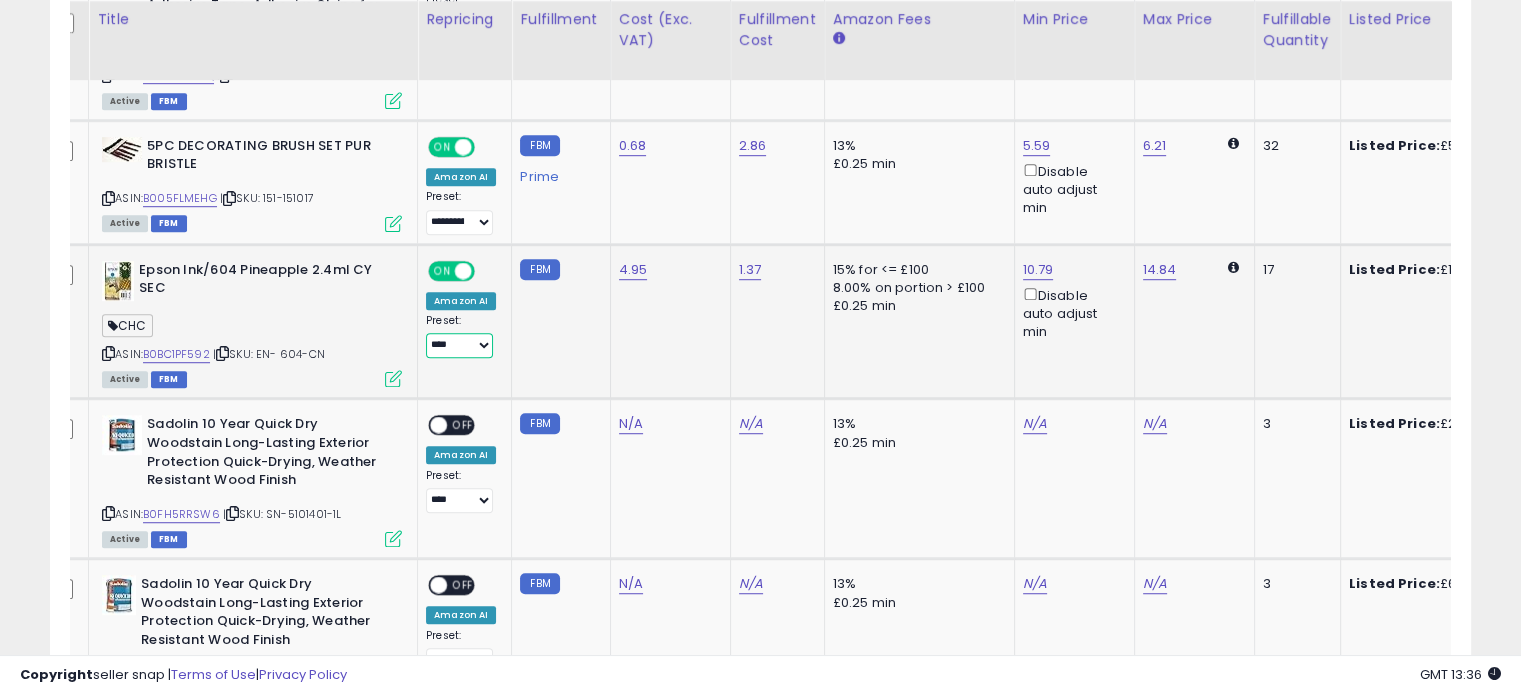 click on "**********" at bounding box center [459, 345] 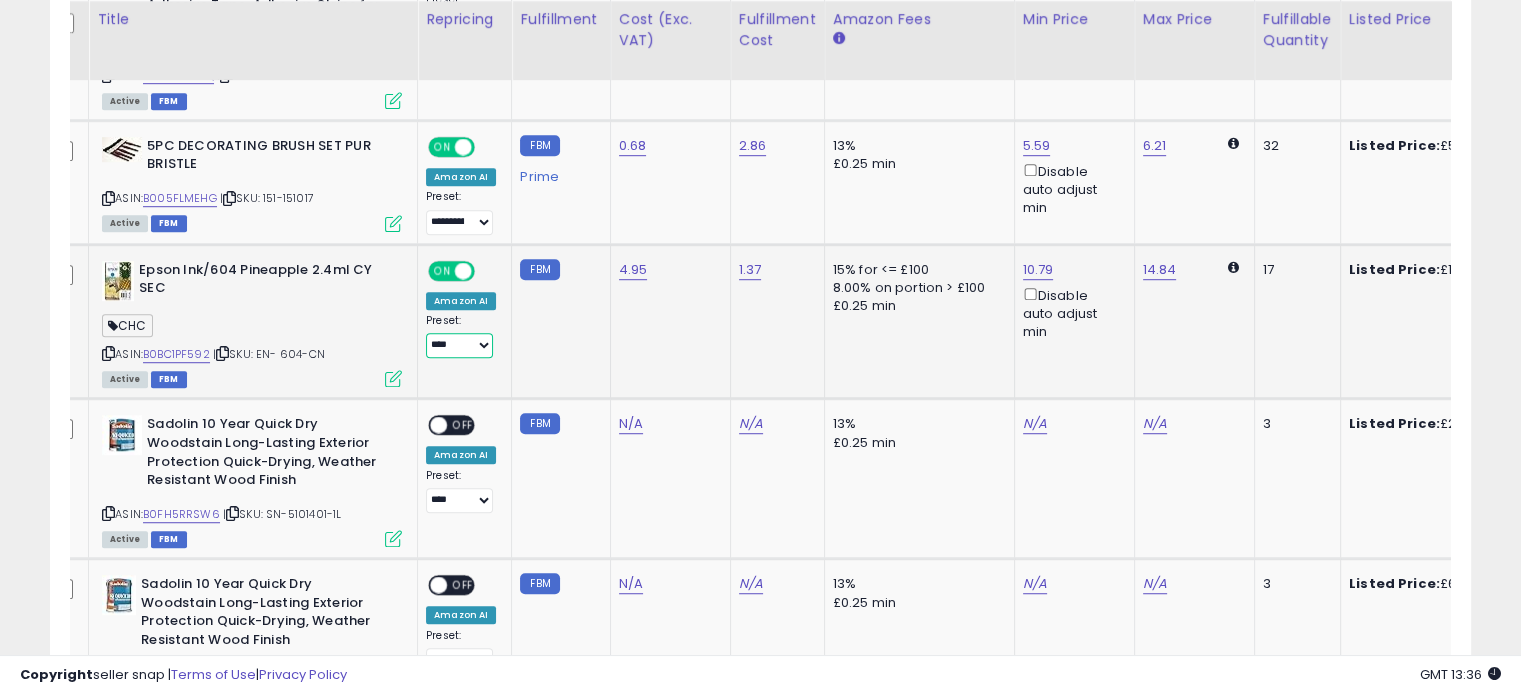 select on "**********" 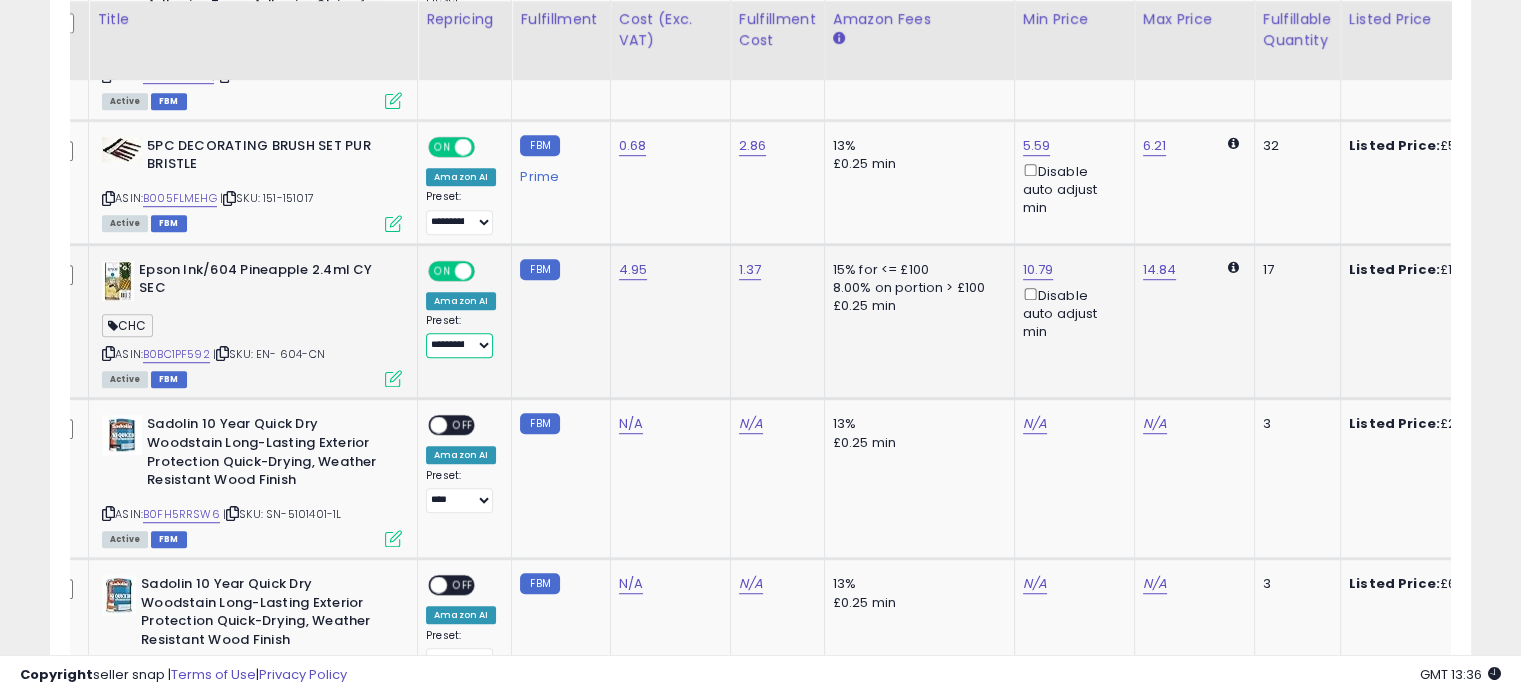 click on "**********" at bounding box center [459, 345] 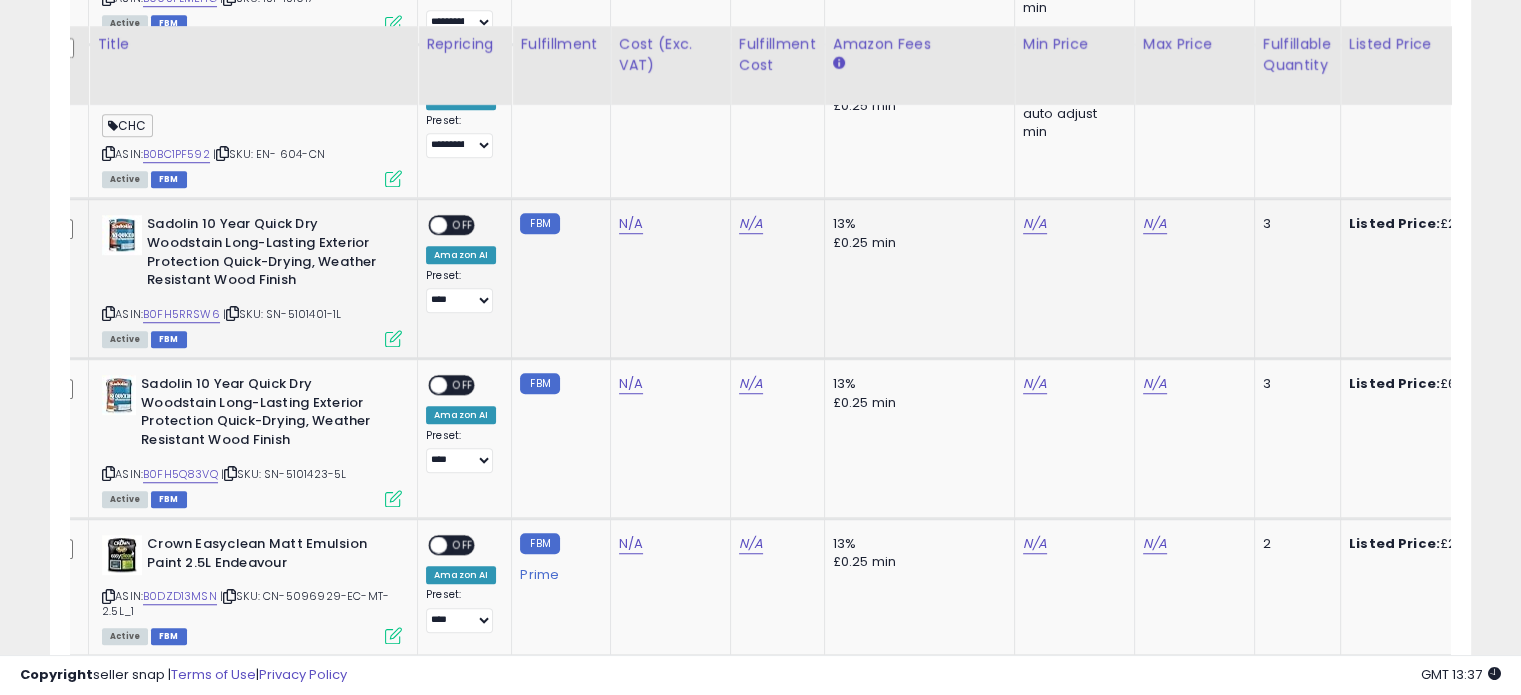 scroll, scrollTop: 1549, scrollLeft: 0, axis: vertical 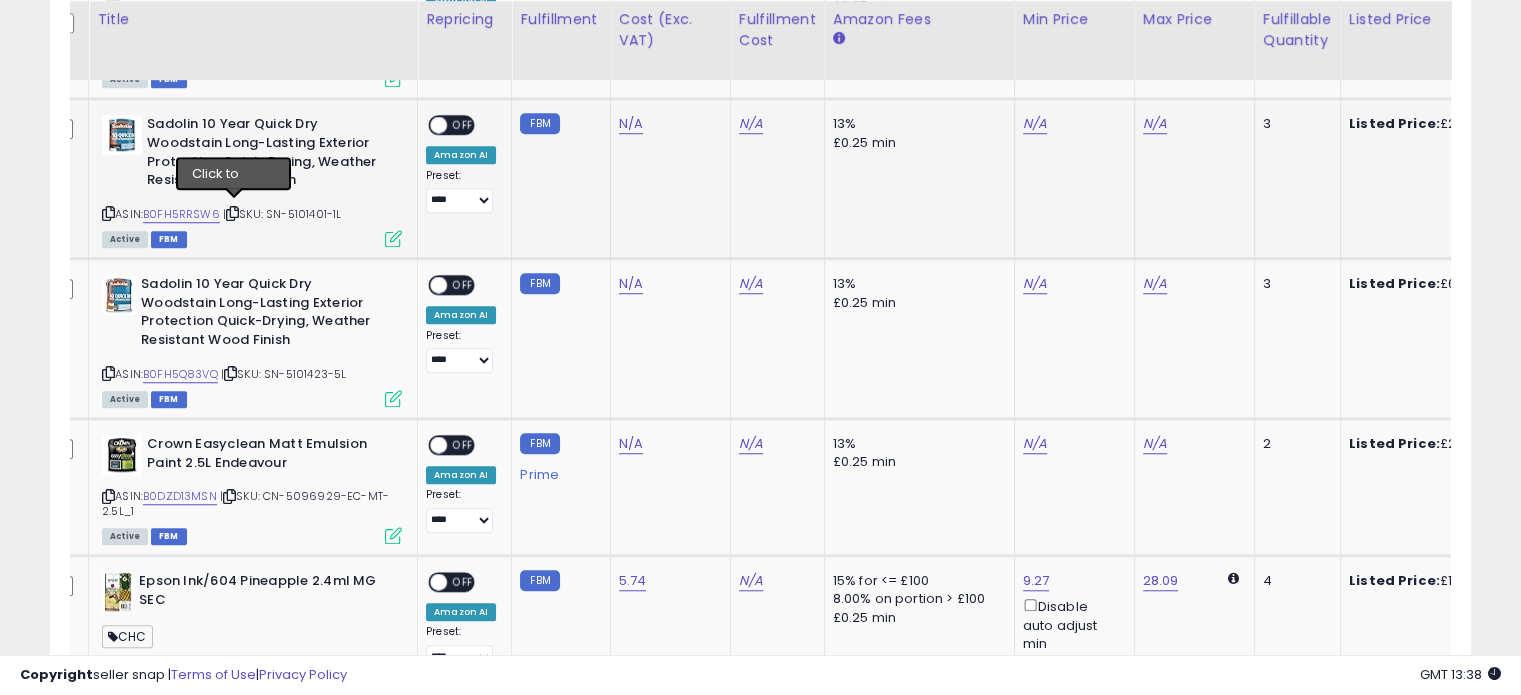 click at bounding box center (232, 213) 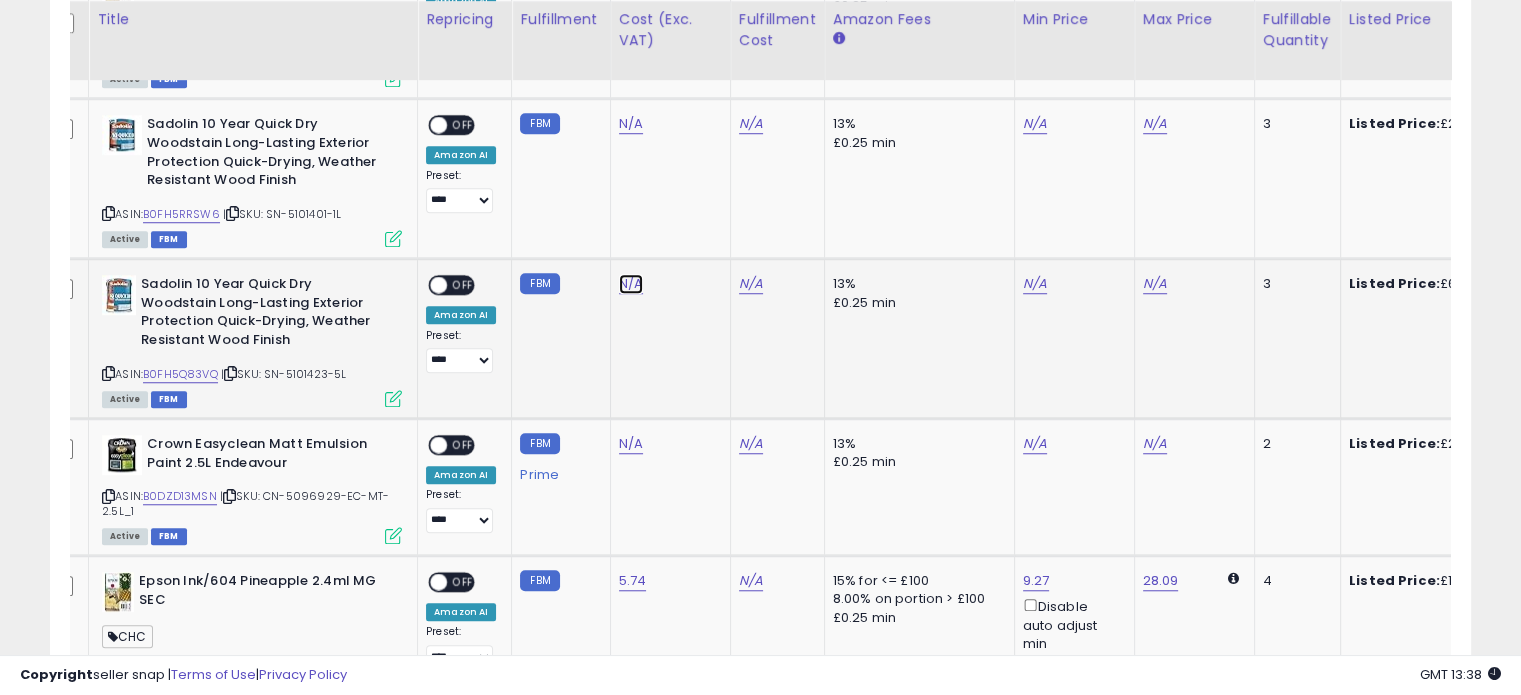 click on "N/A" at bounding box center (631, 124) 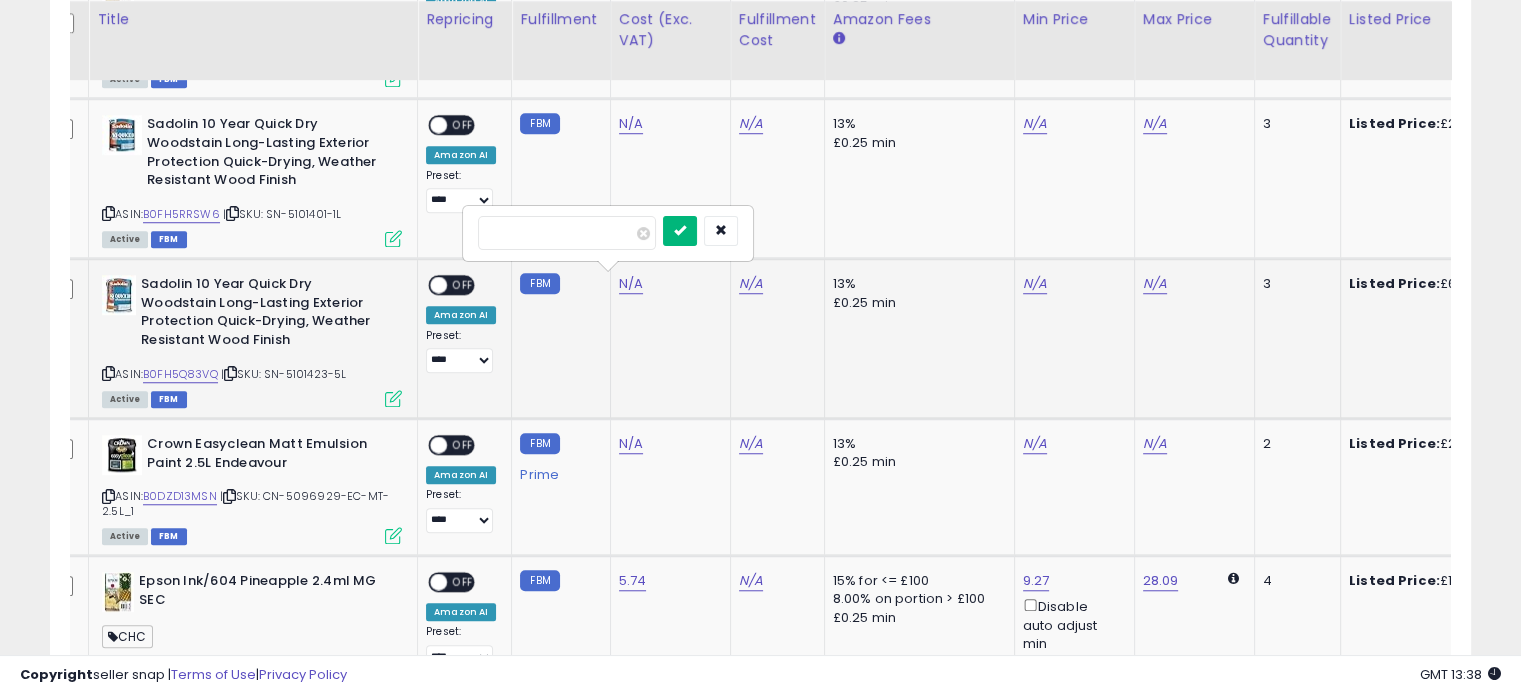 type on "****" 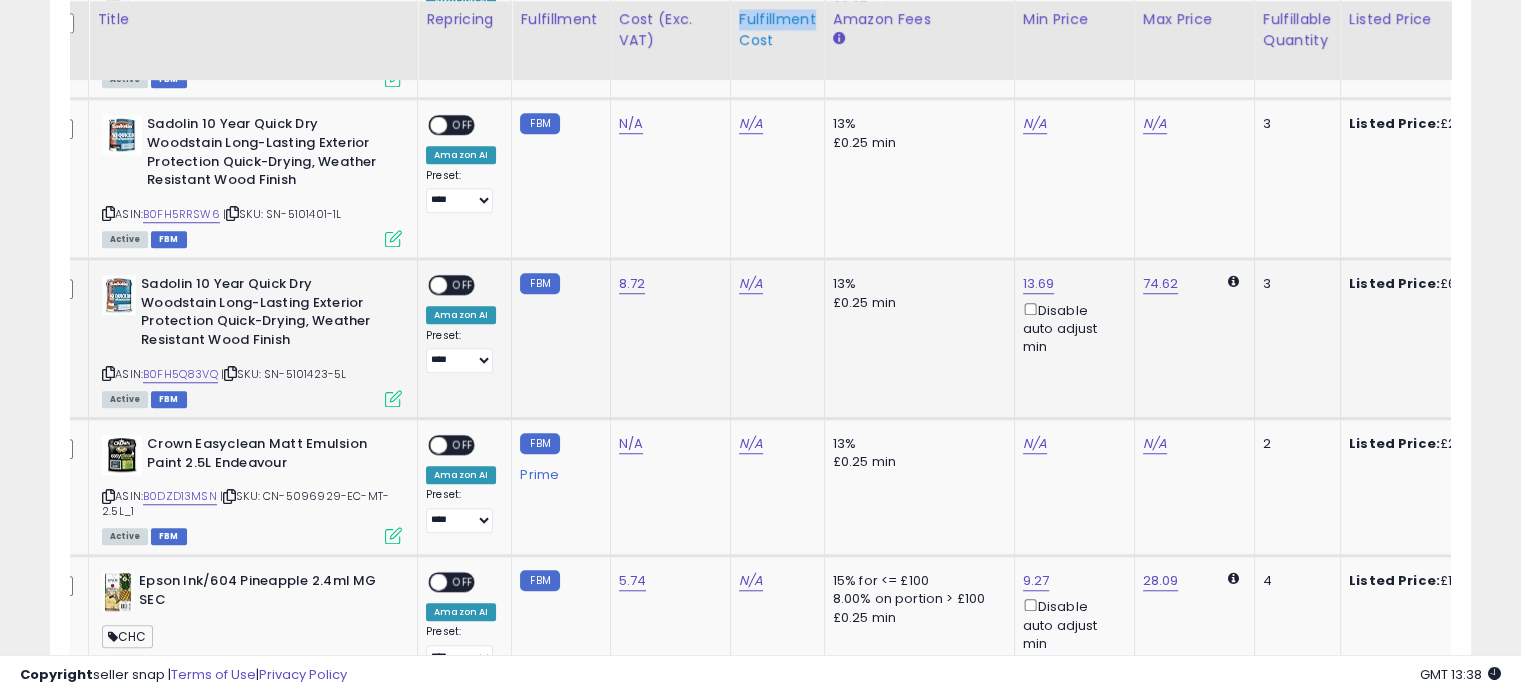 drag, startPoint x: 815, startPoint y: 16, endPoint x: 730, endPoint y: 15, distance: 85.00588 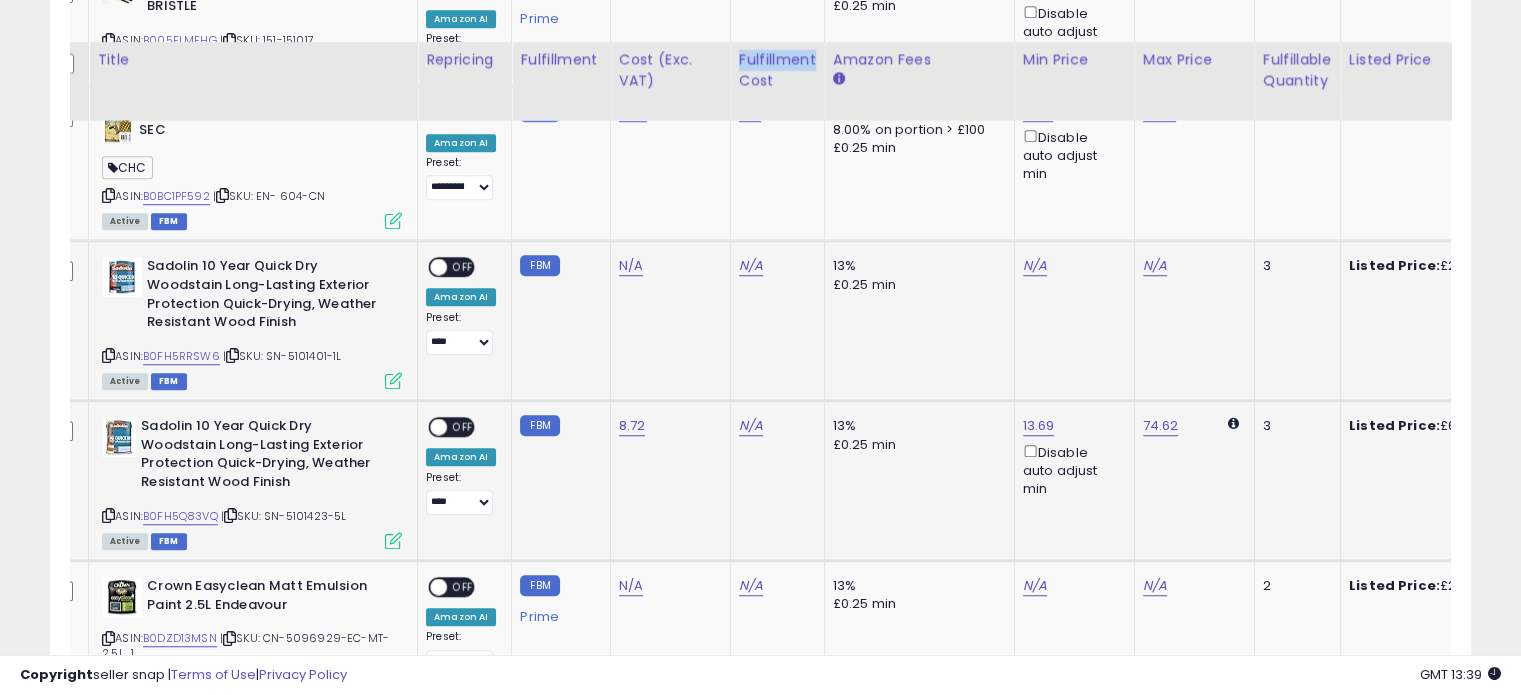 scroll, scrollTop: 1449, scrollLeft: 0, axis: vertical 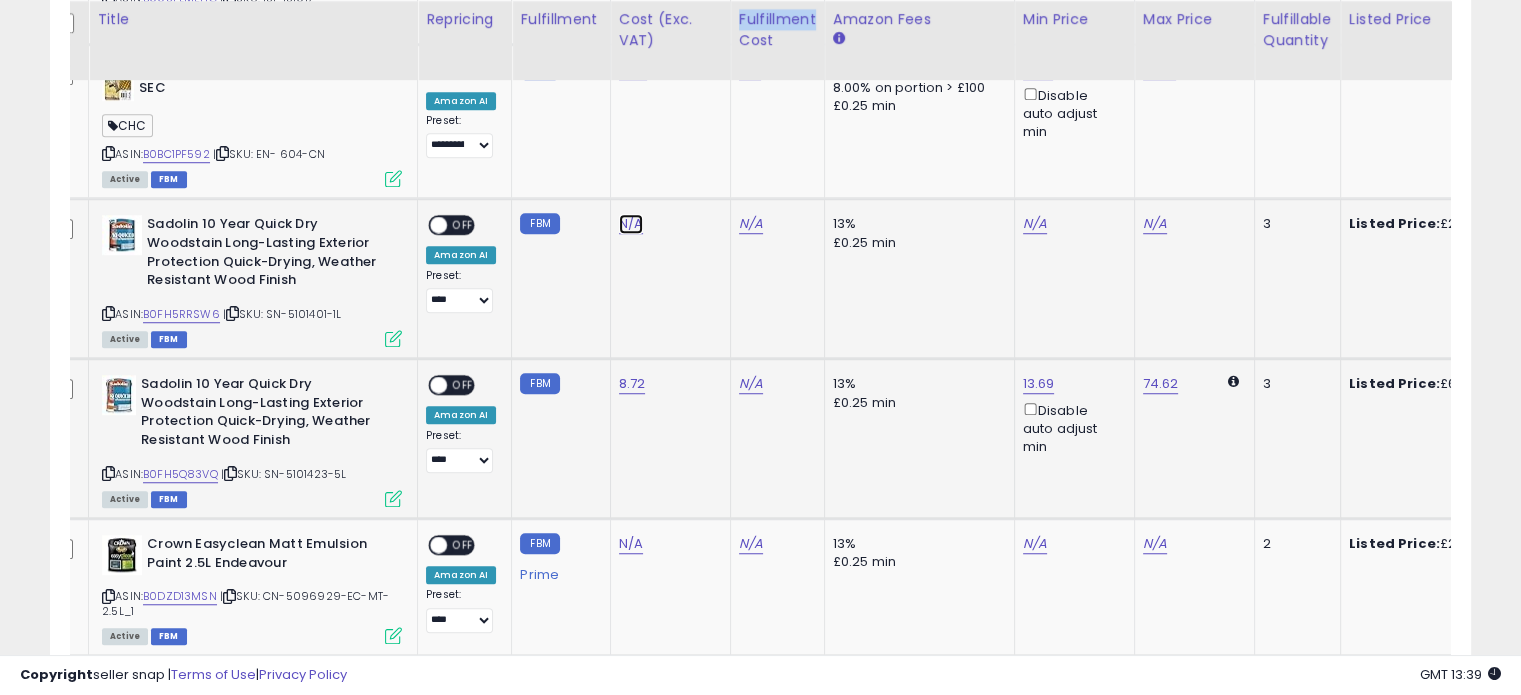 click on "N/A" at bounding box center (631, 224) 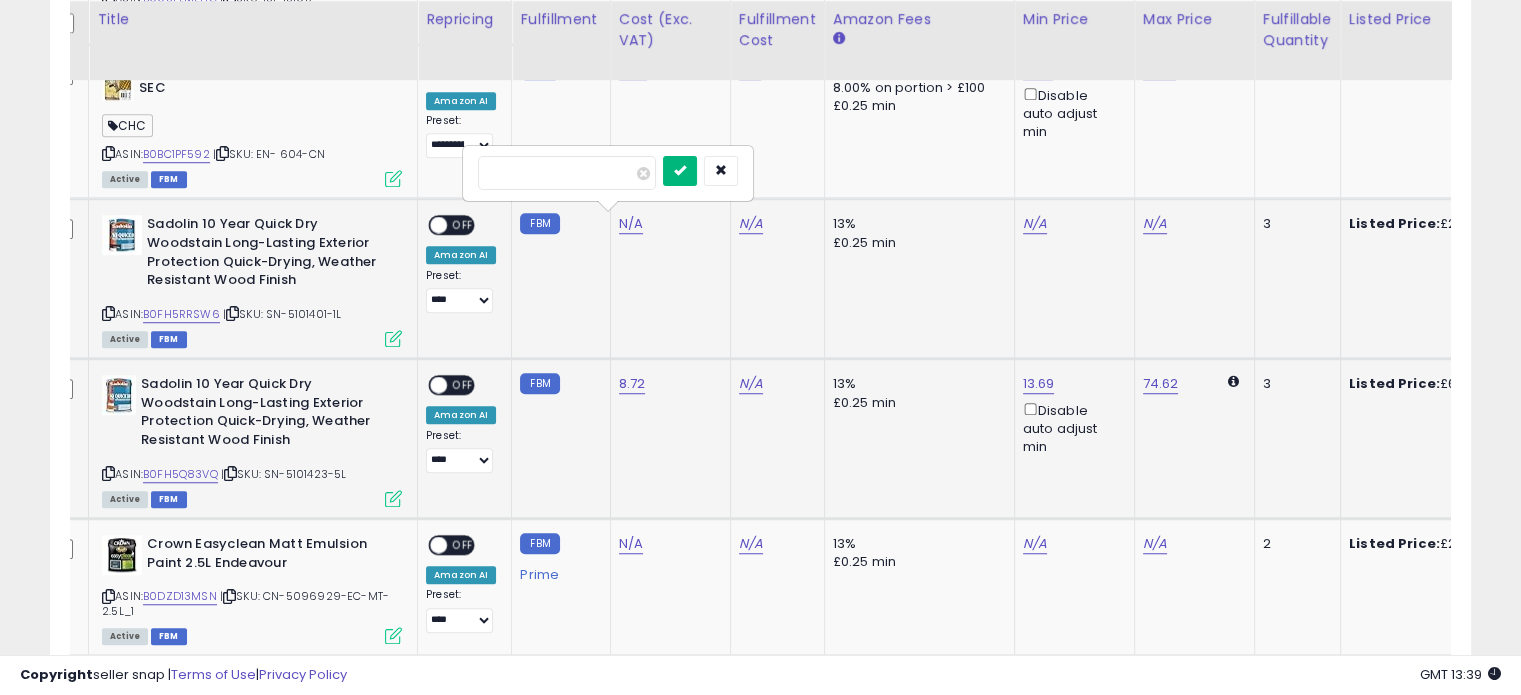 type on "****" 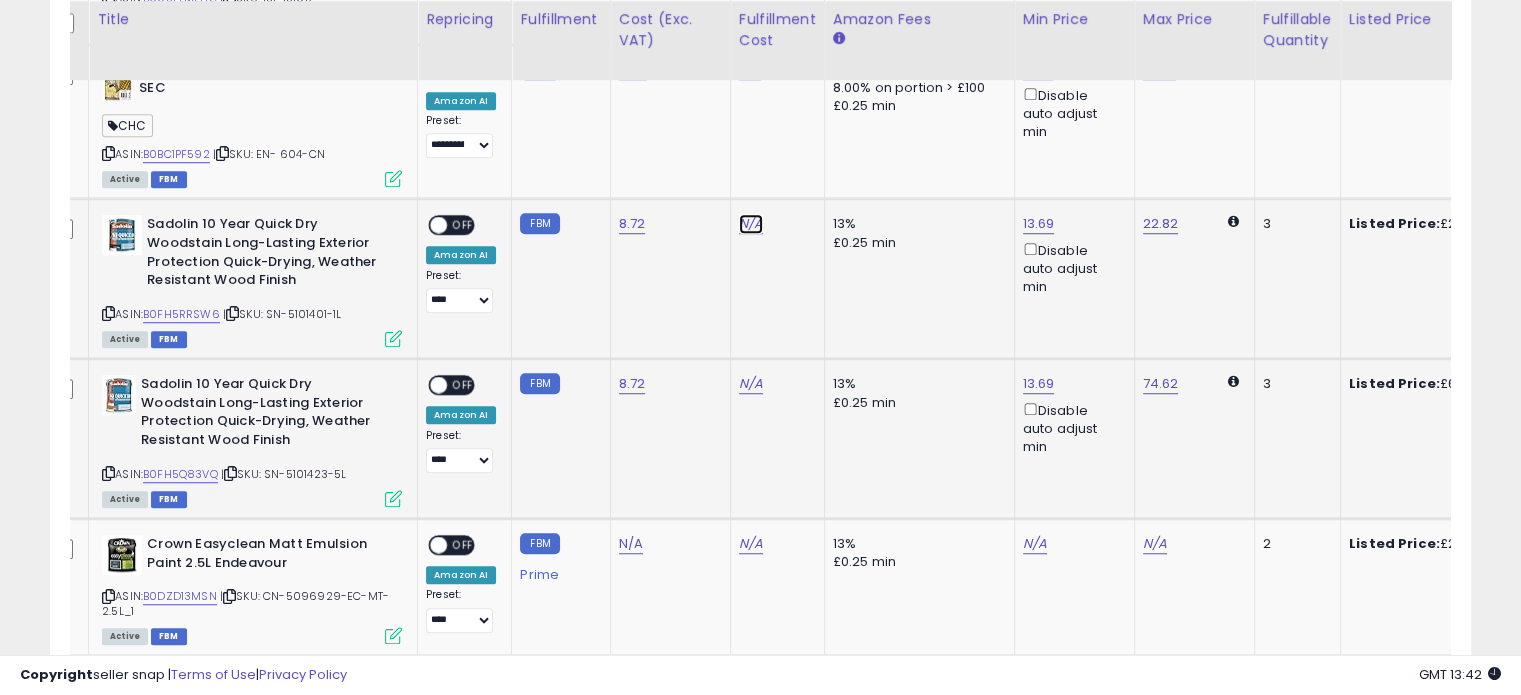 click on "N/A" at bounding box center (751, 224) 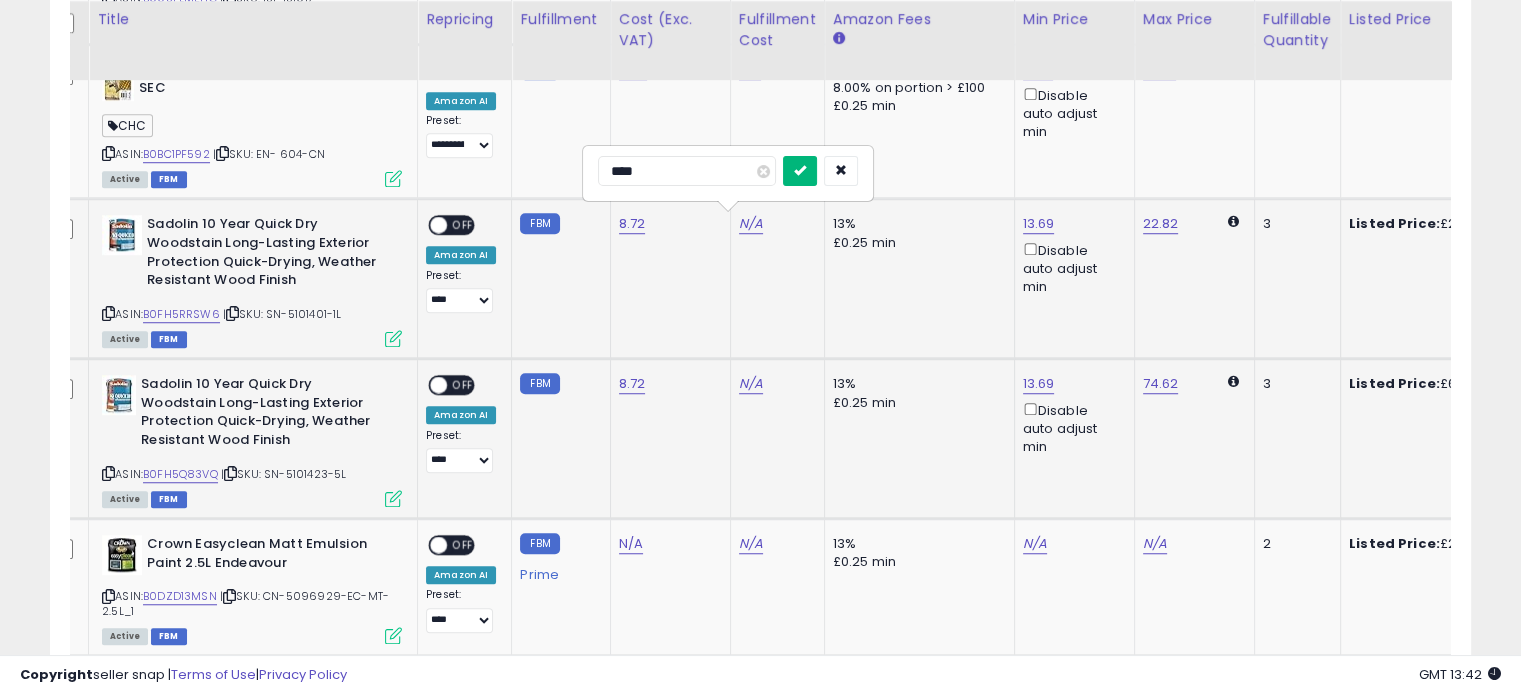 type on "****" 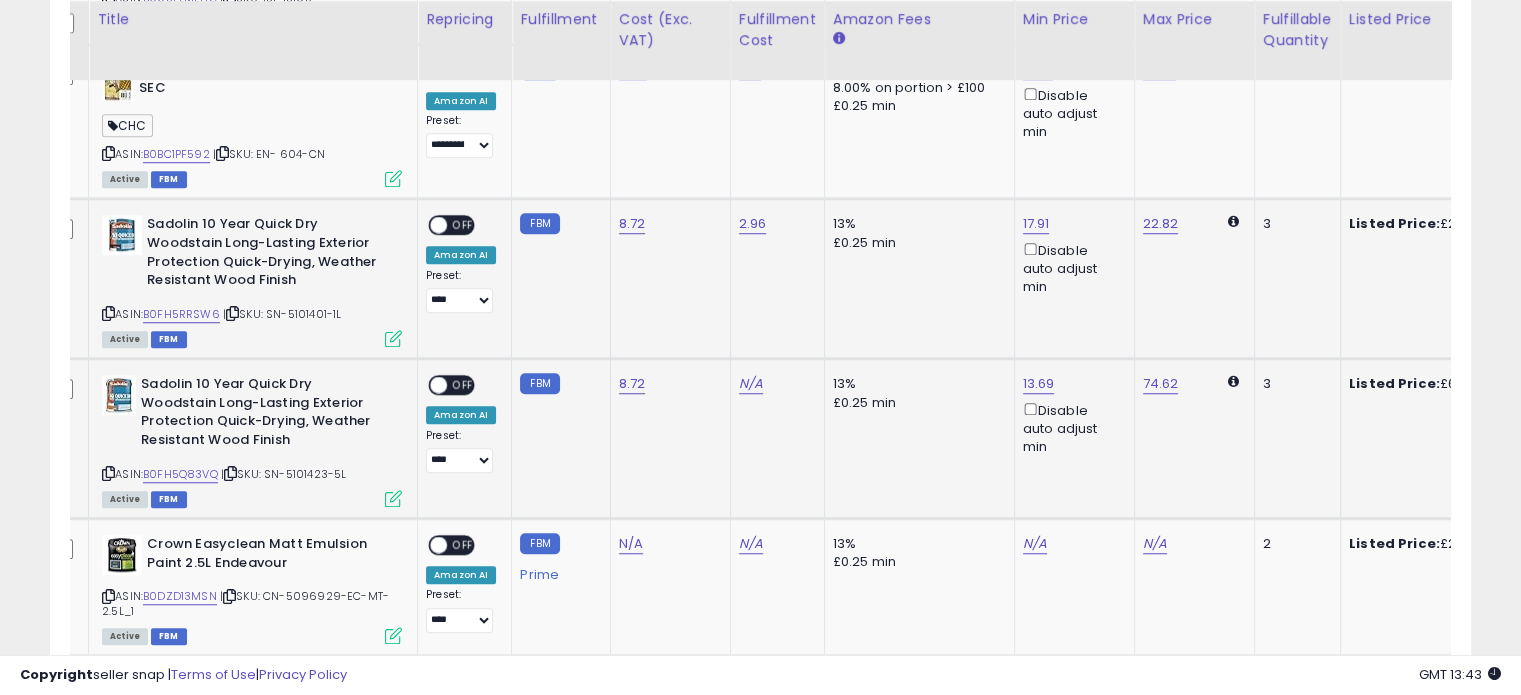 scroll, scrollTop: 0, scrollLeft: 52, axis: horizontal 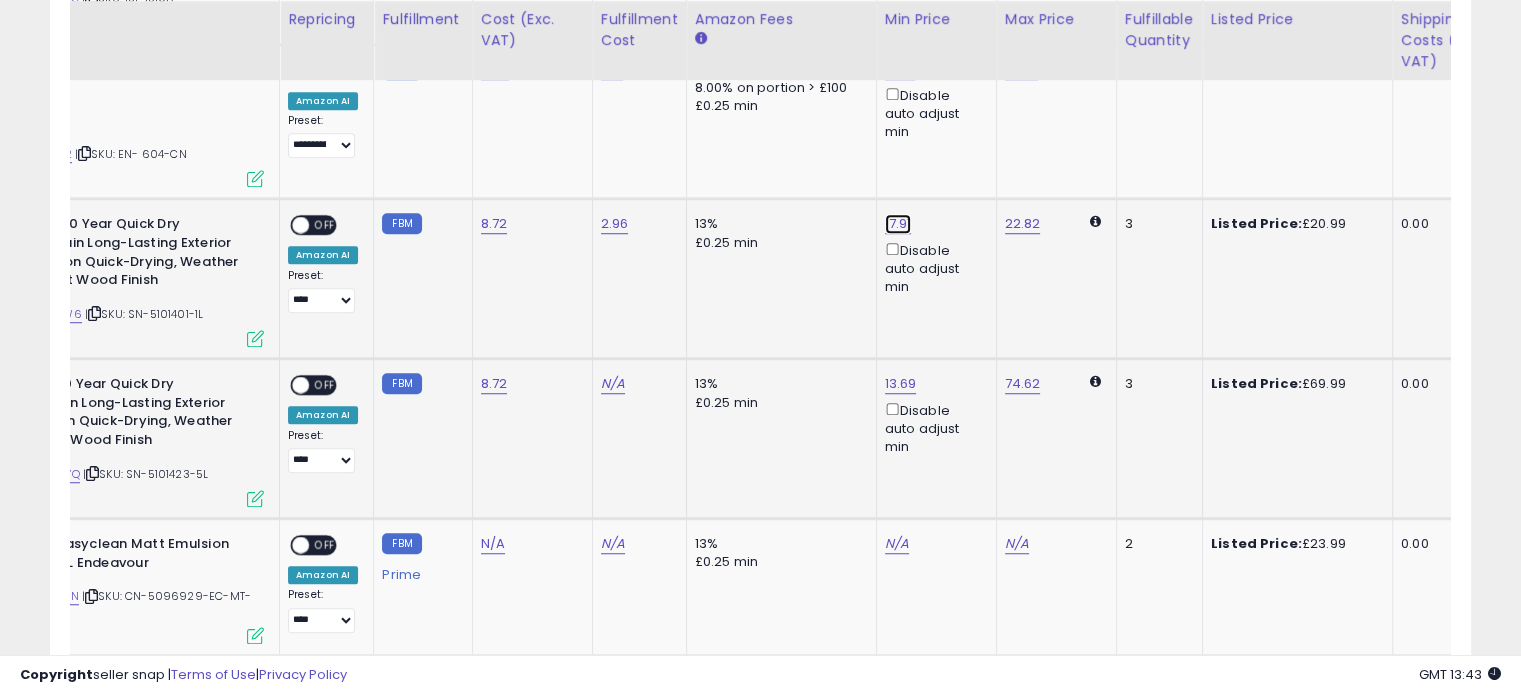 click on "17.91" at bounding box center (899, -375) 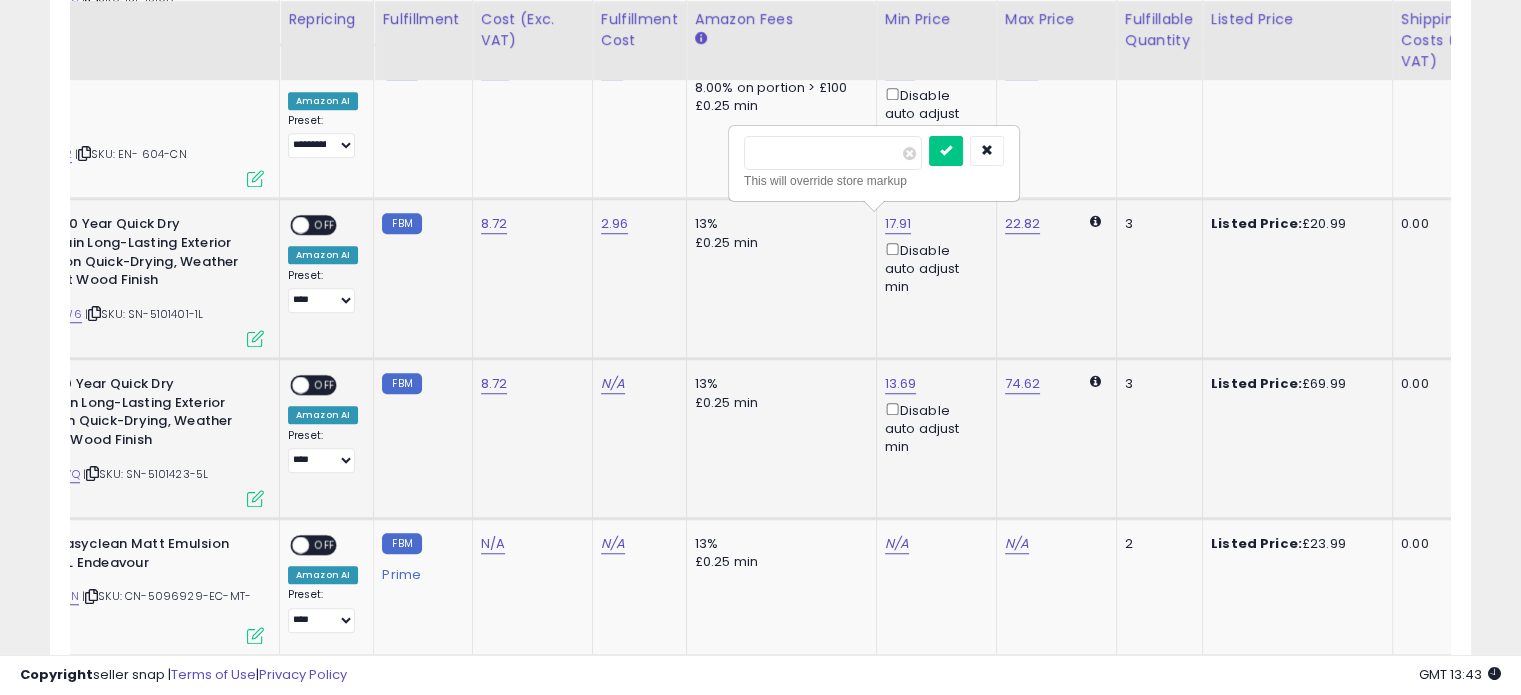 type on "*" 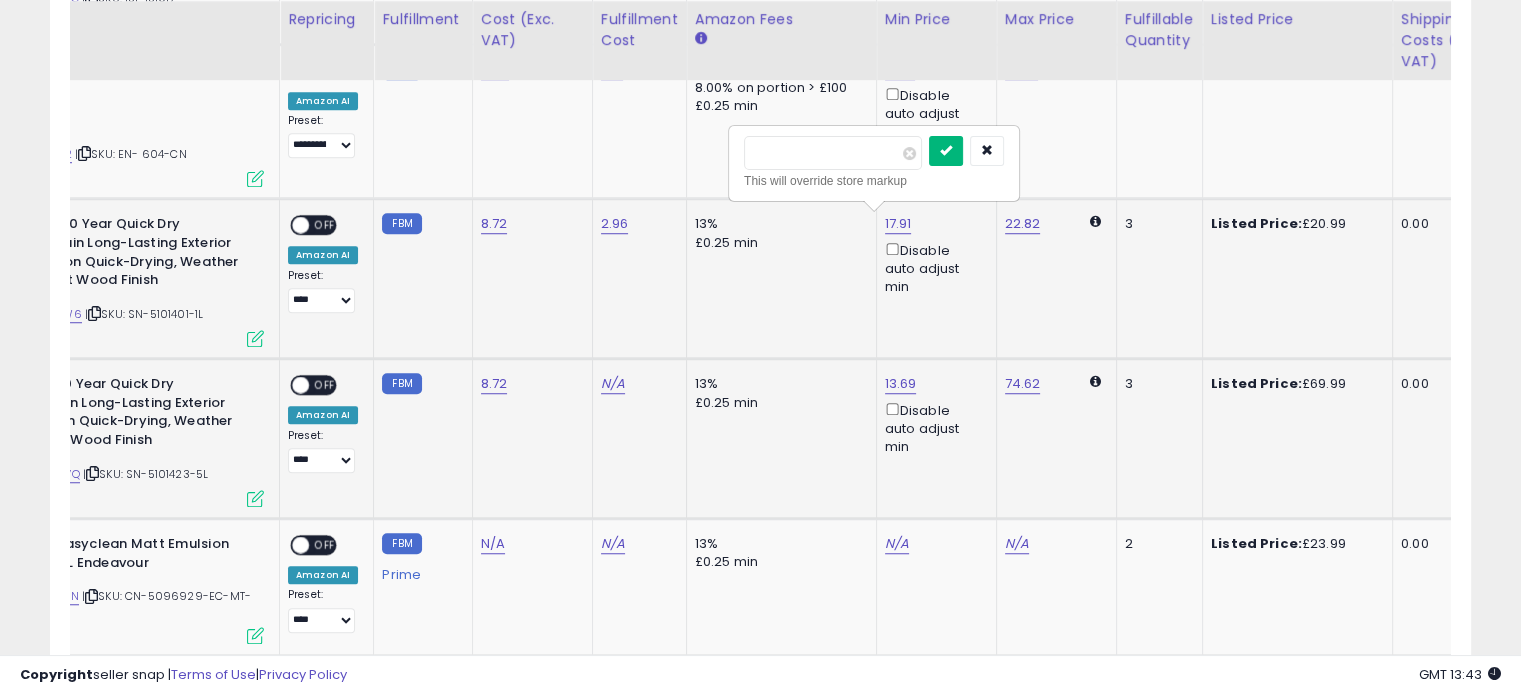 type on "*****" 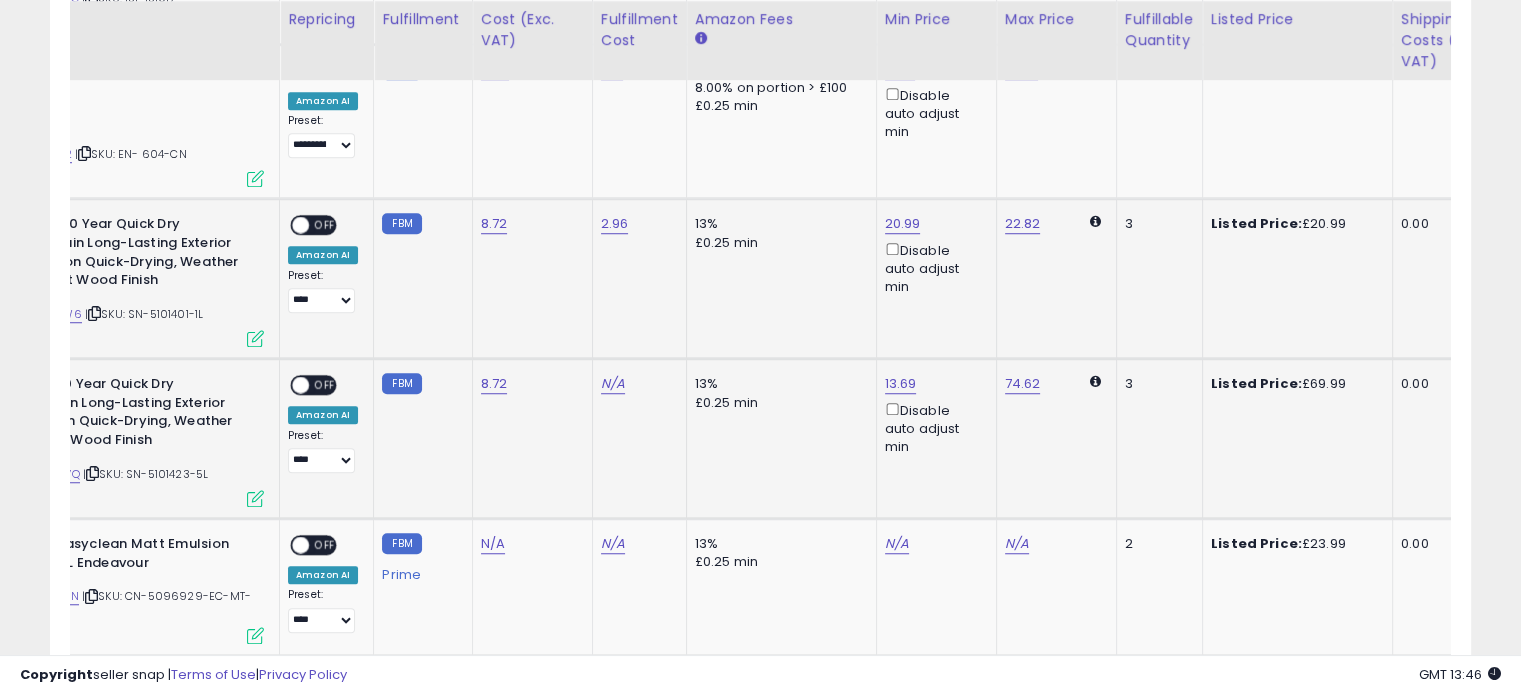 click at bounding box center (255, 338) 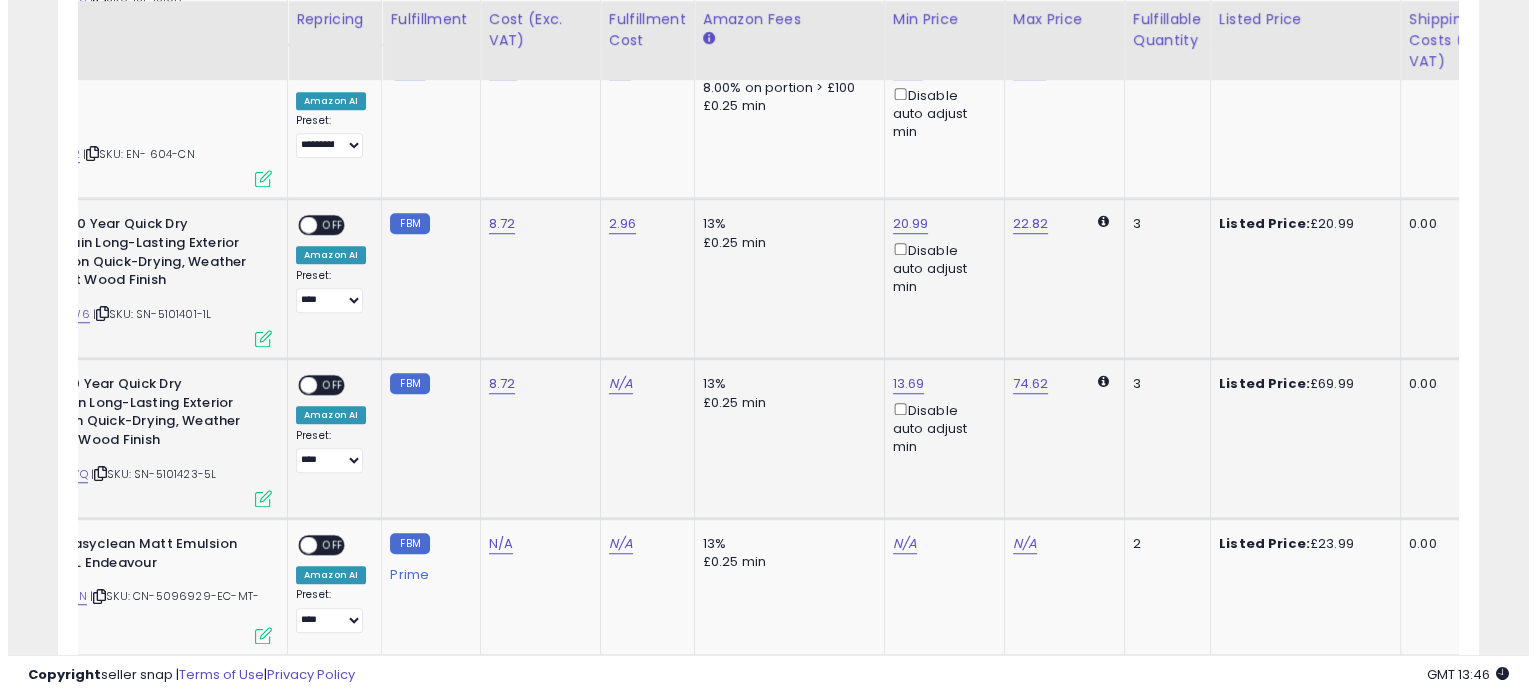scroll, scrollTop: 999589, scrollLeft: 999168, axis: both 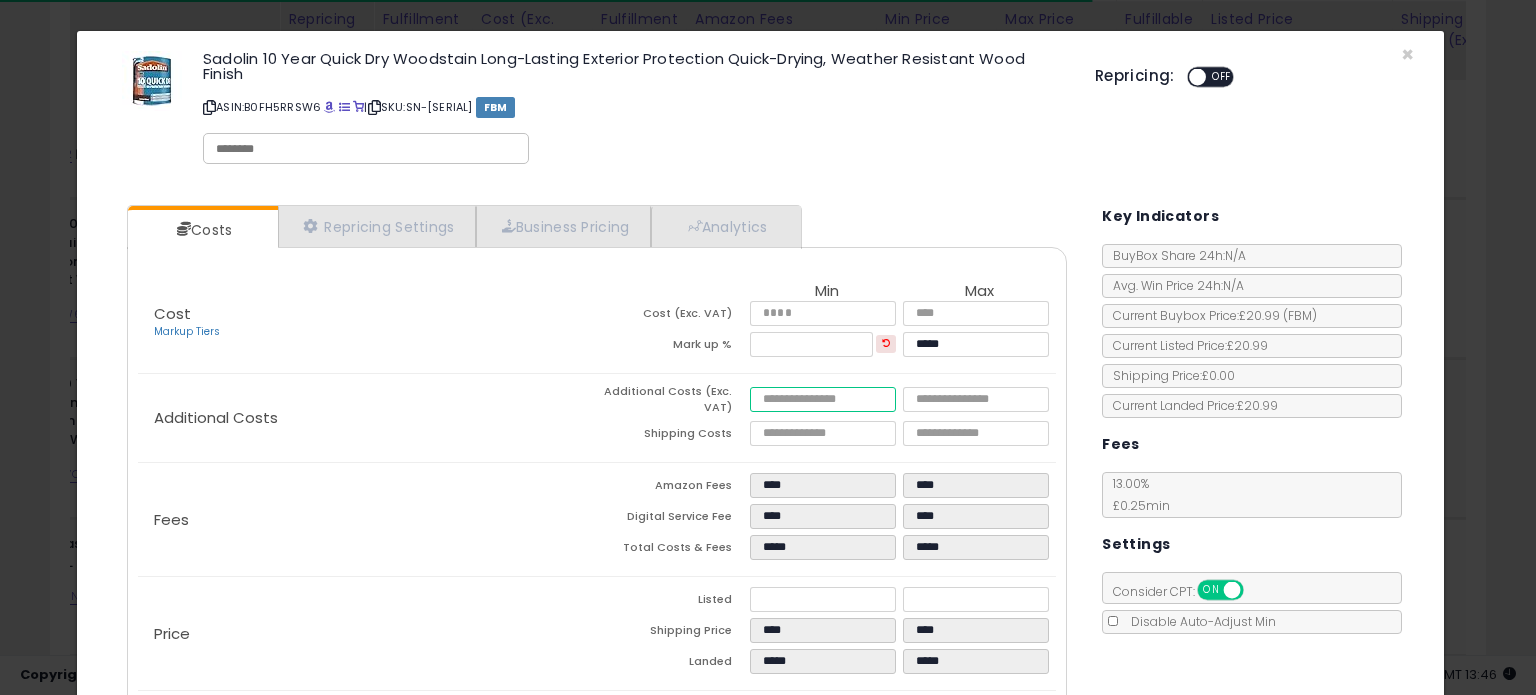 click at bounding box center (822, 399) 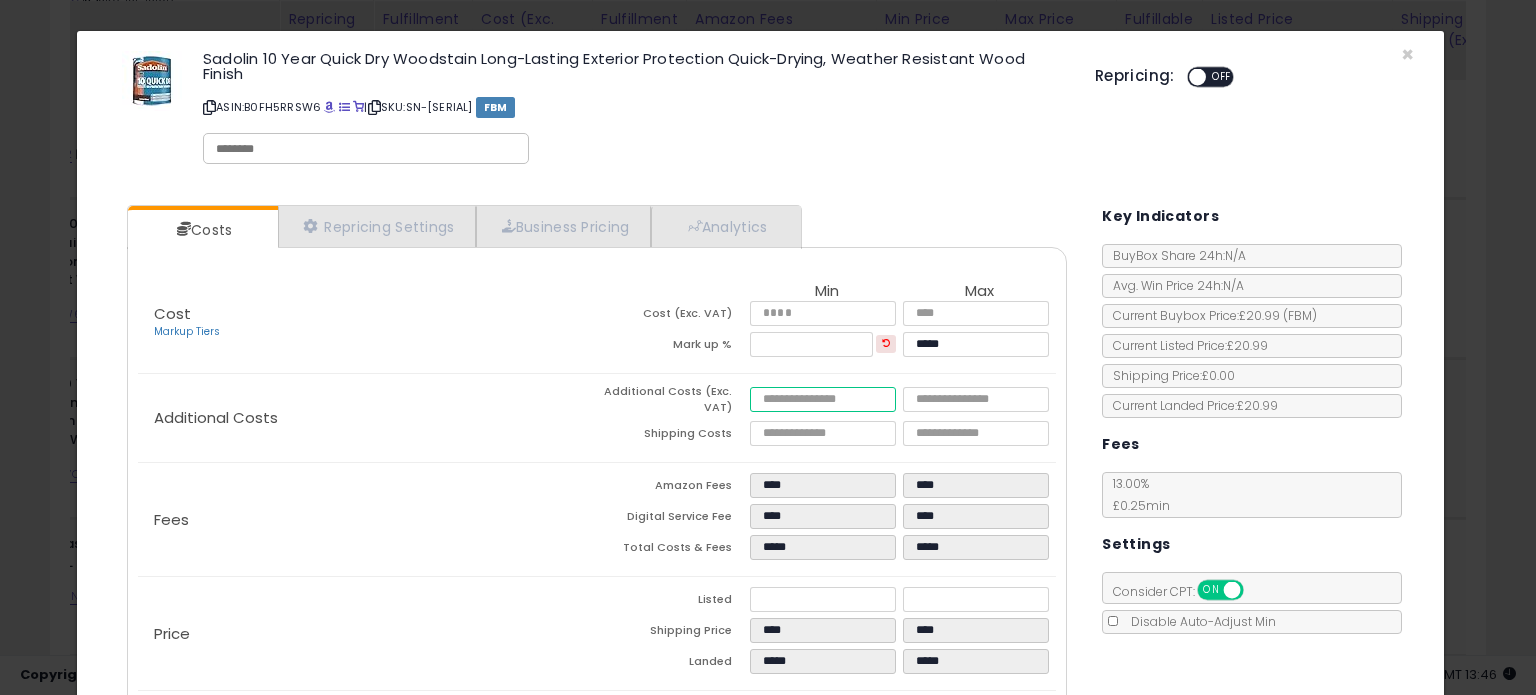 type on "*" 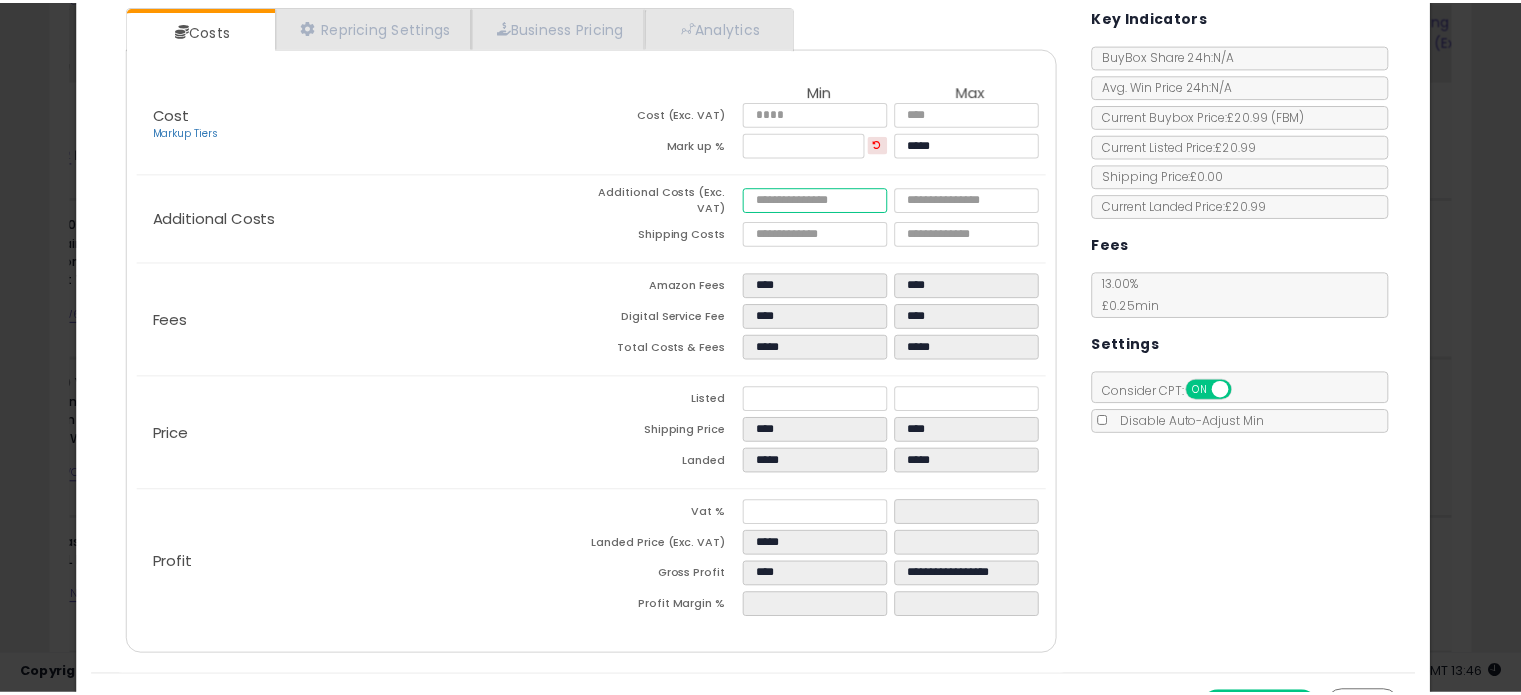 scroll, scrollTop: 244, scrollLeft: 0, axis: vertical 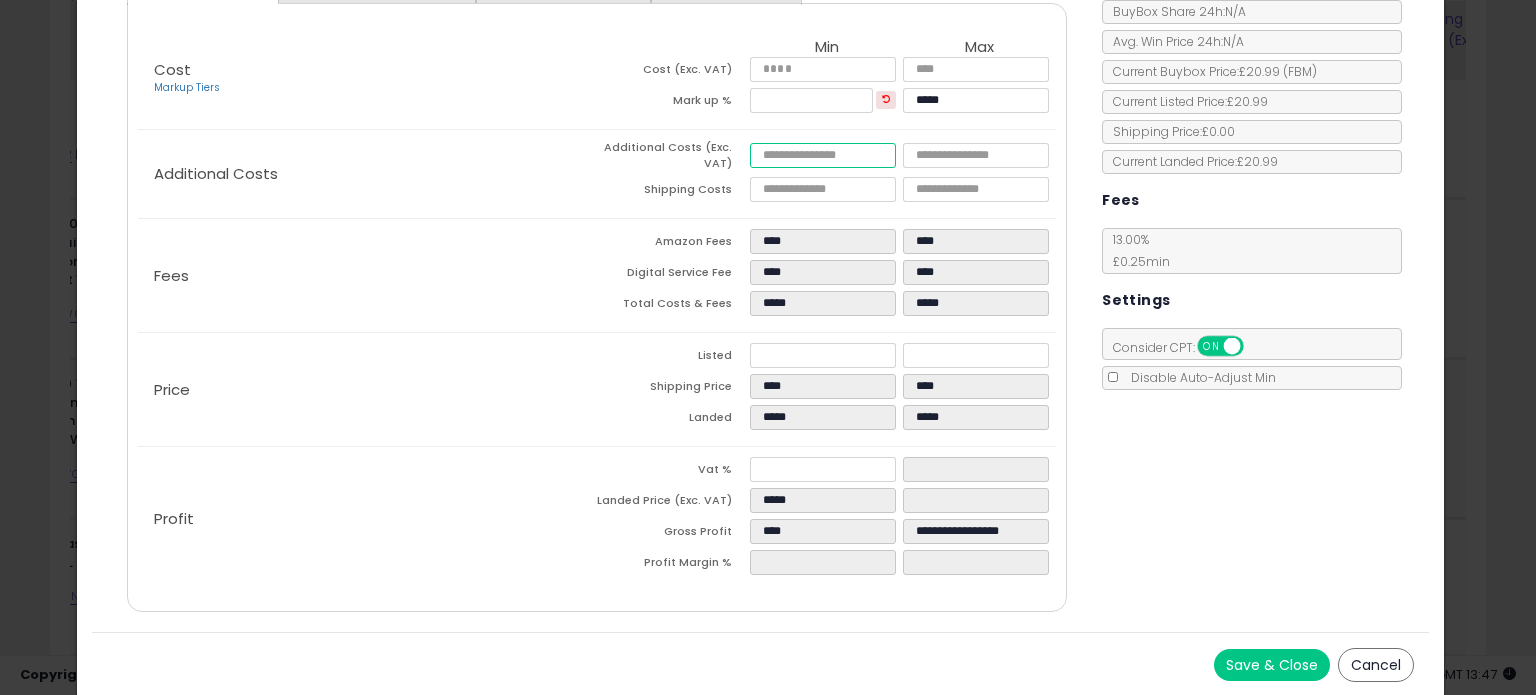 type on "****" 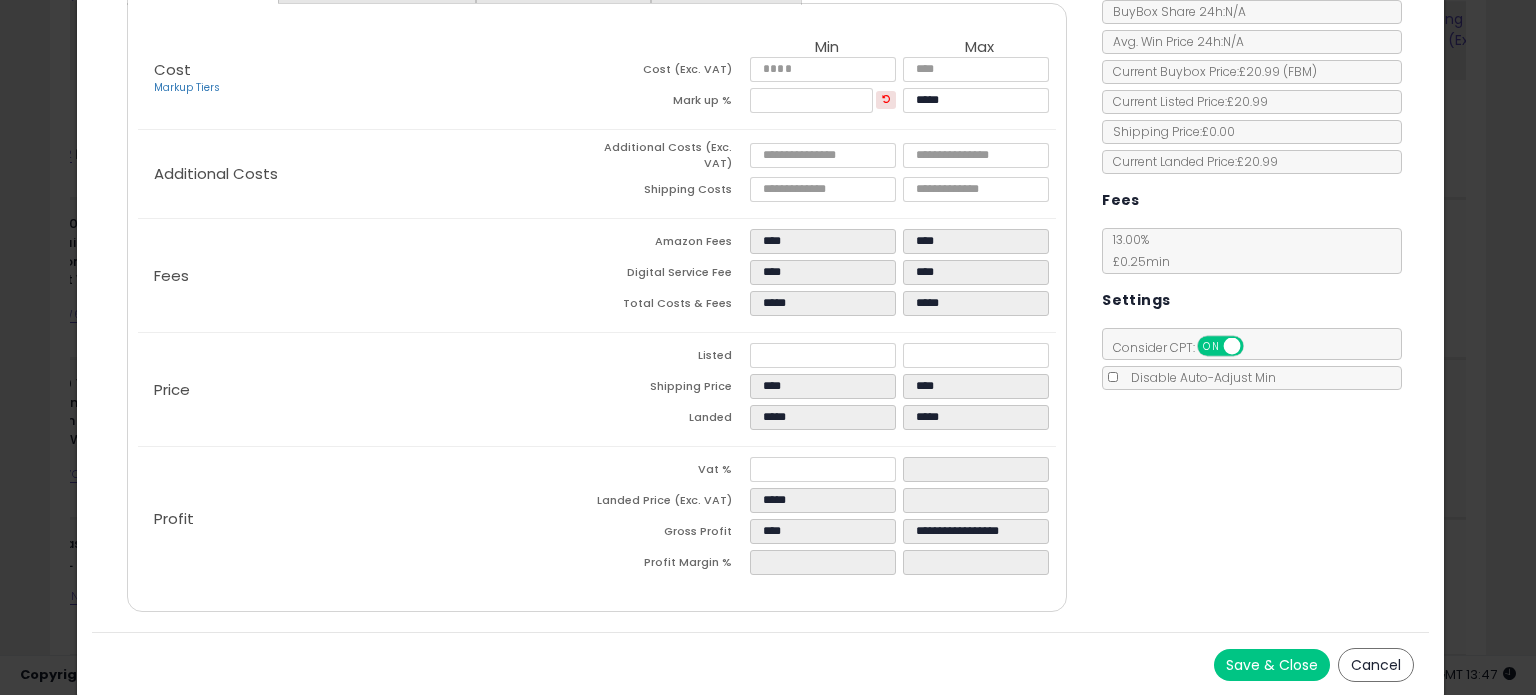 type on "*****" 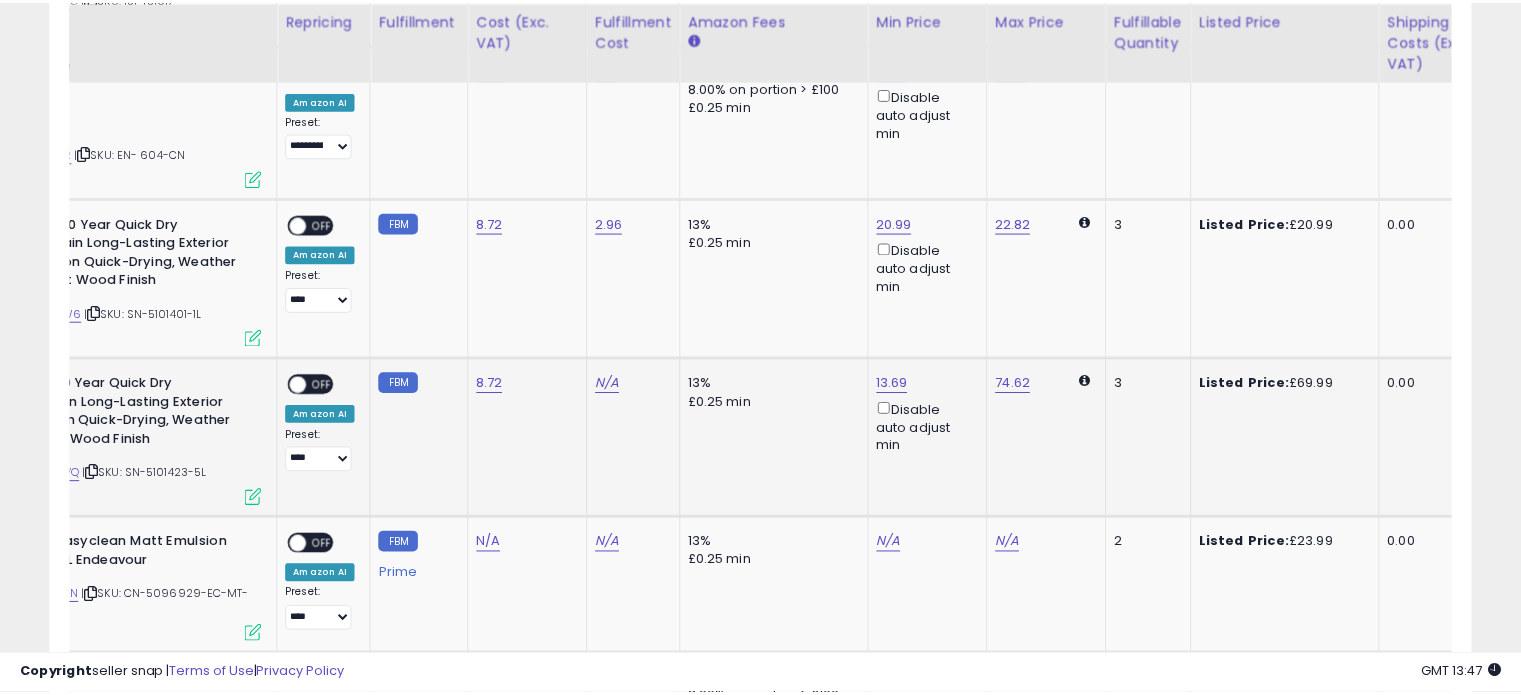 scroll, scrollTop: 409, scrollLeft: 822, axis: both 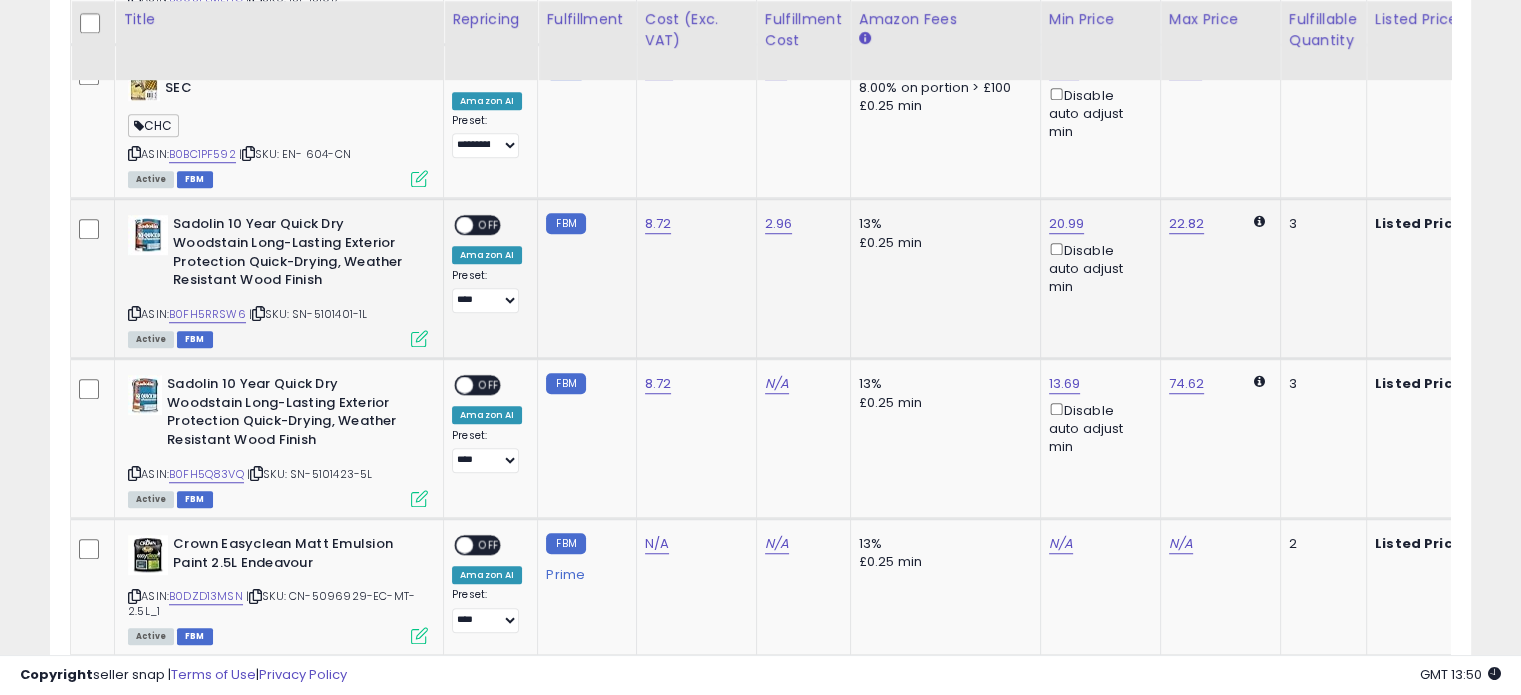 click at bounding box center (419, 338) 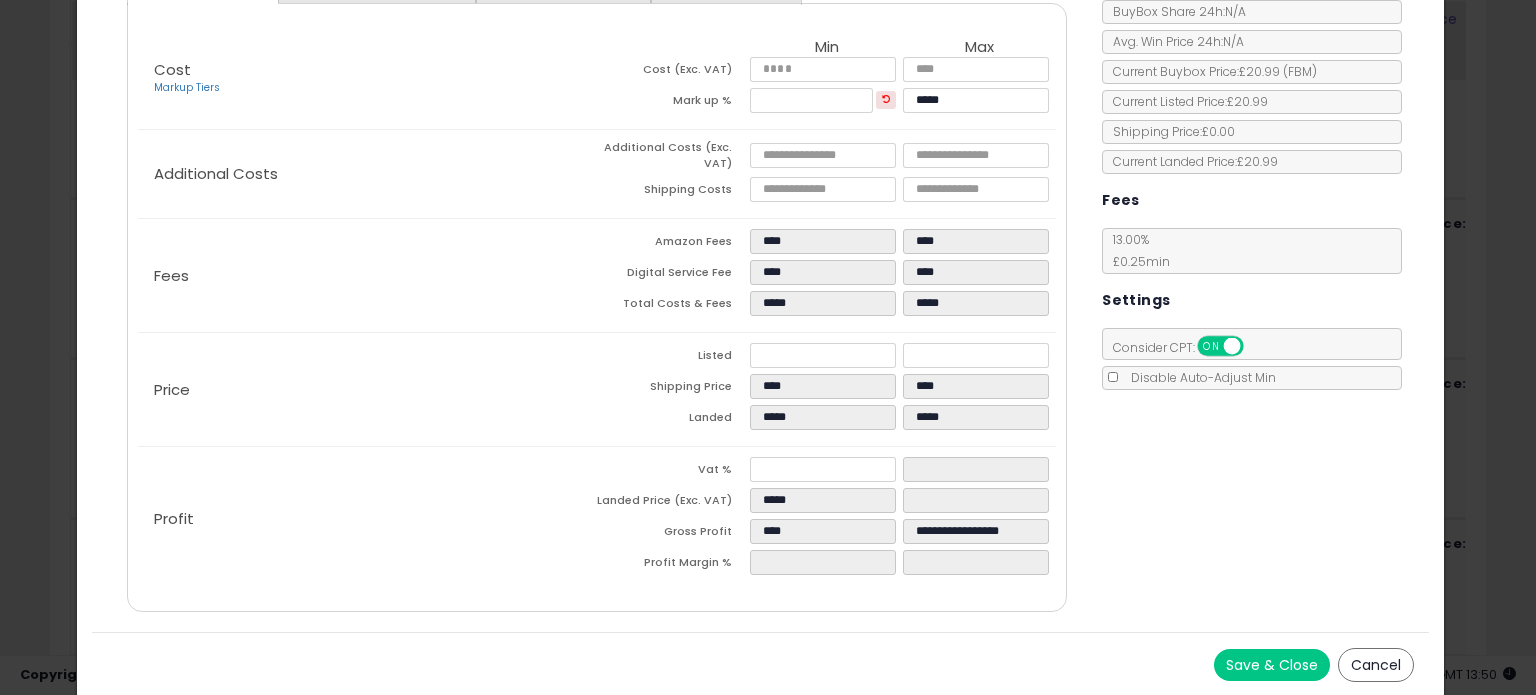 click on "Cancel" at bounding box center (1376, 665) 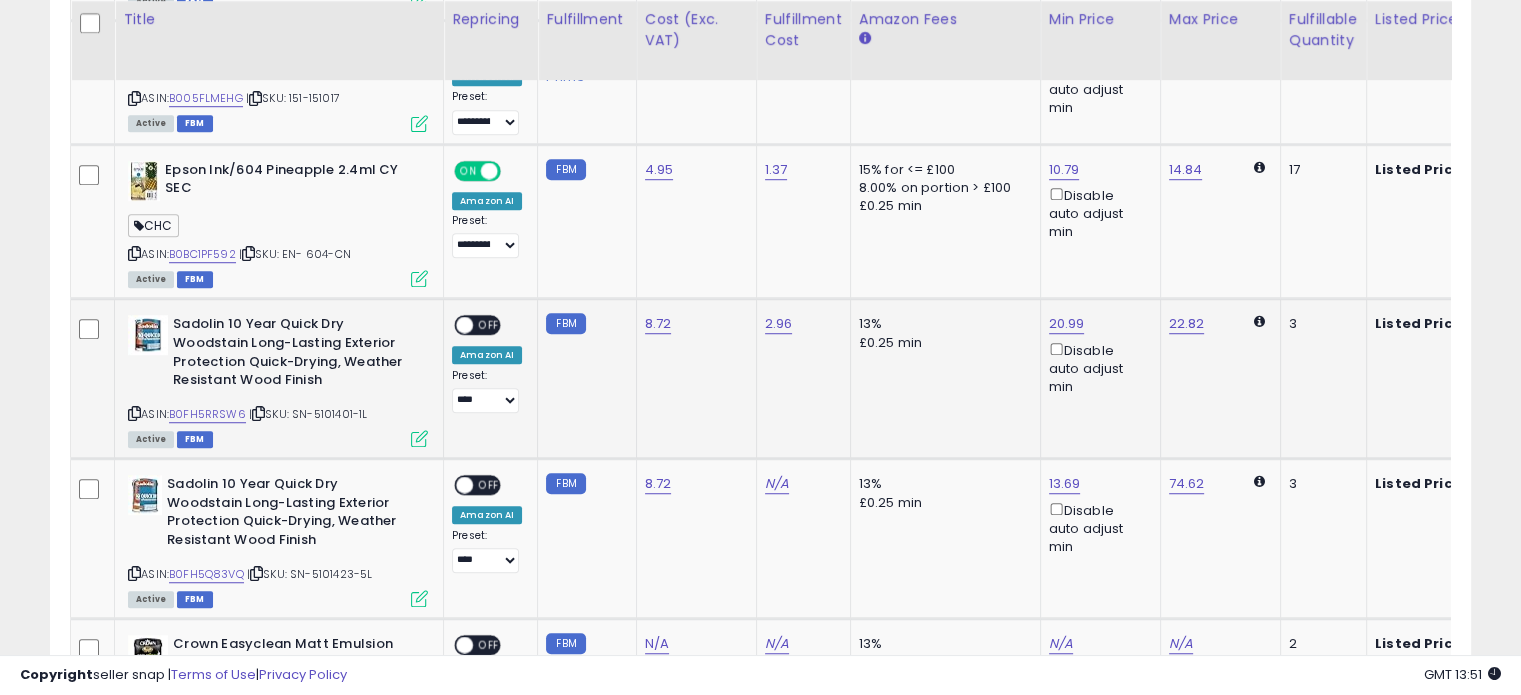 click on "OFF" at bounding box center [489, 325] 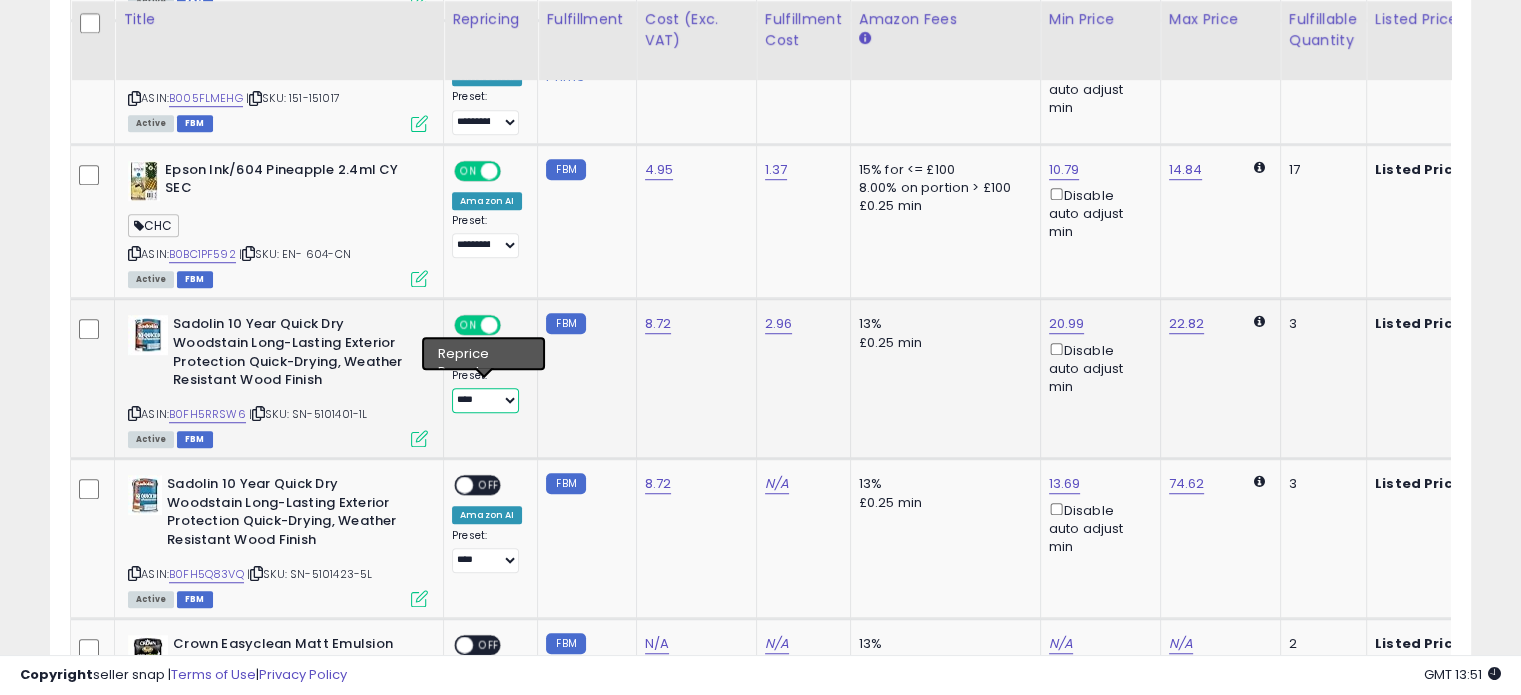 click on "**********" at bounding box center (485, 400) 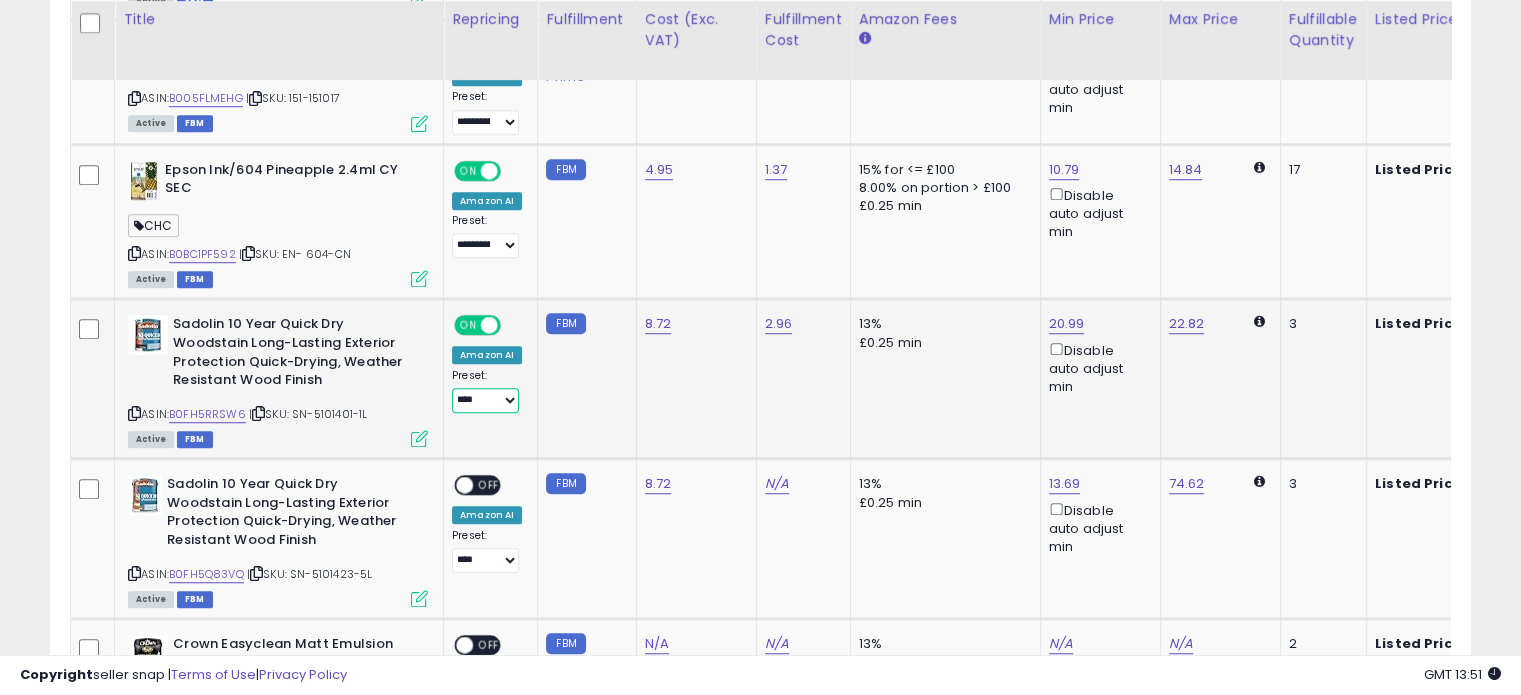 select on "**********" 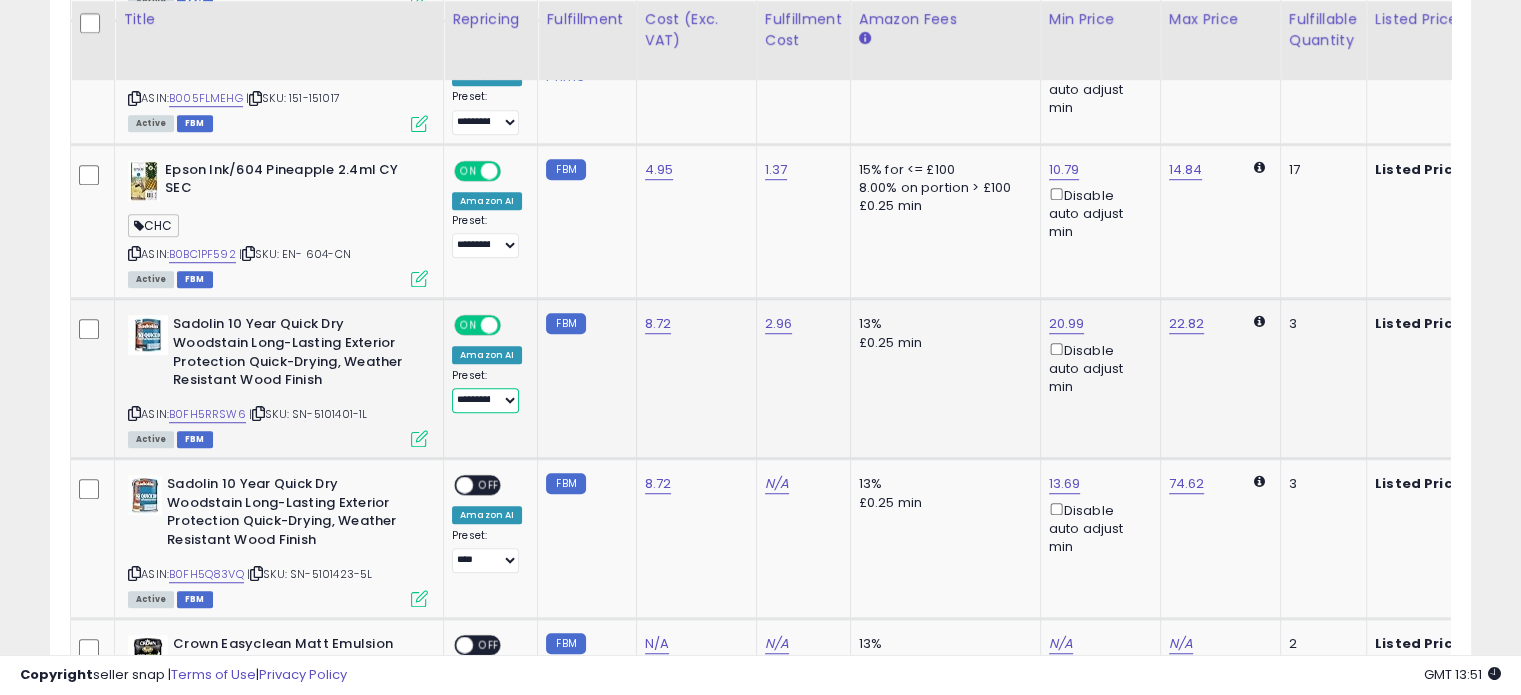 click on "**********" at bounding box center (485, 400) 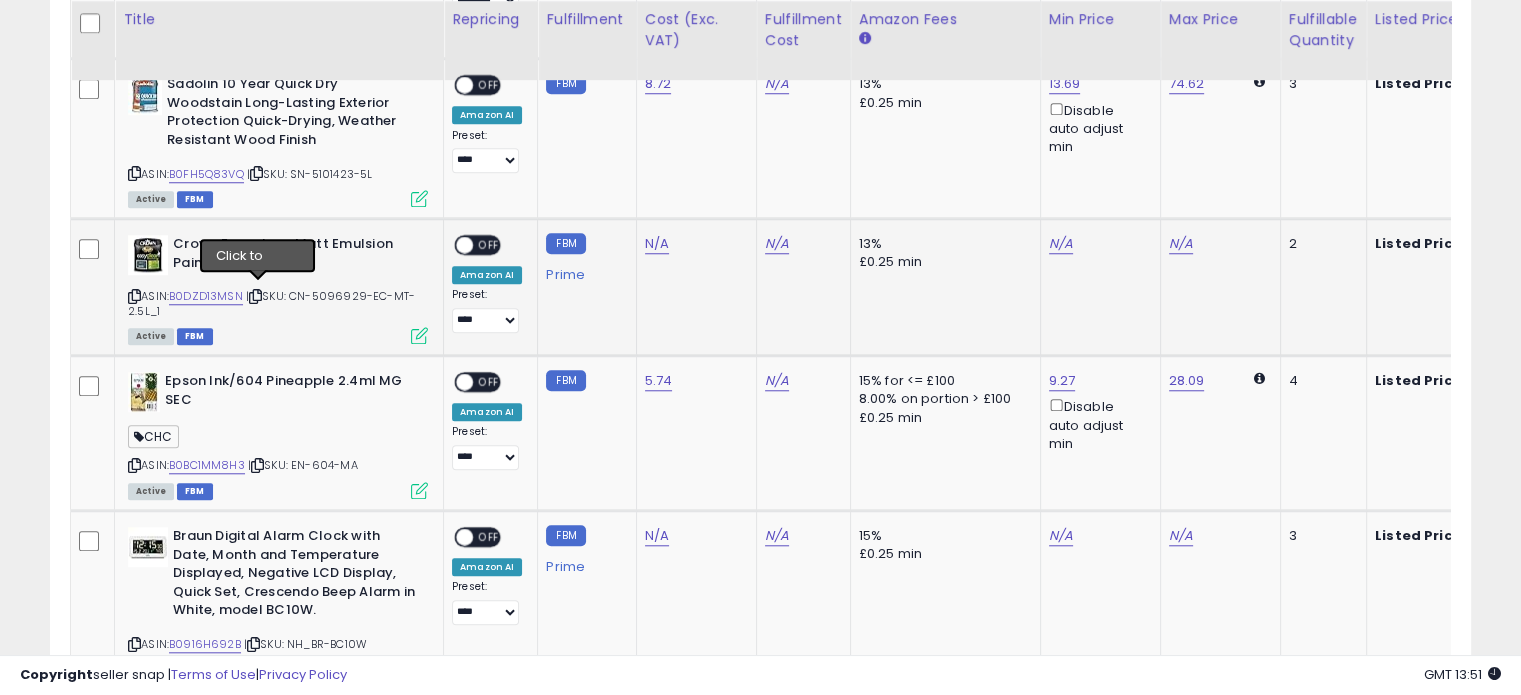 click at bounding box center (255, 296) 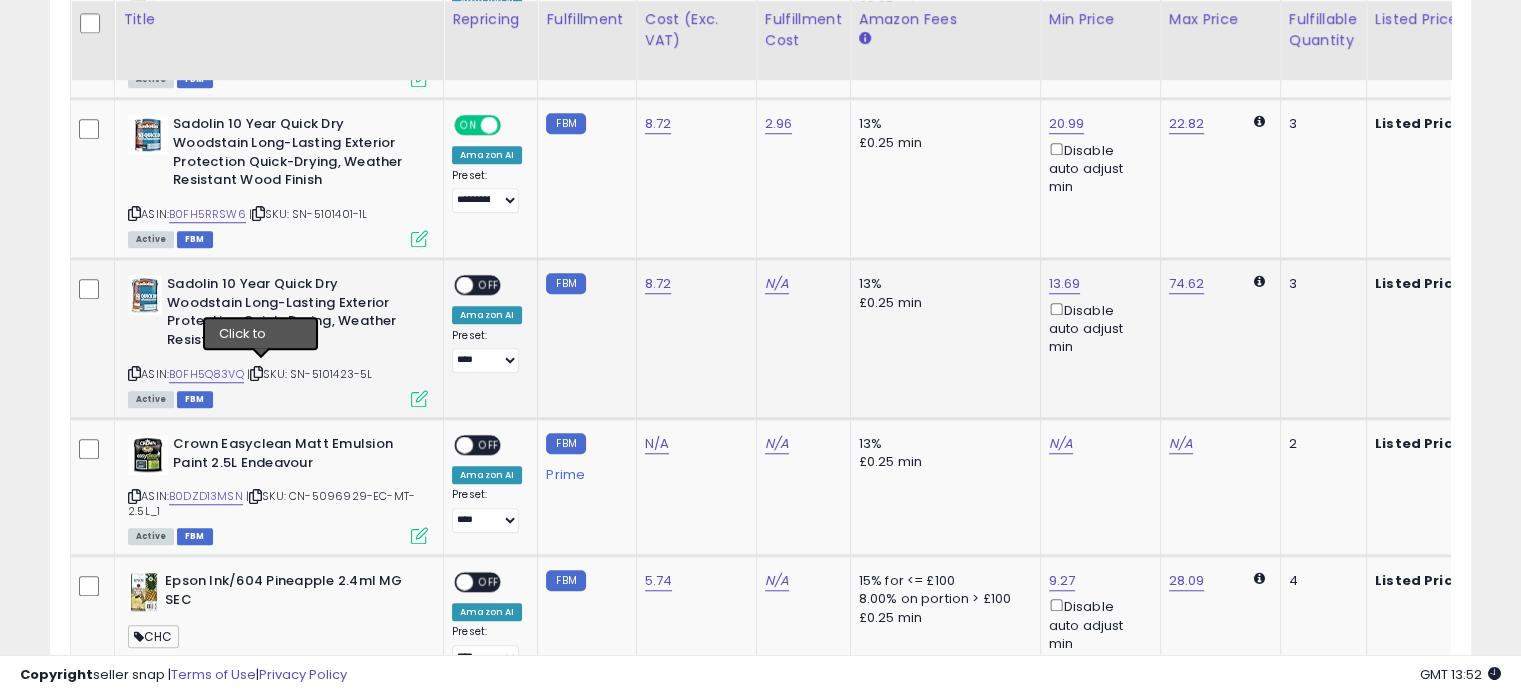 click at bounding box center [256, 373] 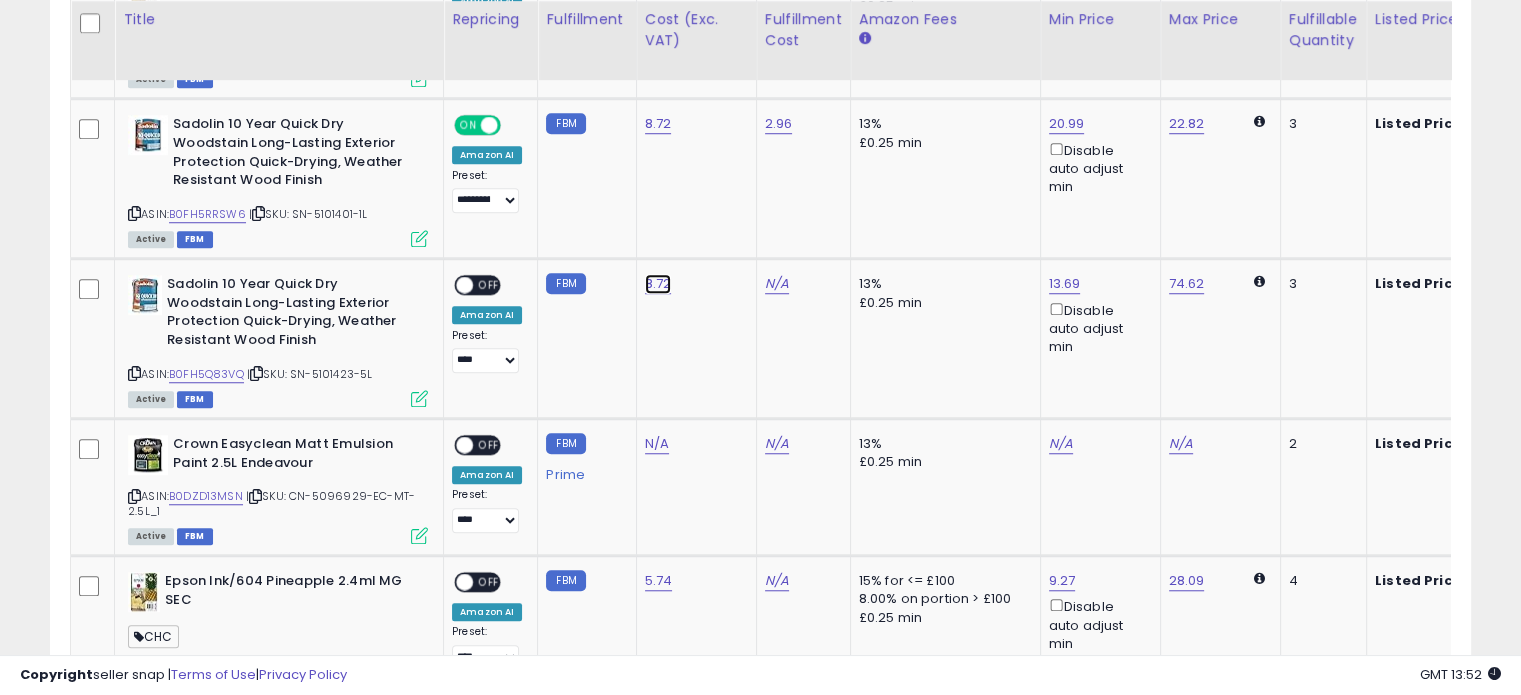 click on "8.72" at bounding box center (658, -475) 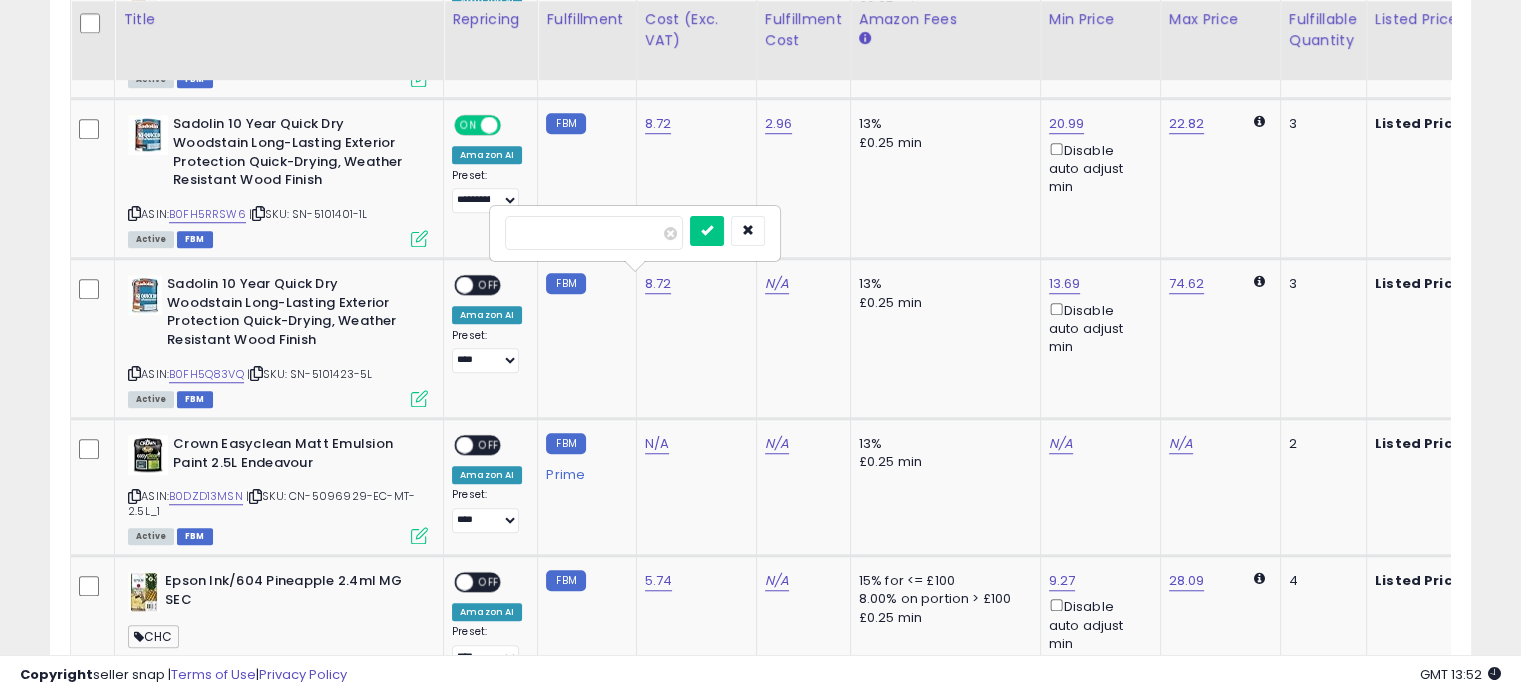 type on "*" 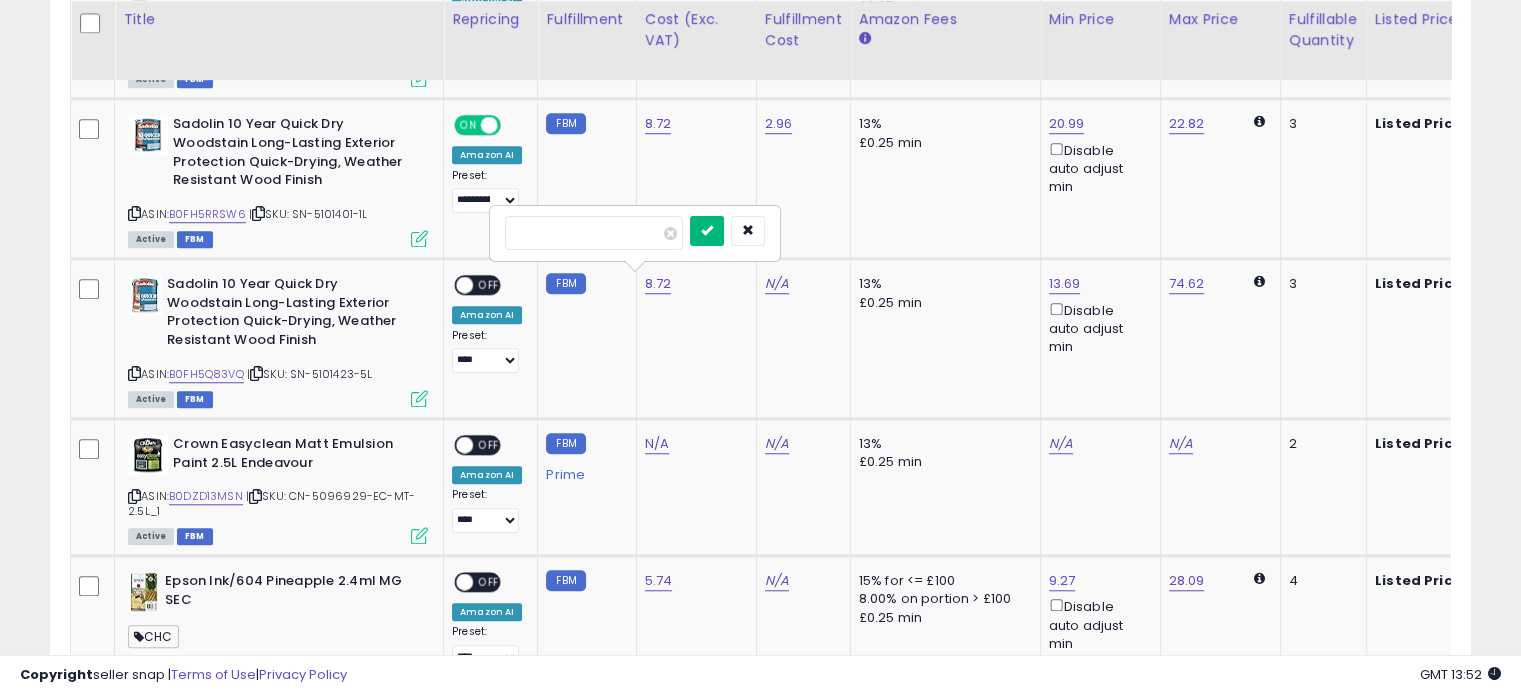 type on "*****" 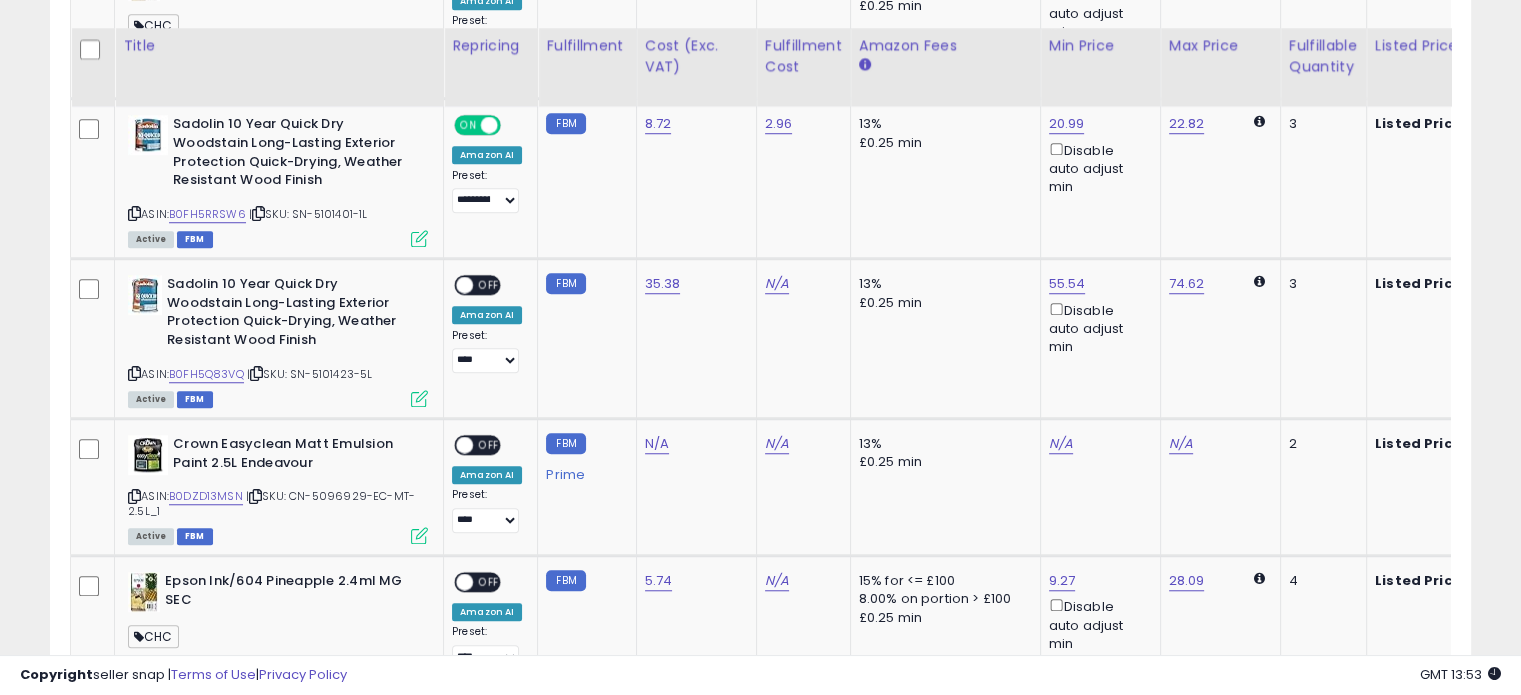 scroll, scrollTop: 1649, scrollLeft: 0, axis: vertical 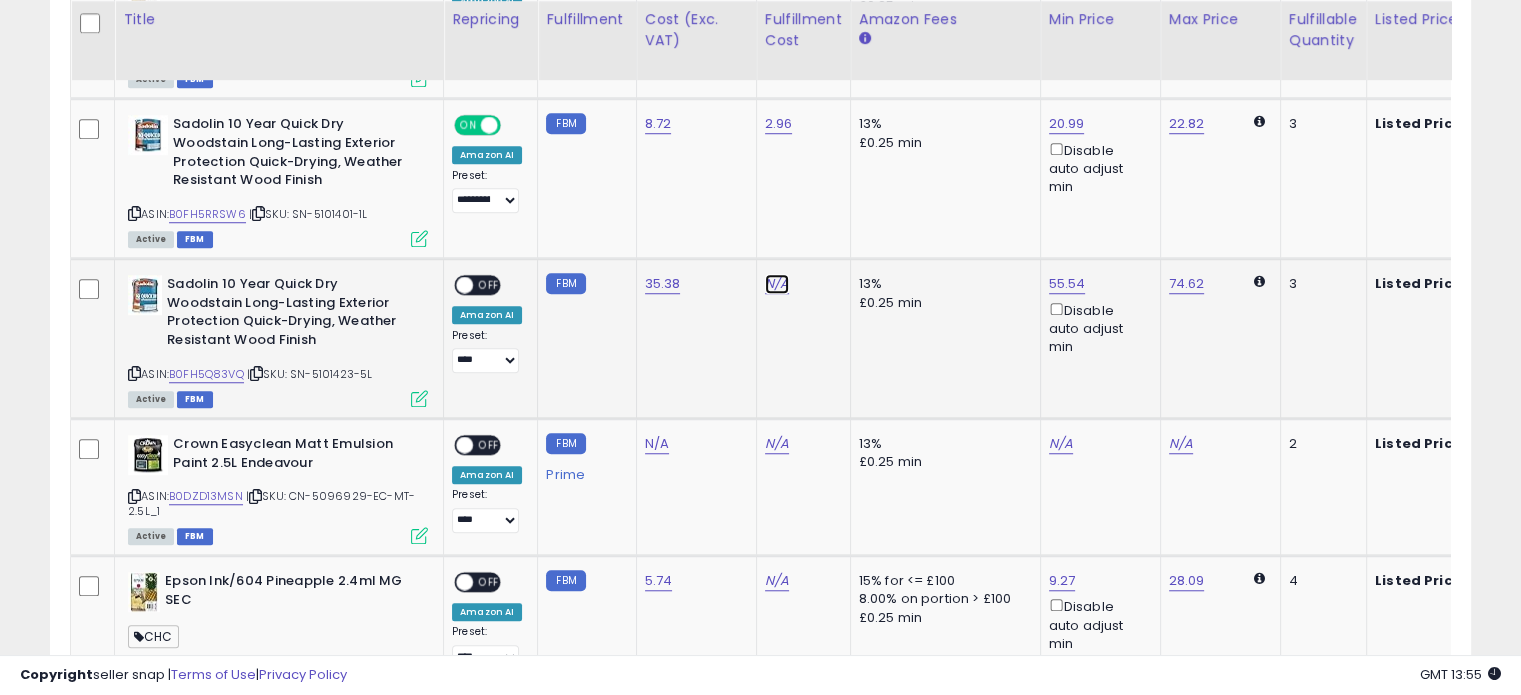 click on "N/A" at bounding box center (777, 284) 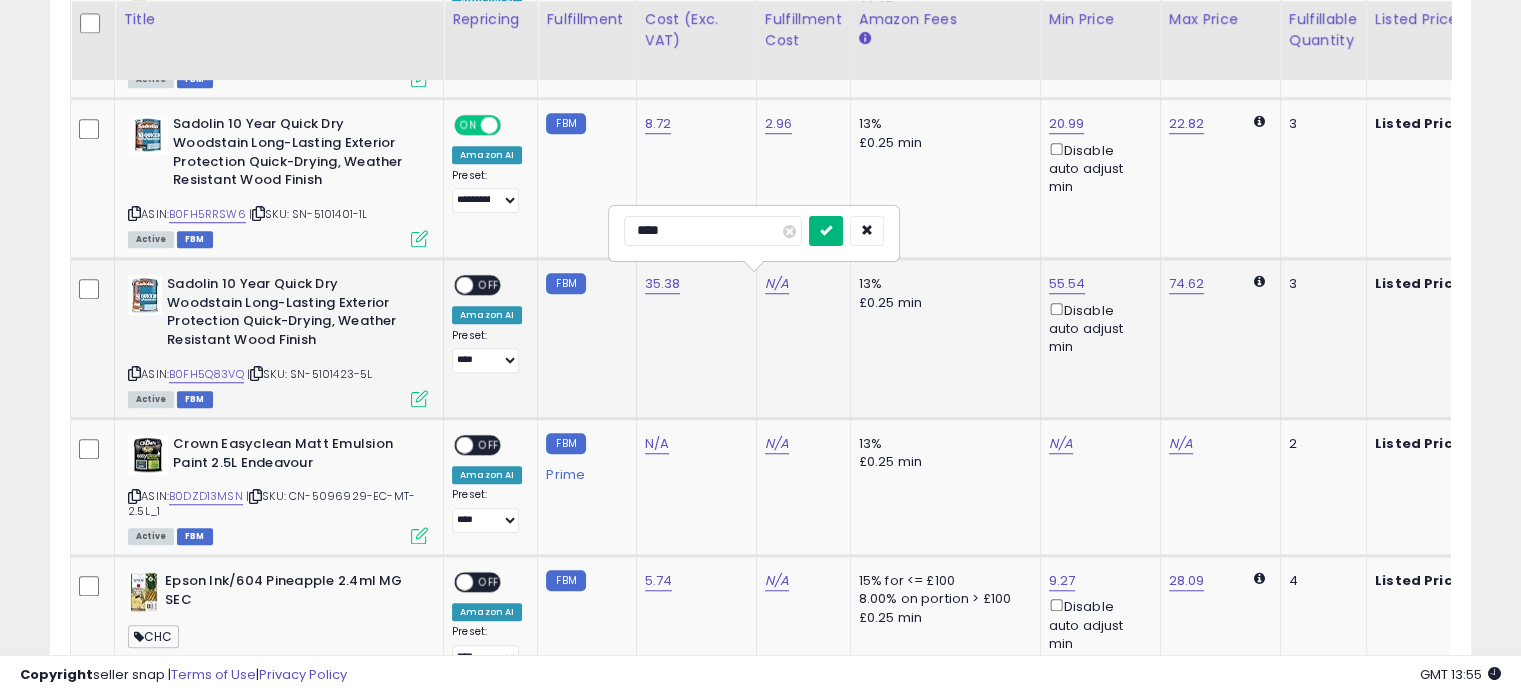 type on "****" 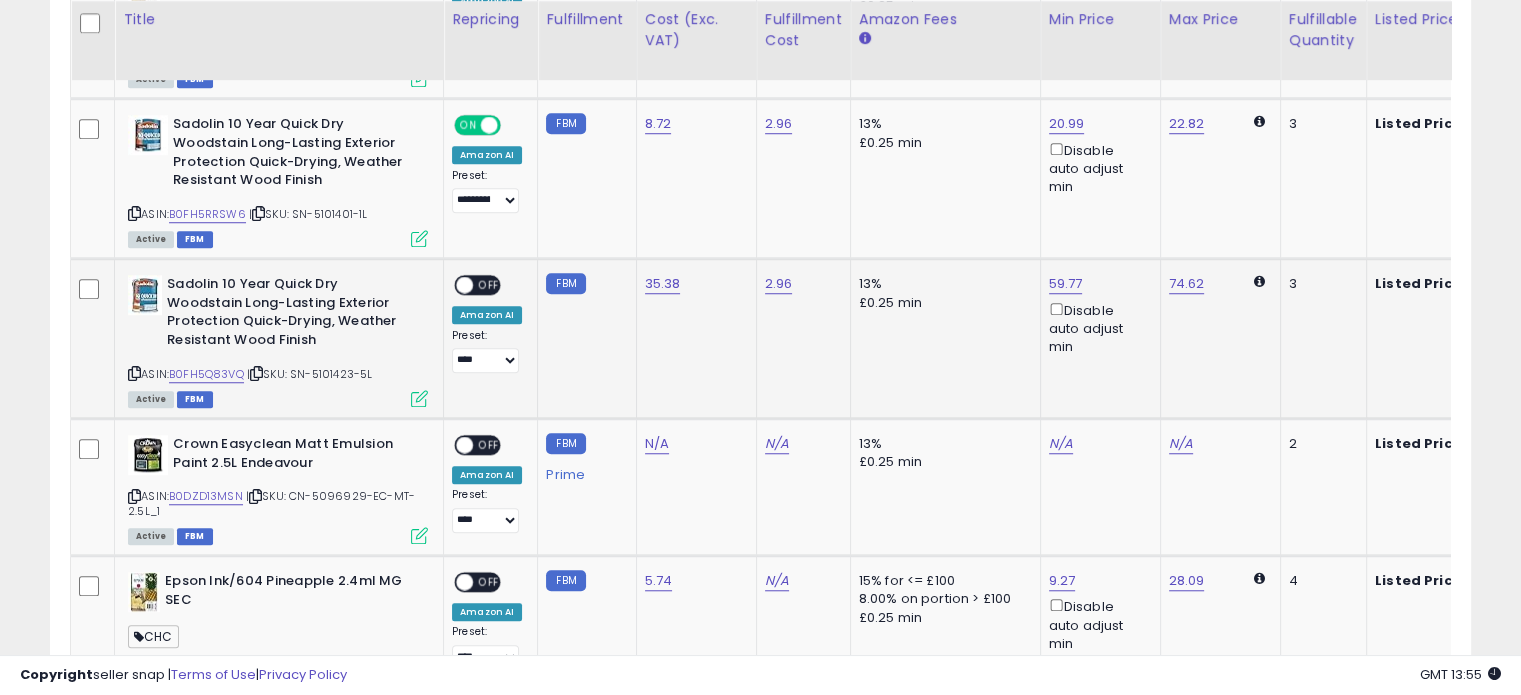 scroll, scrollTop: 0, scrollLeft: 93, axis: horizontal 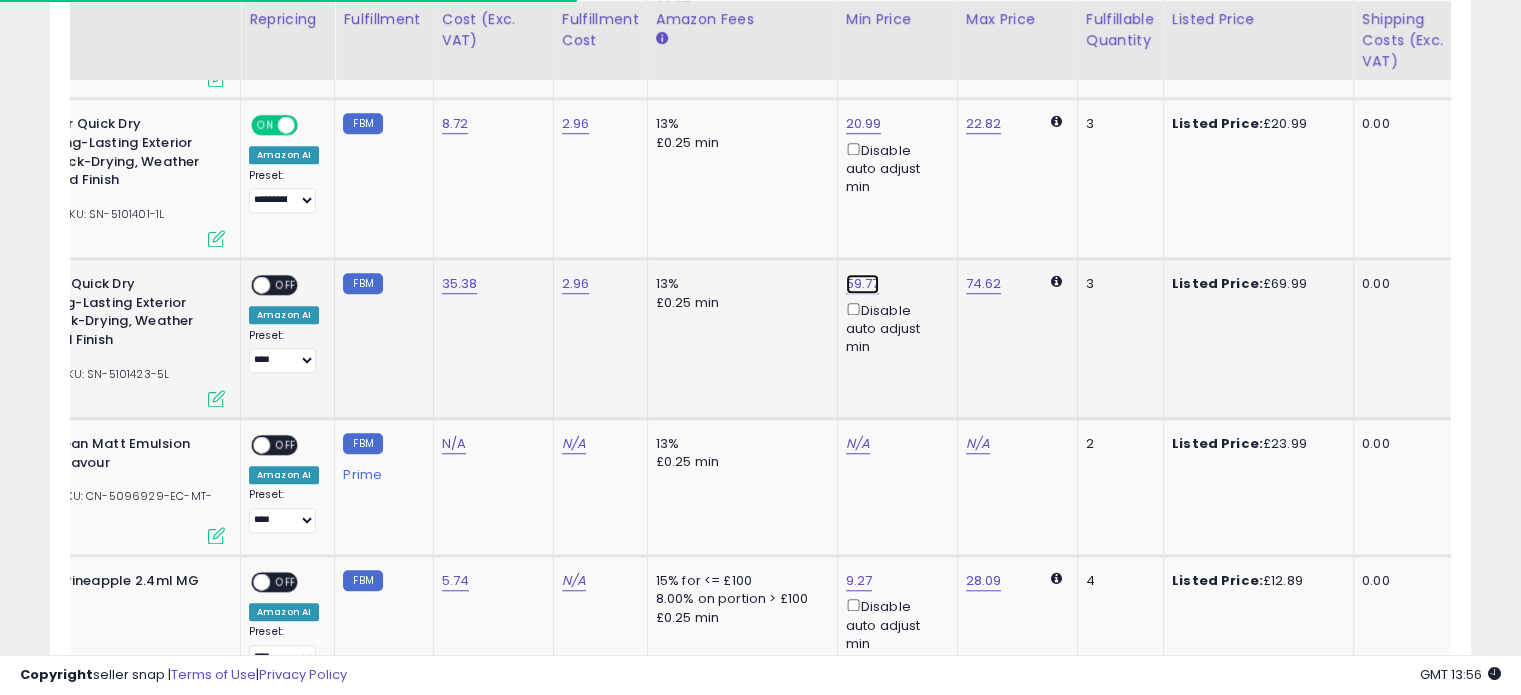click on "59.77" at bounding box center (860, -475) 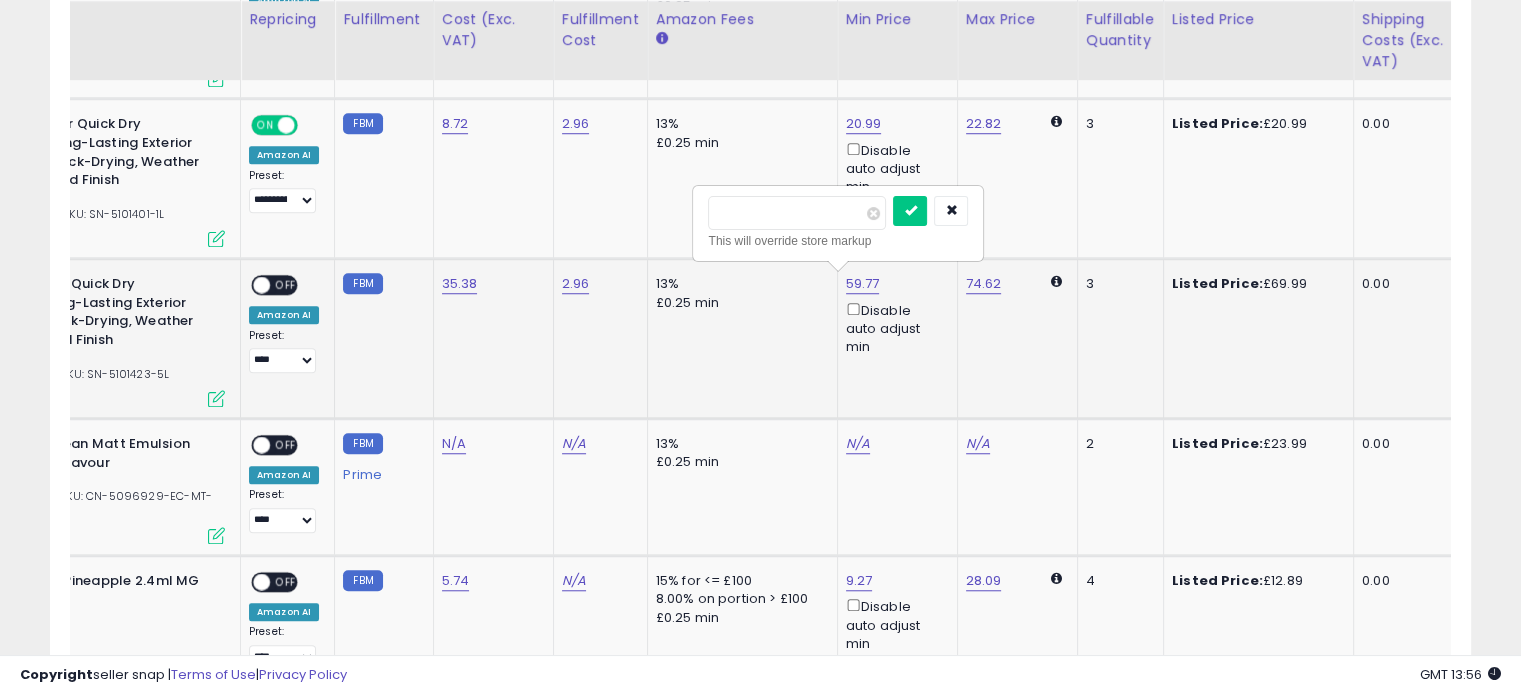 type on "*" 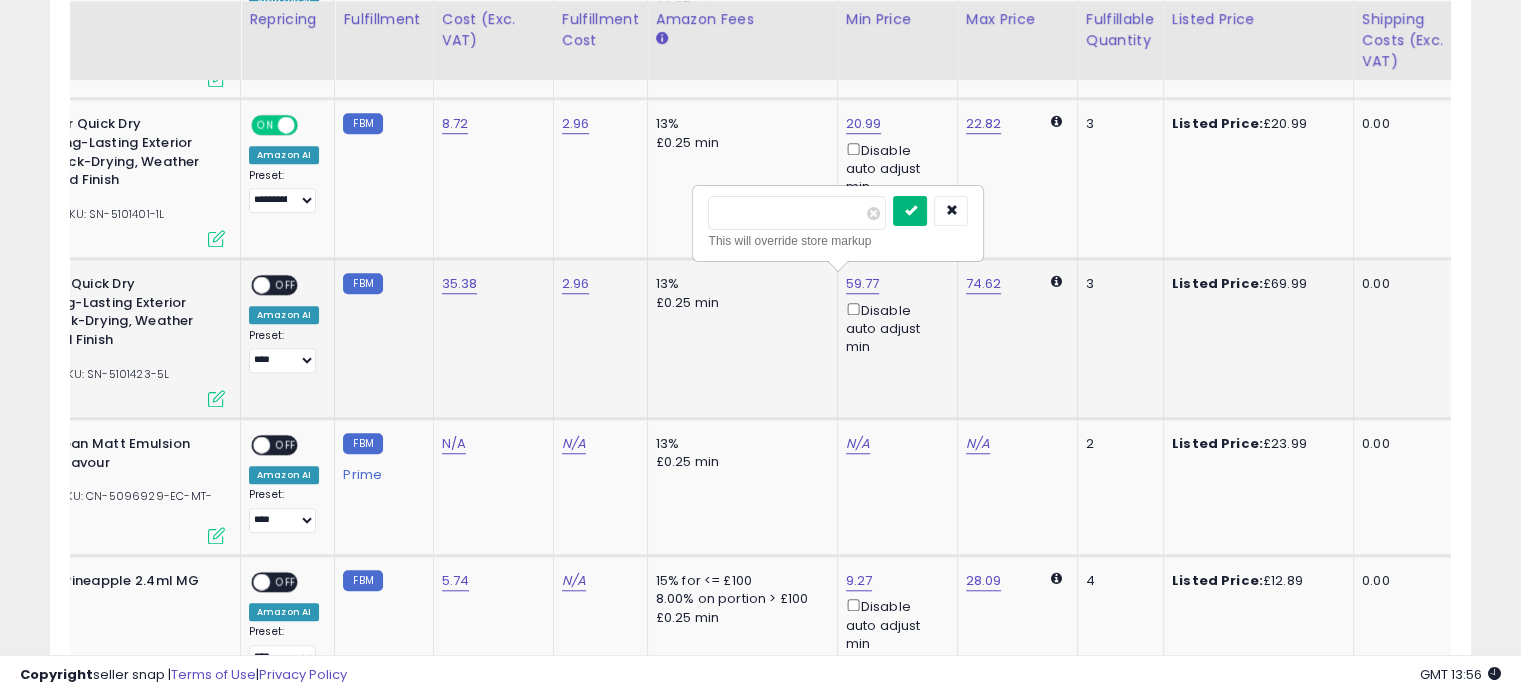 type on "*****" 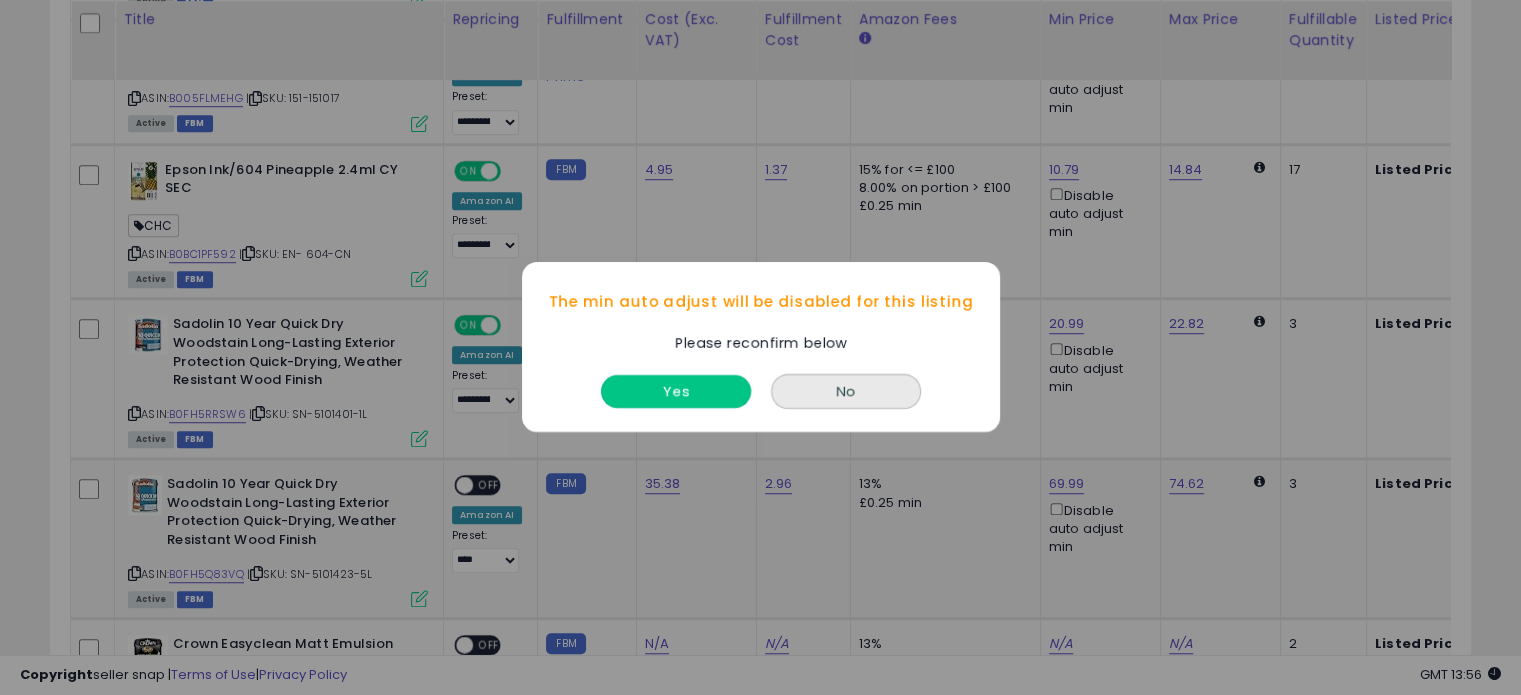 click on "Yes" at bounding box center (676, 392) 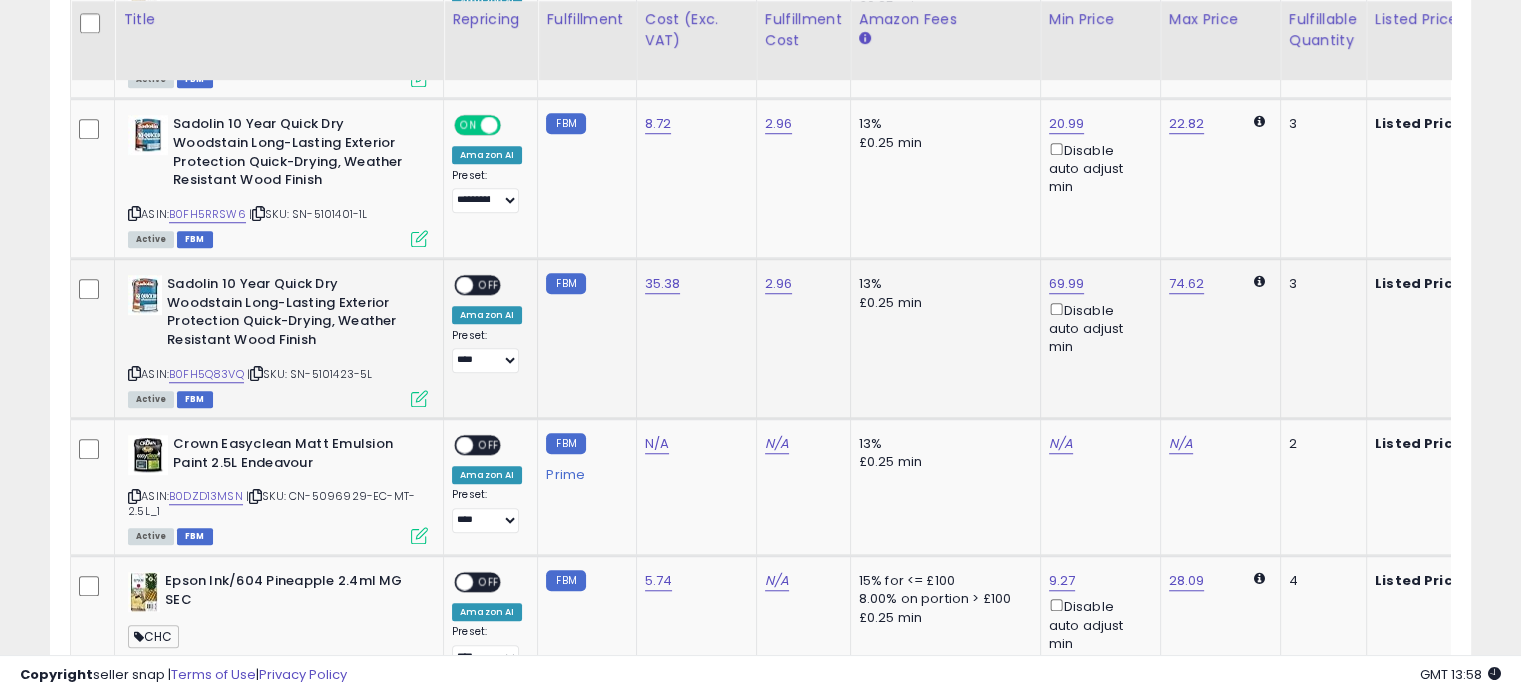 click at bounding box center [419, 398] 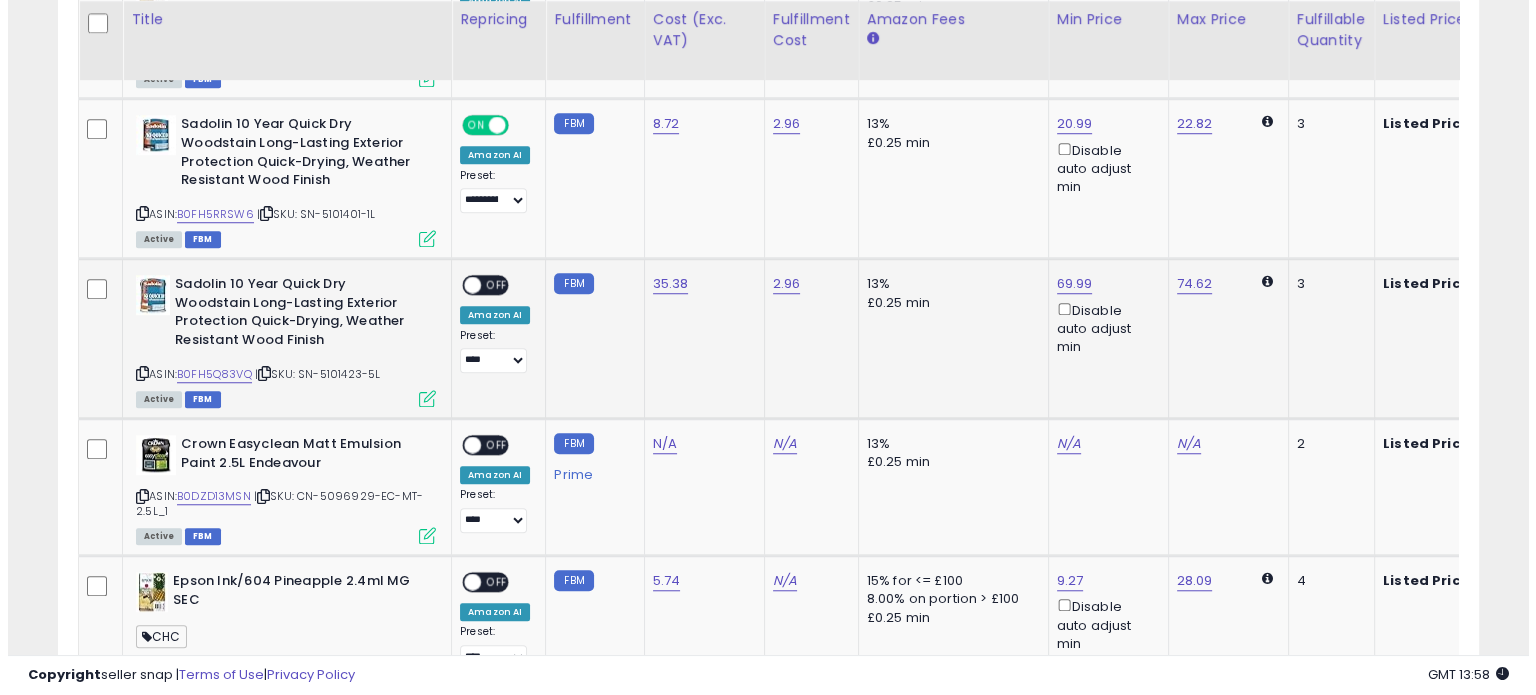 scroll, scrollTop: 999589, scrollLeft: 999168, axis: both 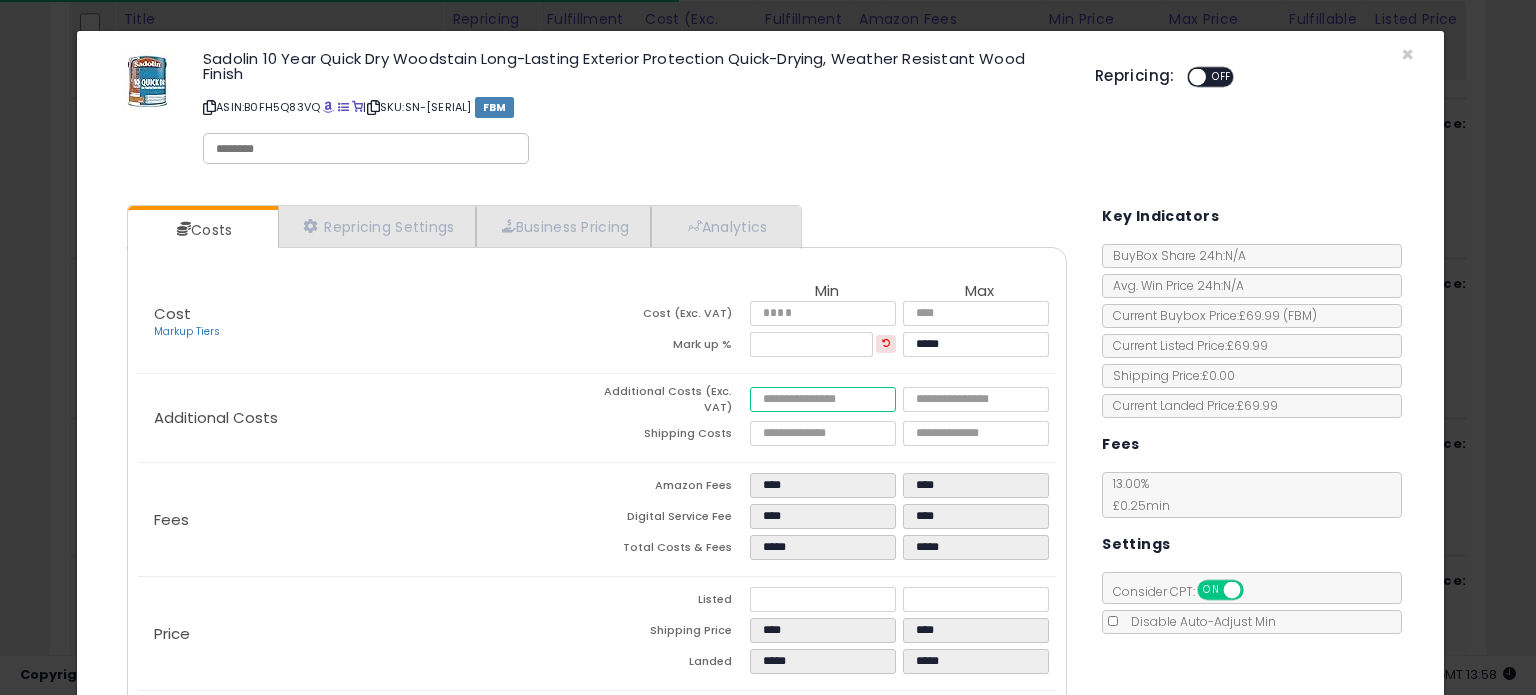 click at bounding box center (822, 399) 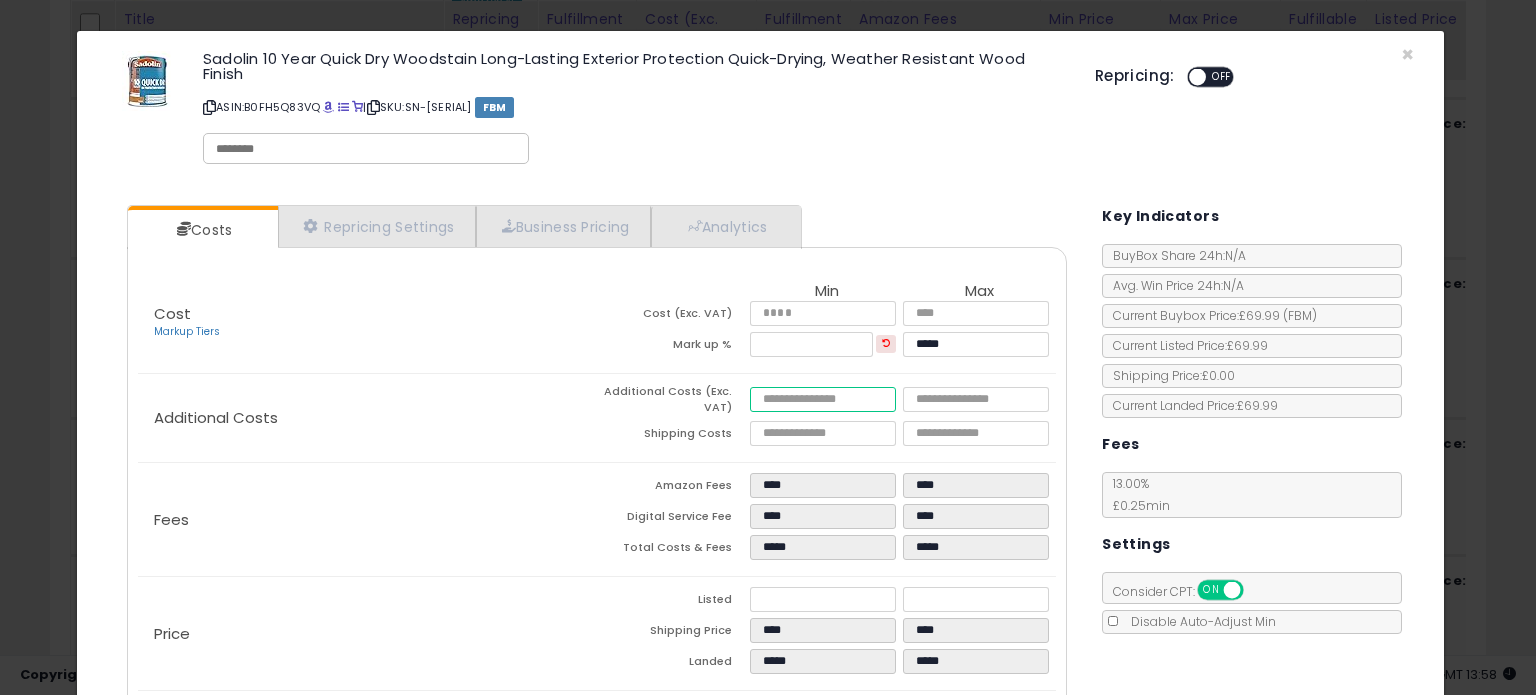 type on "*" 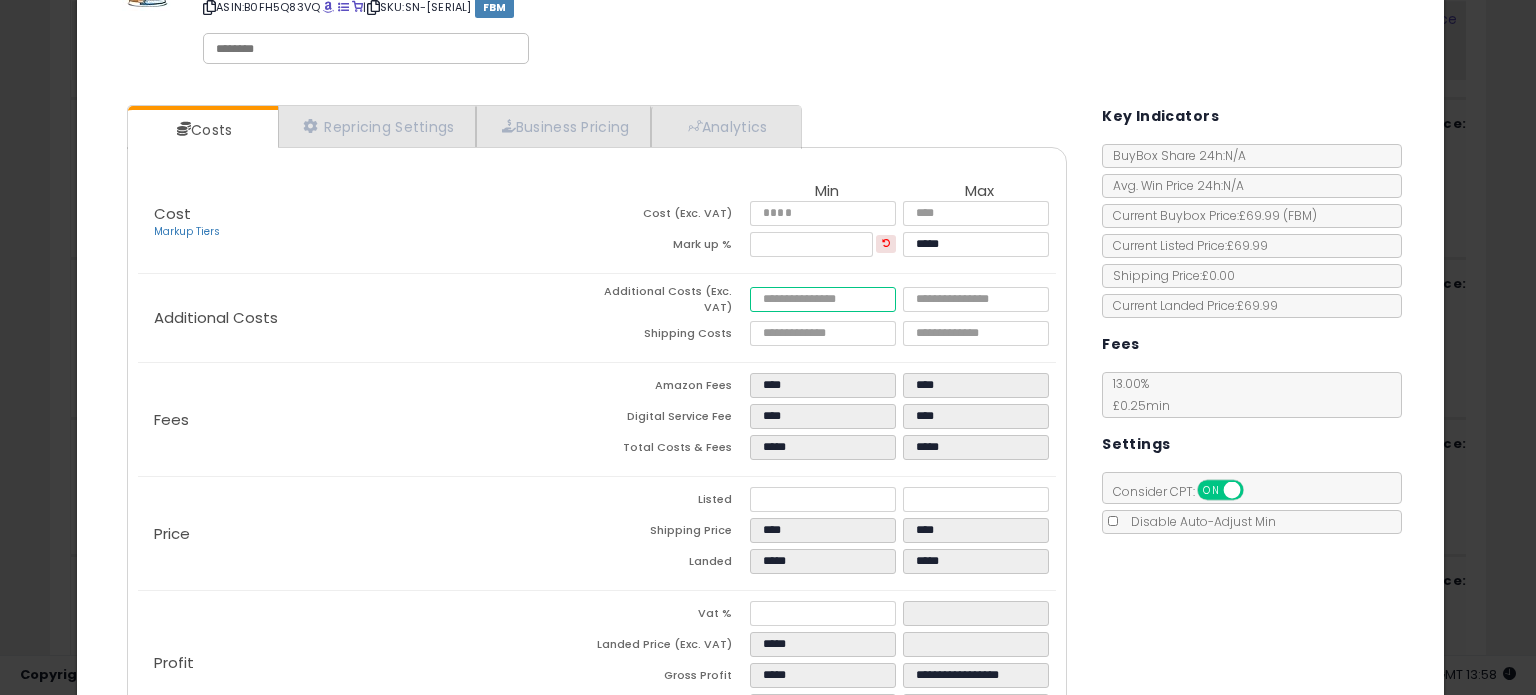 scroll, scrollTop: 200, scrollLeft: 0, axis: vertical 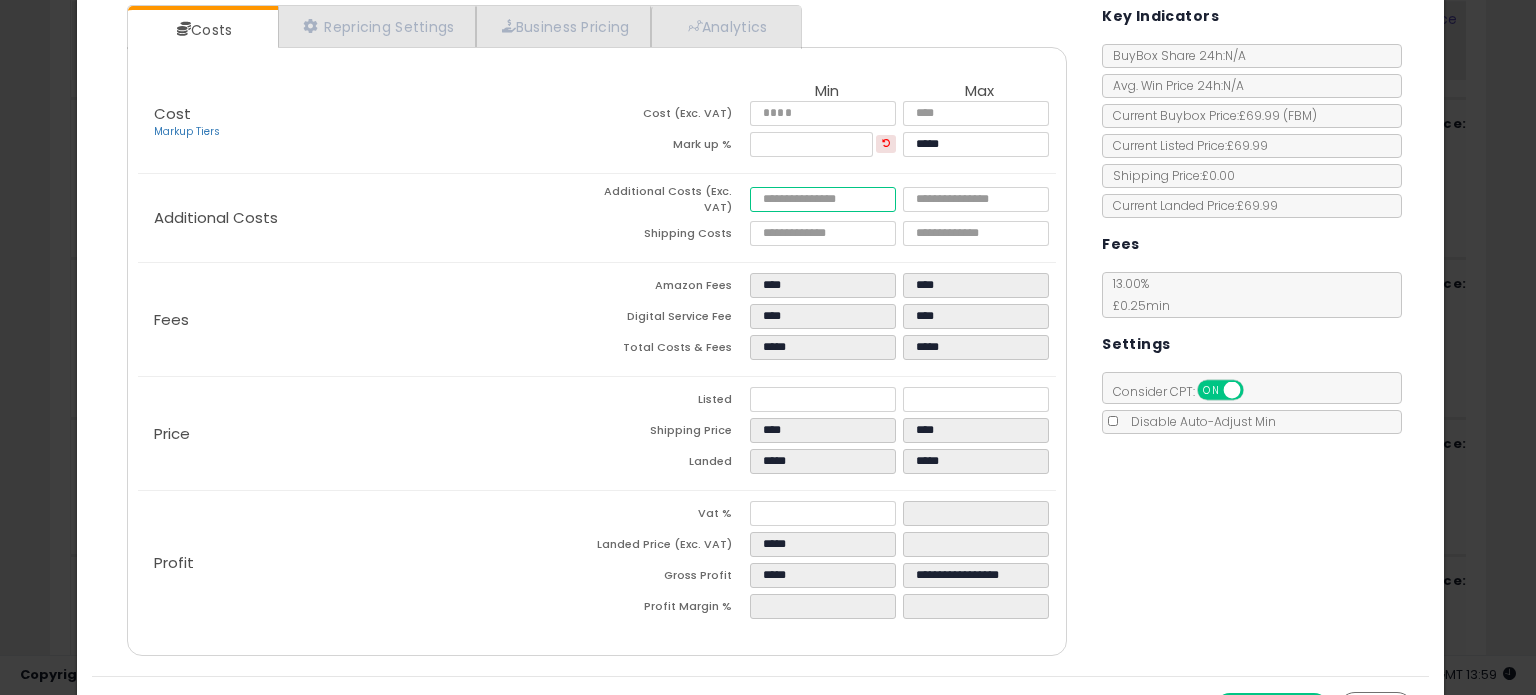 type on "****" 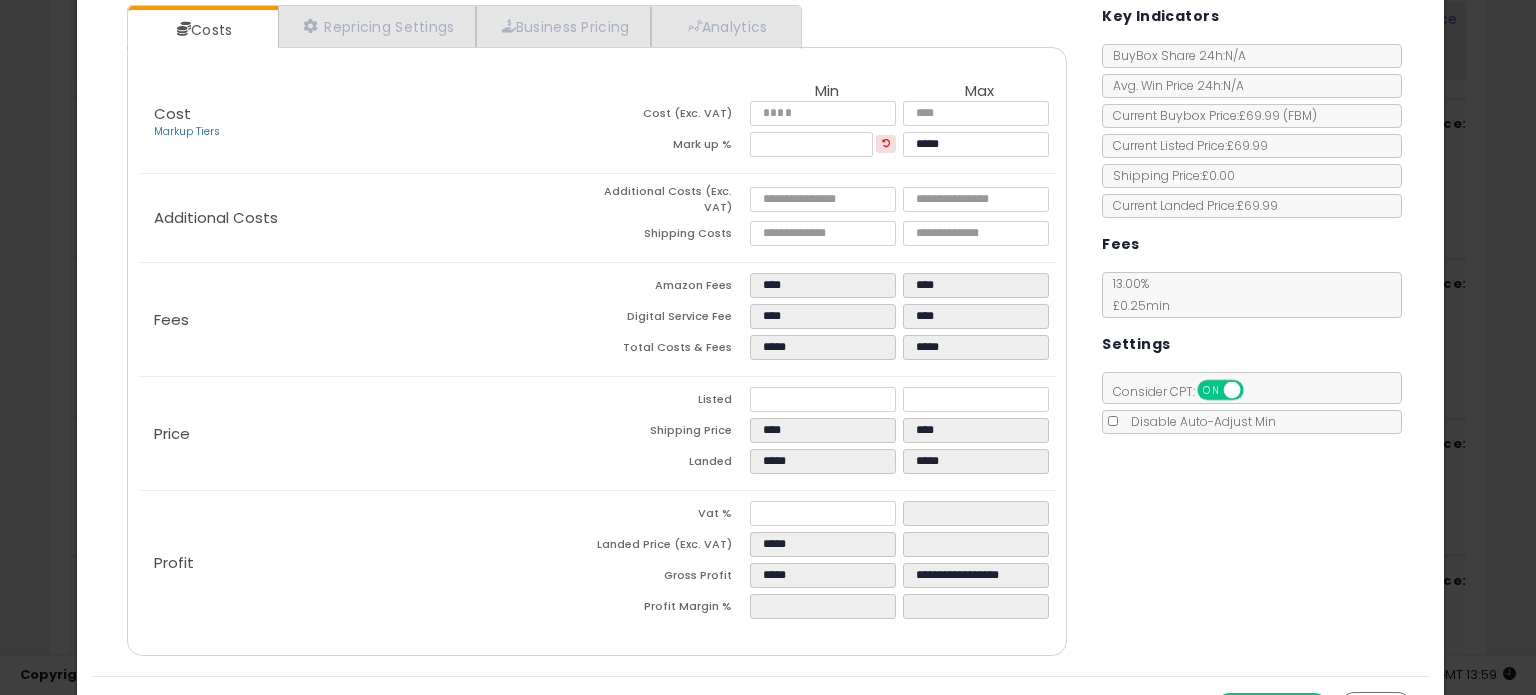 type on "*****" 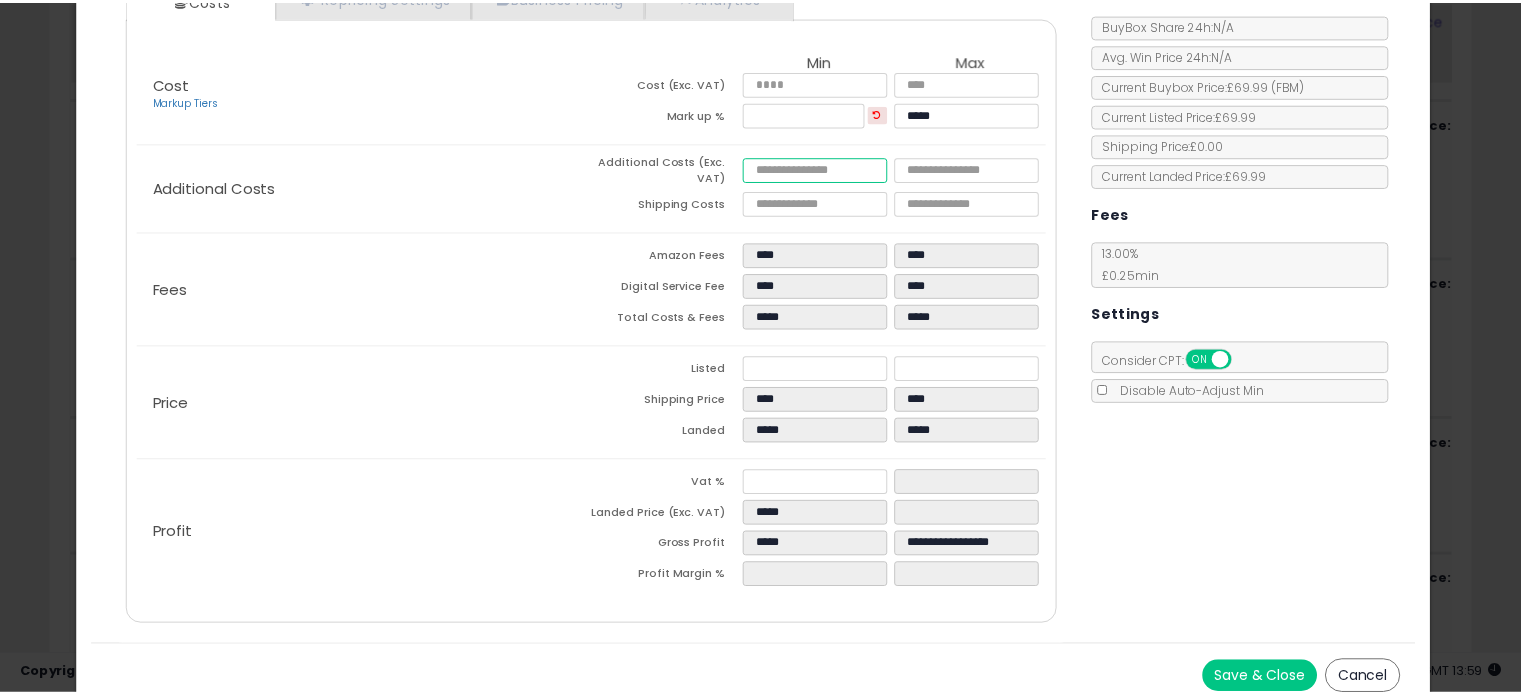 scroll, scrollTop: 244, scrollLeft: 0, axis: vertical 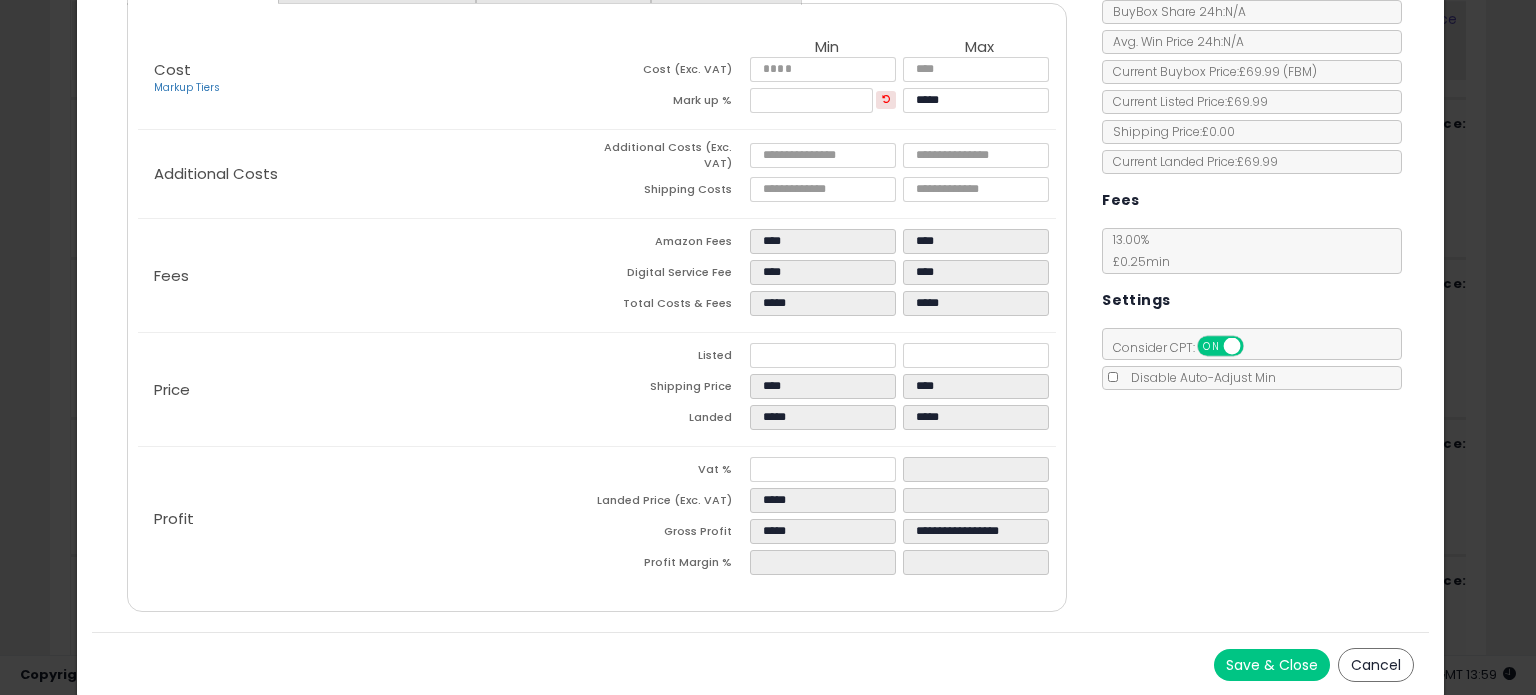 click on "Cancel" at bounding box center [1376, 665] 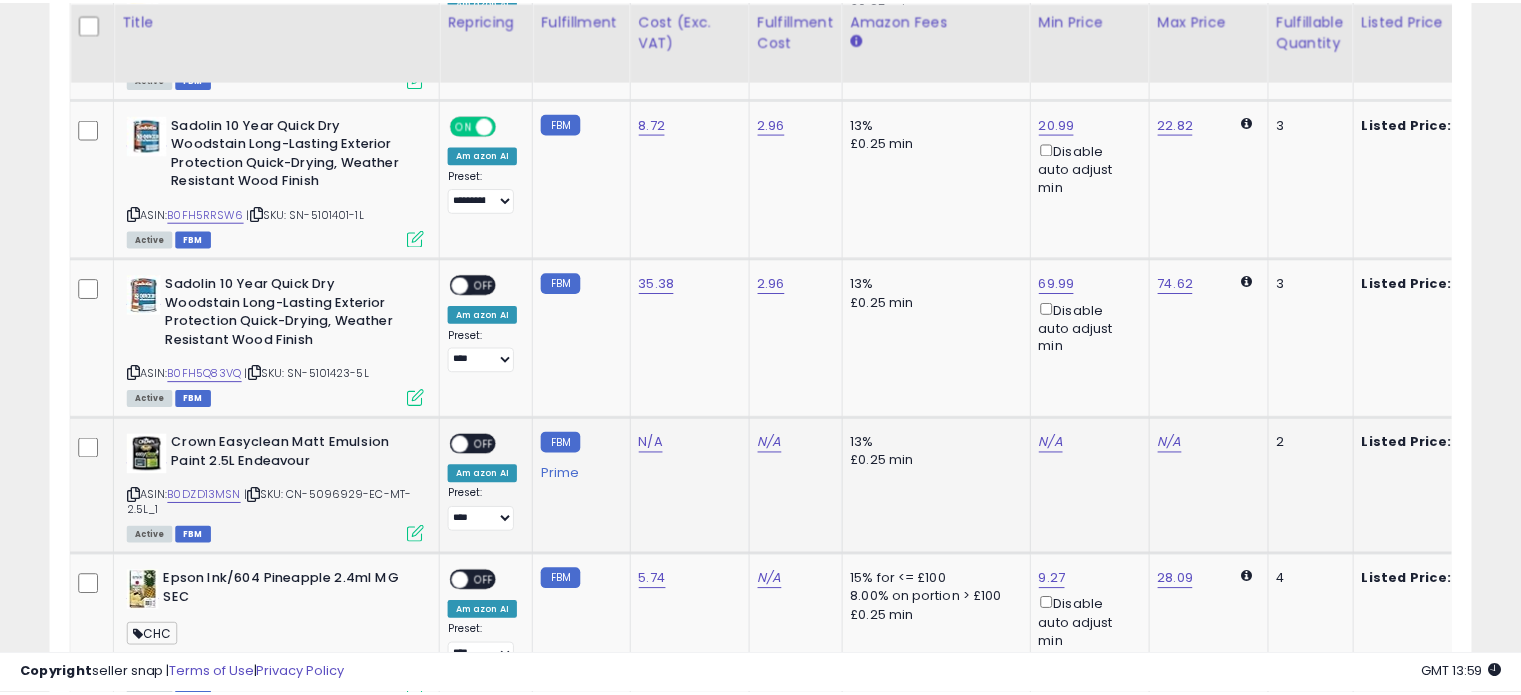 scroll, scrollTop: 409, scrollLeft: 822, axis: both 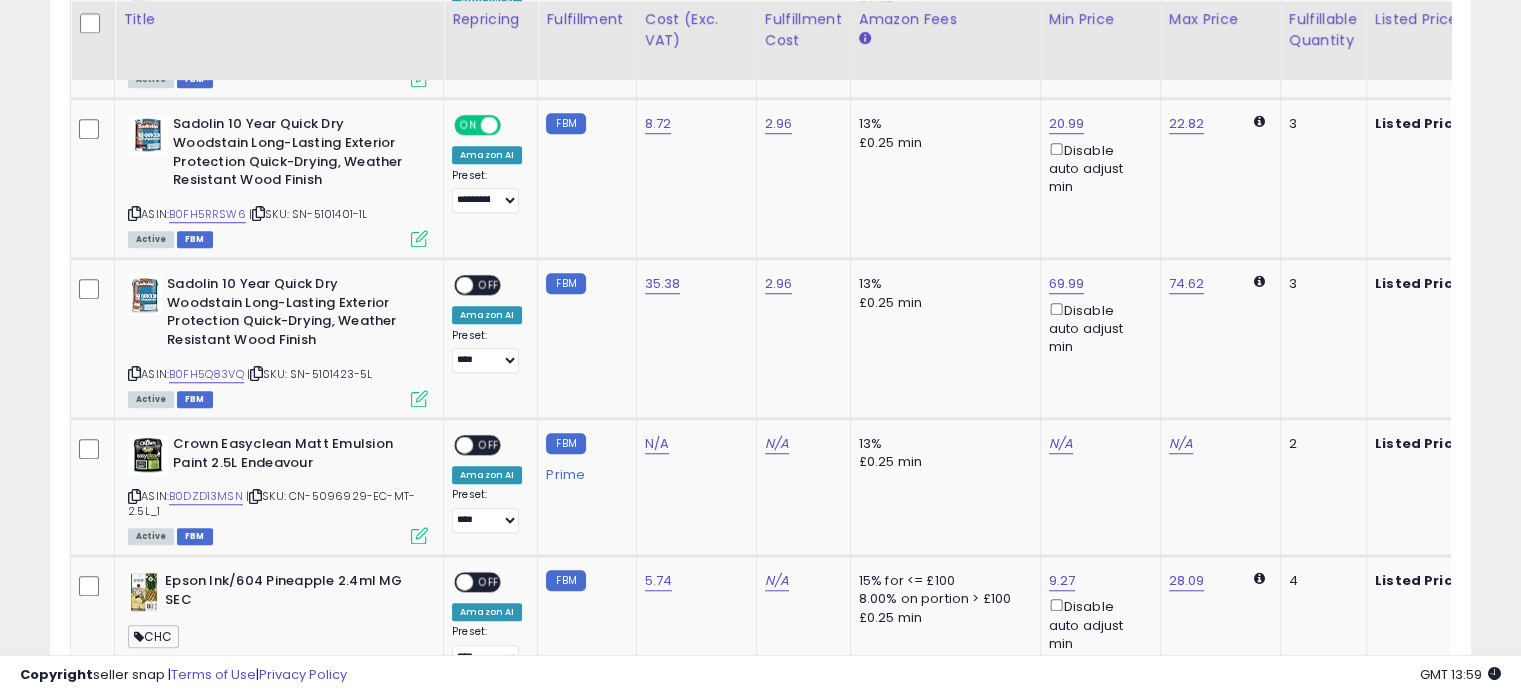 click at bounding box center [760, 646] 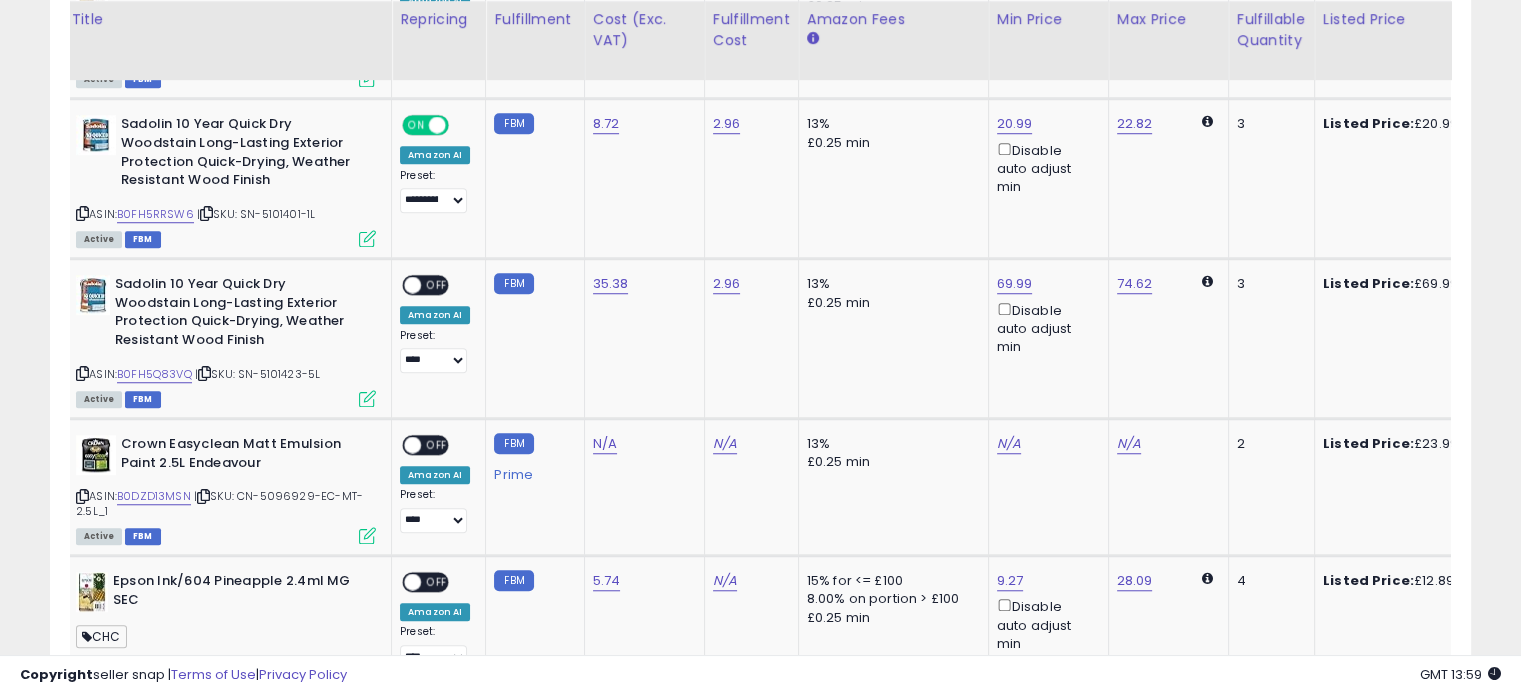 scroll, scrollTop: 0, scrollLeft: 72, axis: horizontal 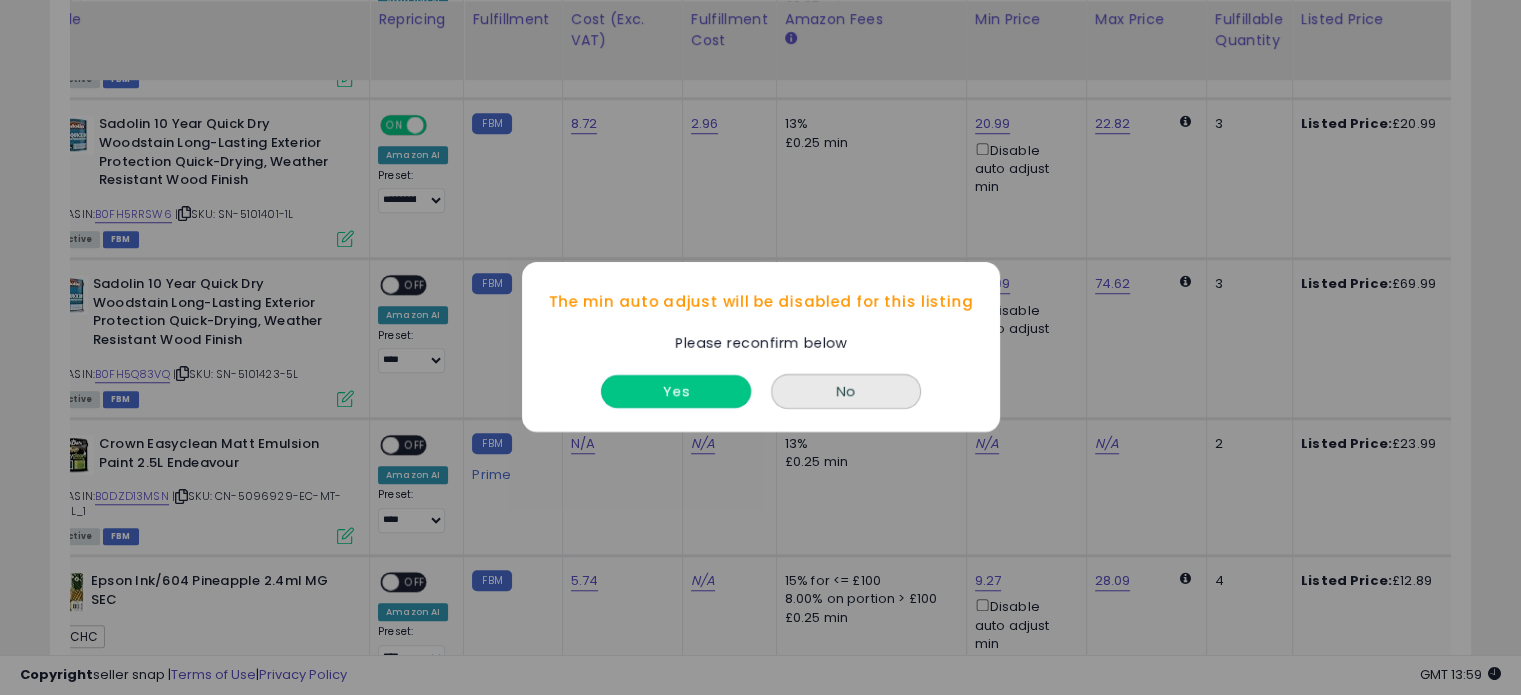 click on "Yes" at bounding box center [676, 392] 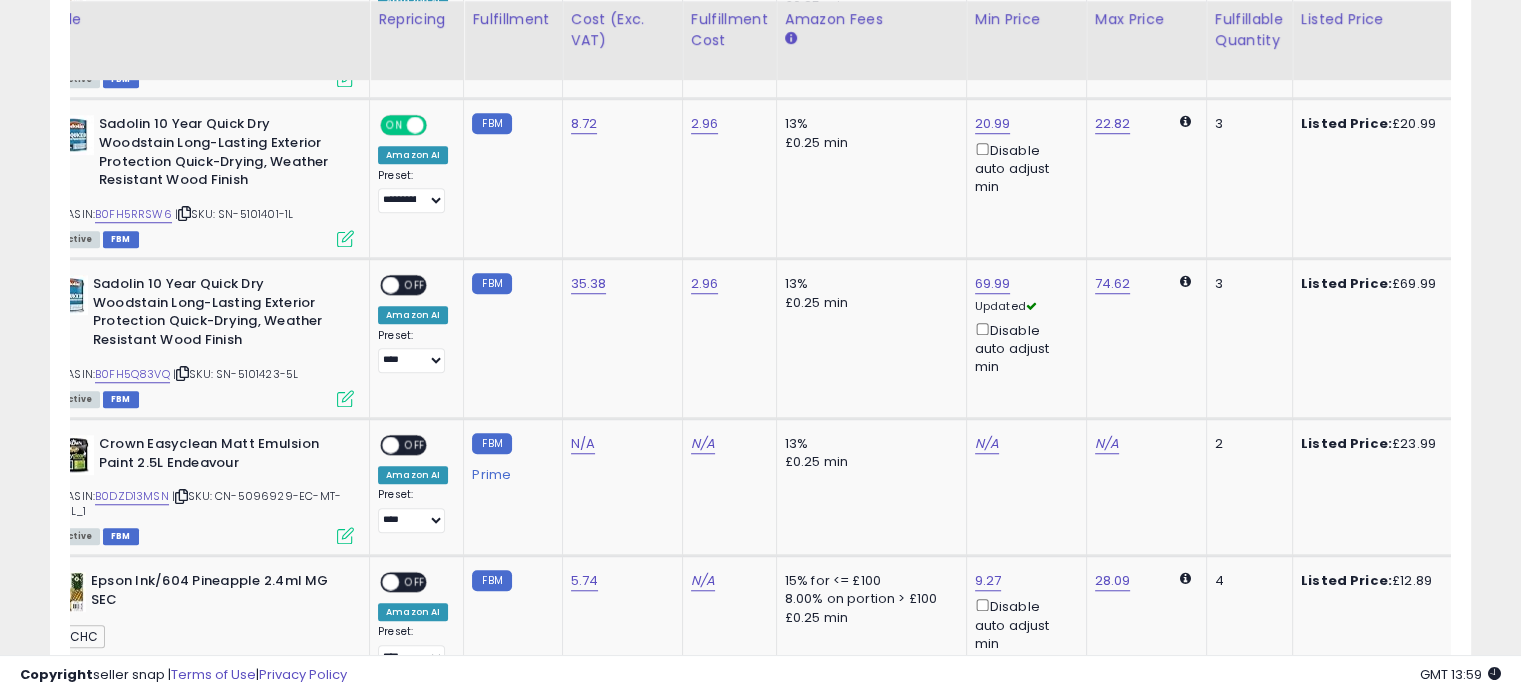 scroll, scrollTop: 0, scrollLeft: 252, axis: horizontal 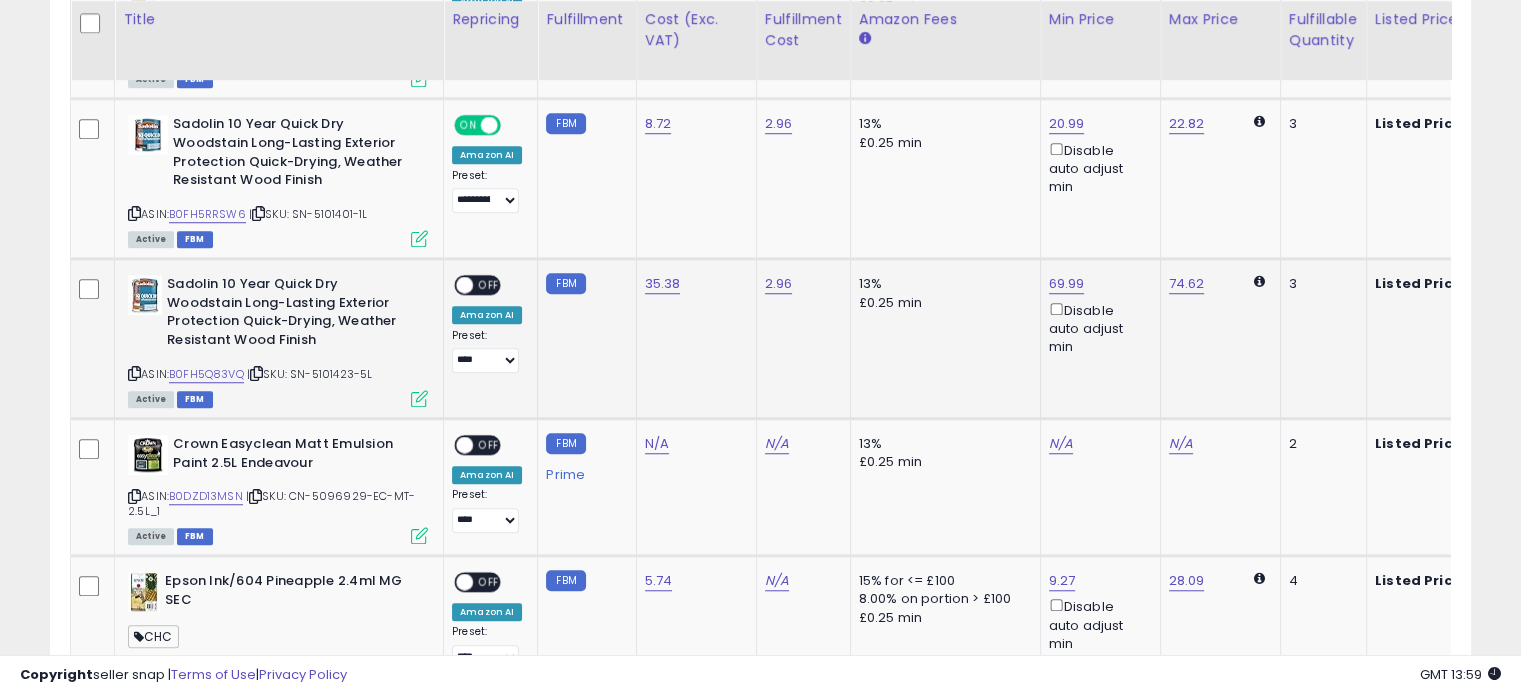 click on "OFF" at bounding box center (489, 285) 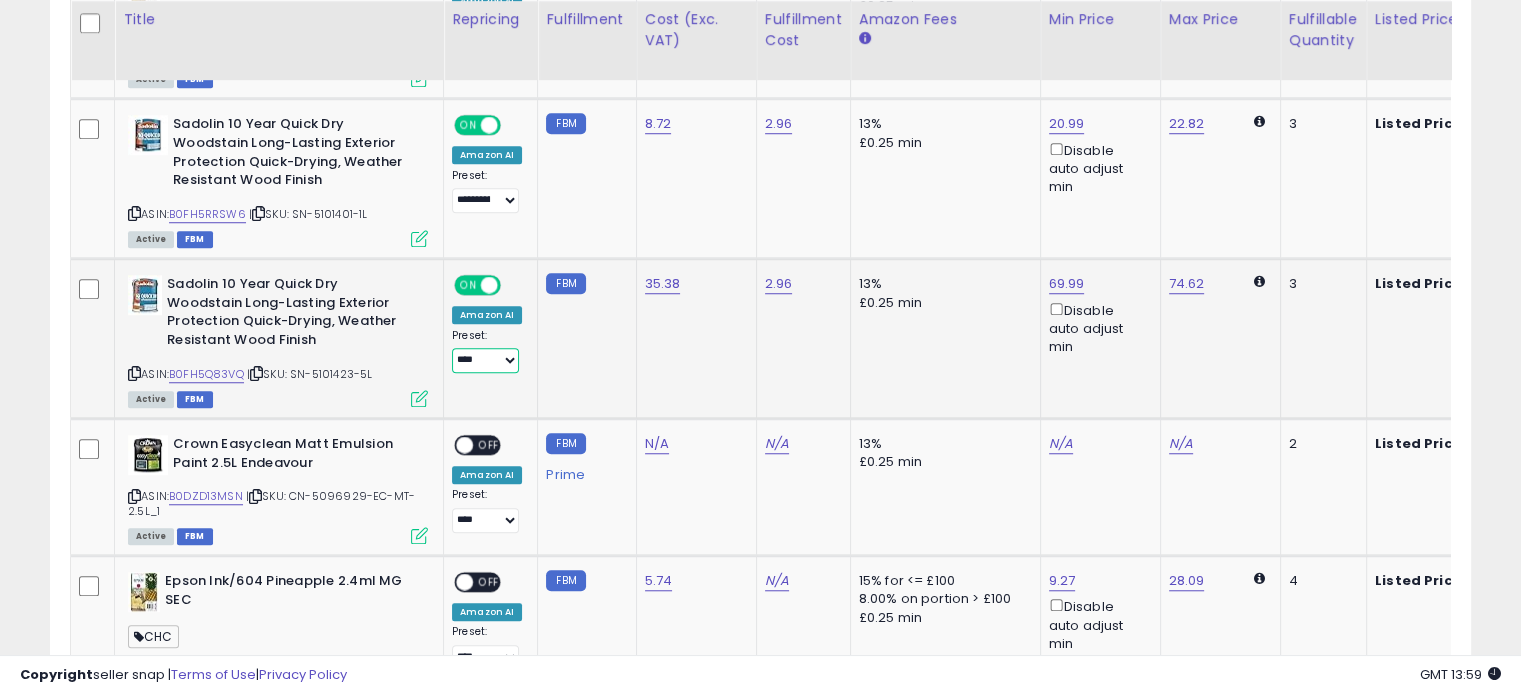 click on "**********" at bounding box center [485, 360] 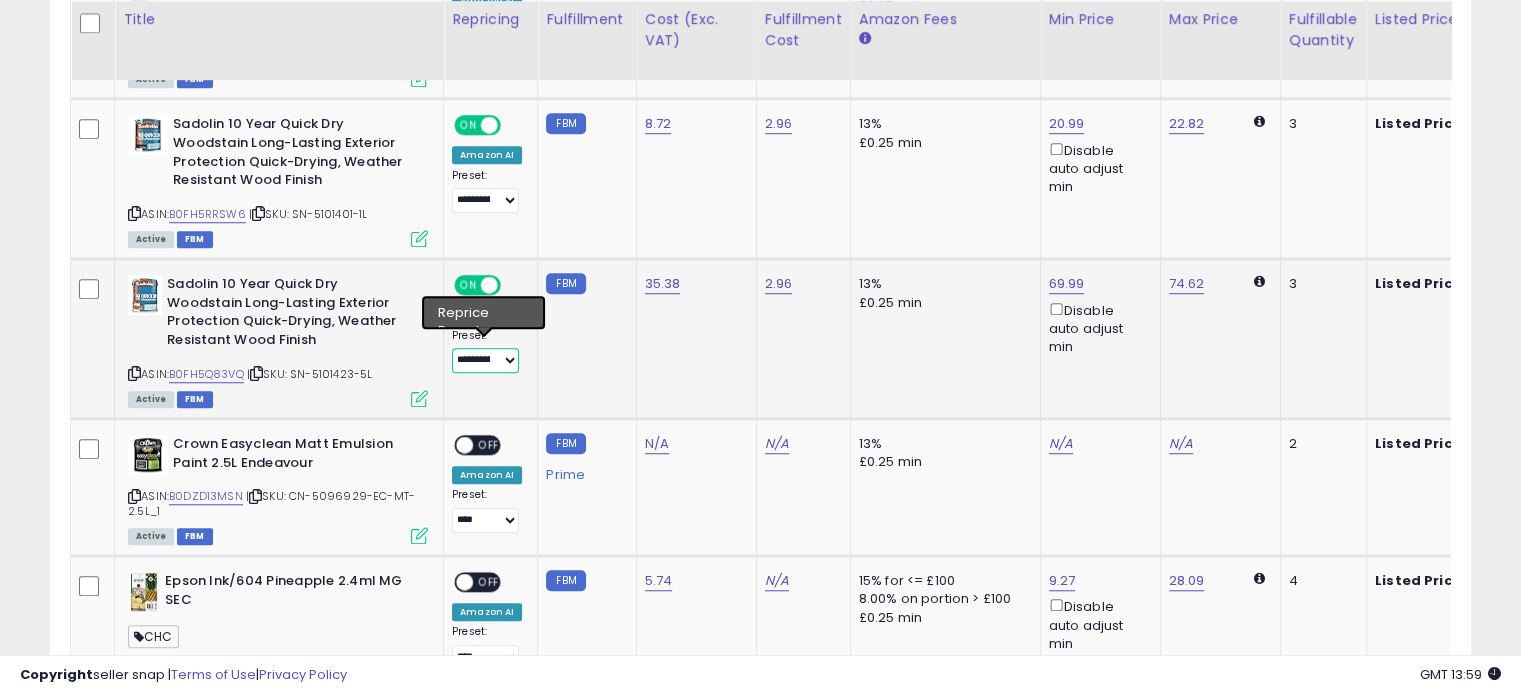 click on "**********" at bounding box center [485, 360] 